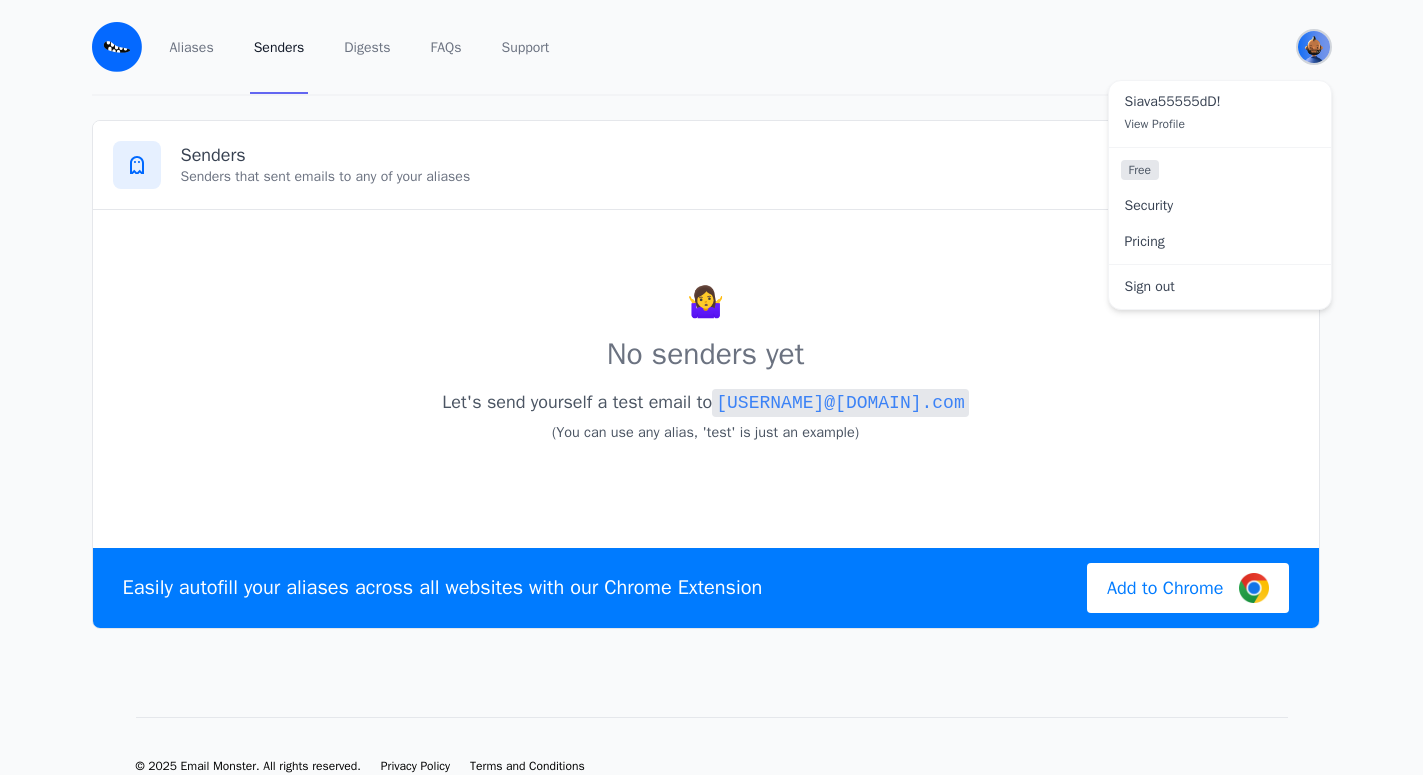 scroll, scrollTop: 0, scrollLeft: 0, axis: both 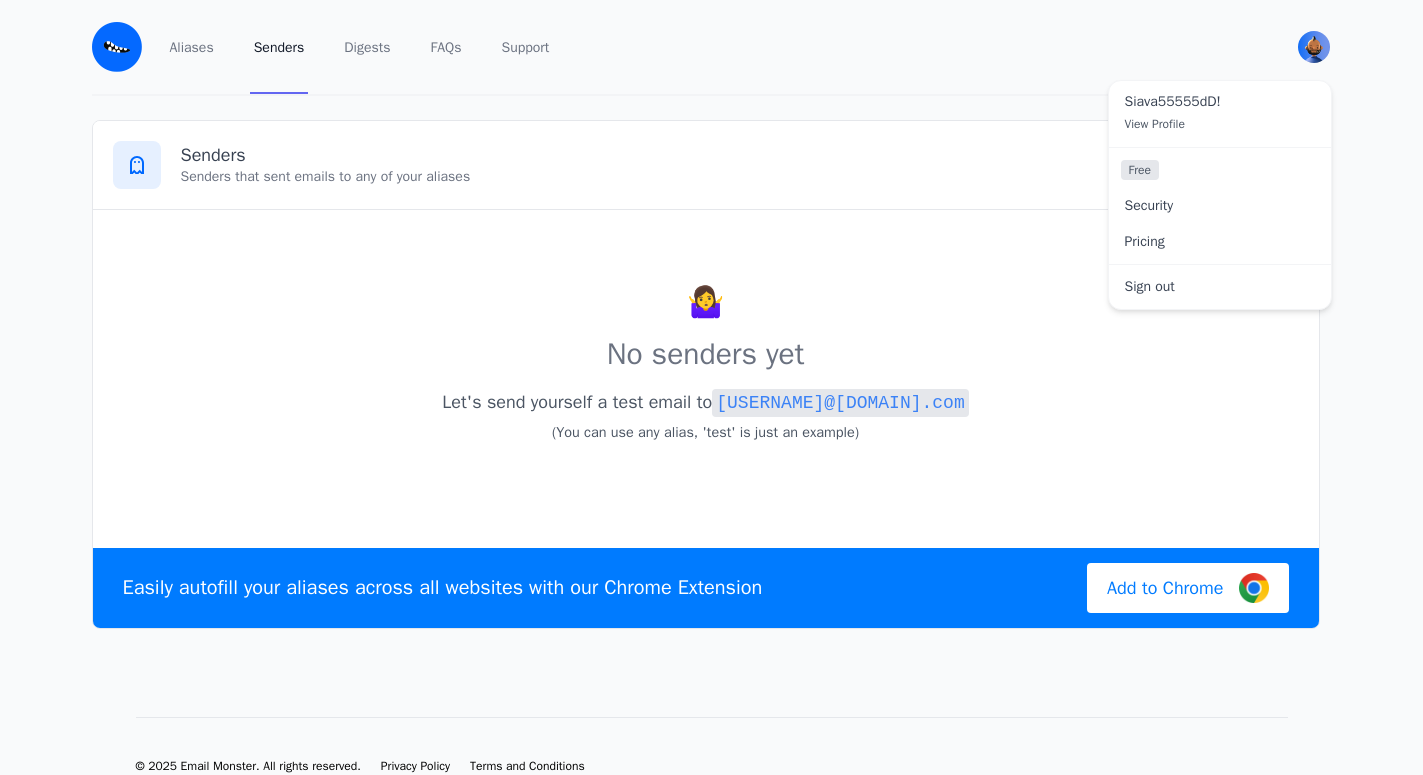 click on "Free" at bounding box center (1140, 170) 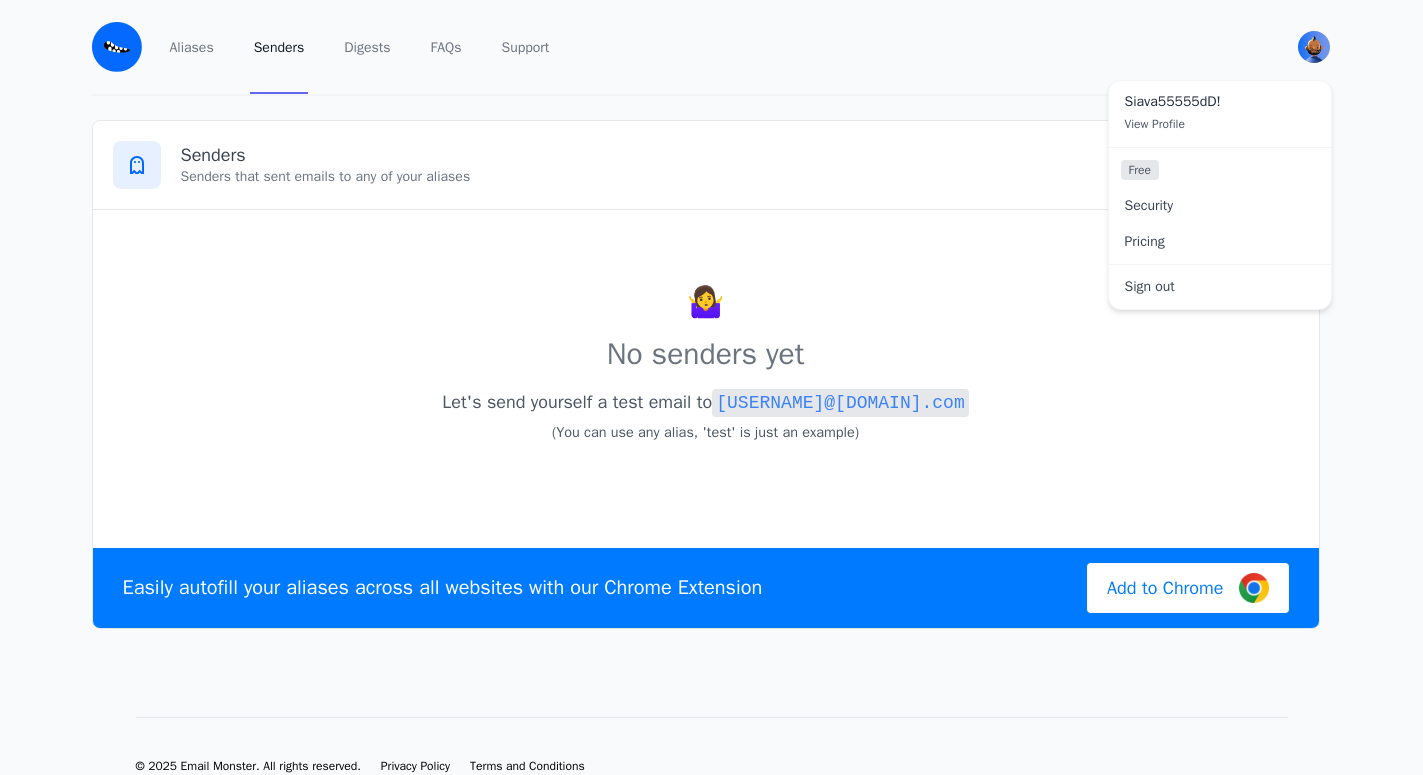 click on "Siava55555dD!
View Profile" at bounding box center [1220, 114] 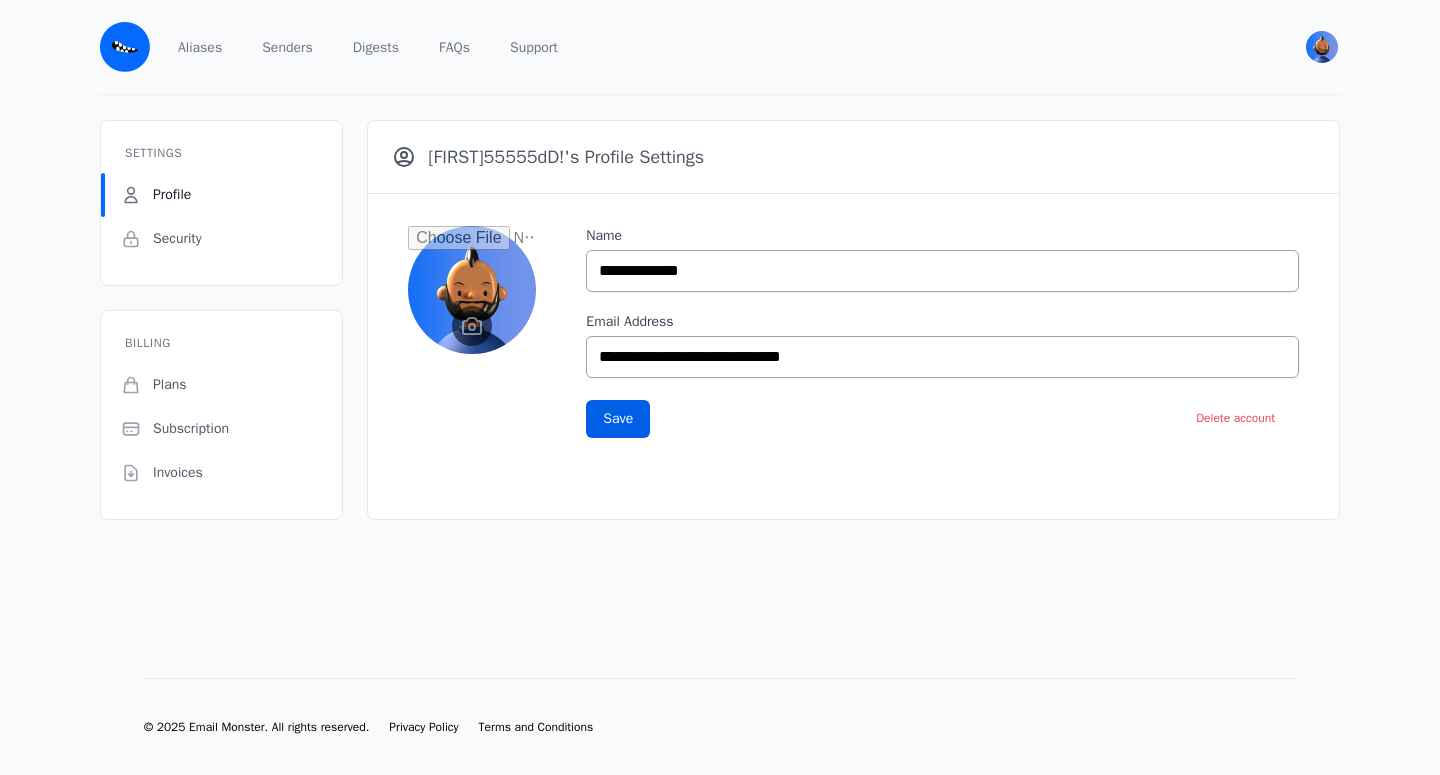 scroll, scrollTop: 0, scrollLeft: 0, axis: both 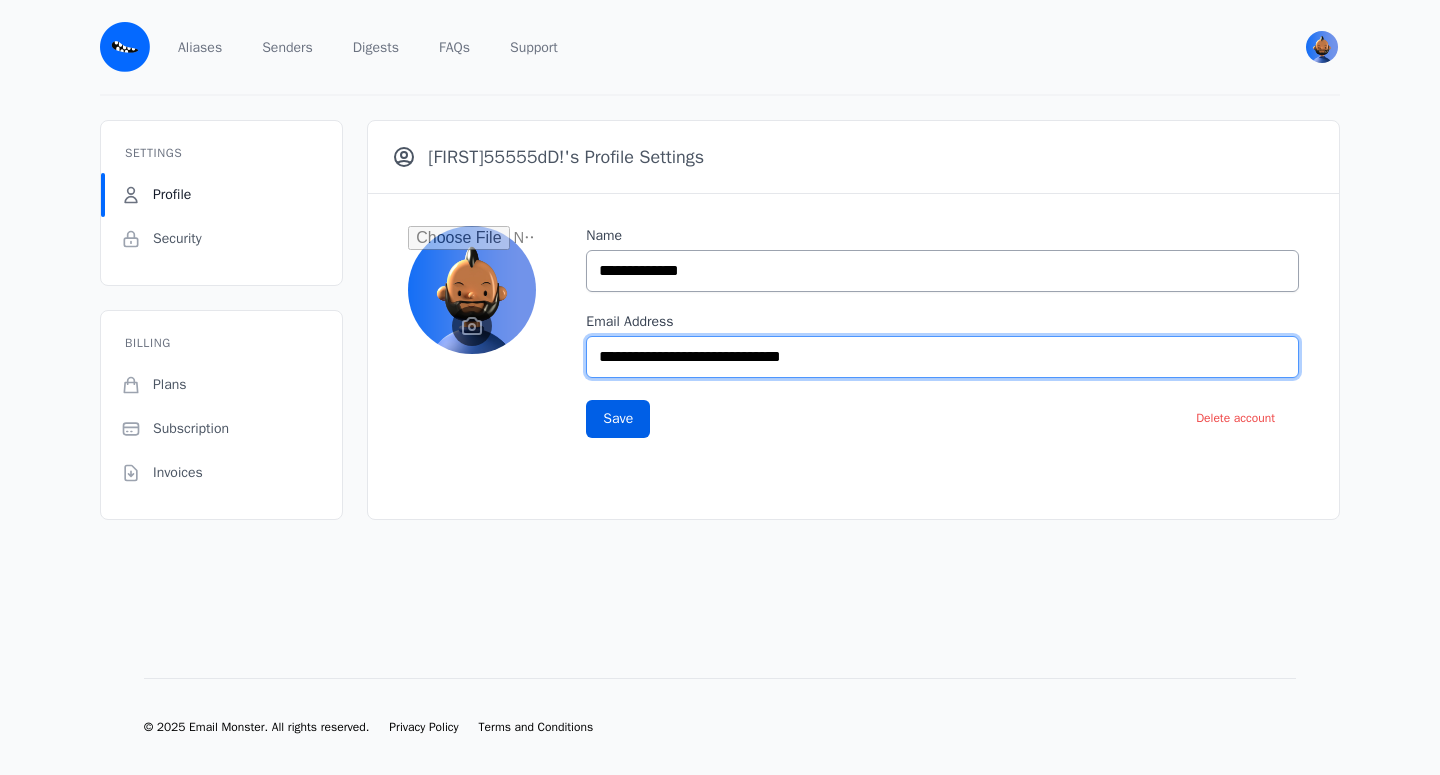 click on "**********" at bounding box center (942, 357) 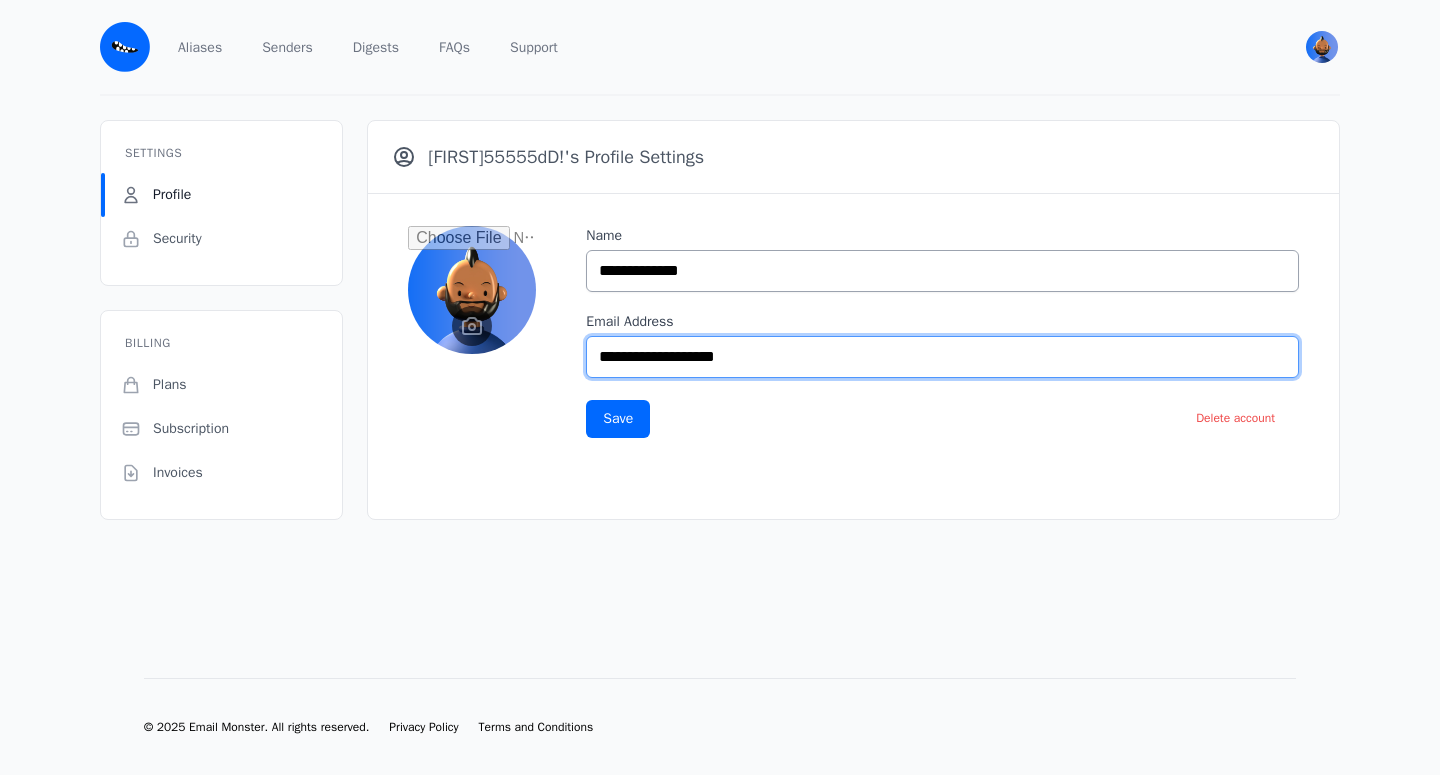 type on "**********" 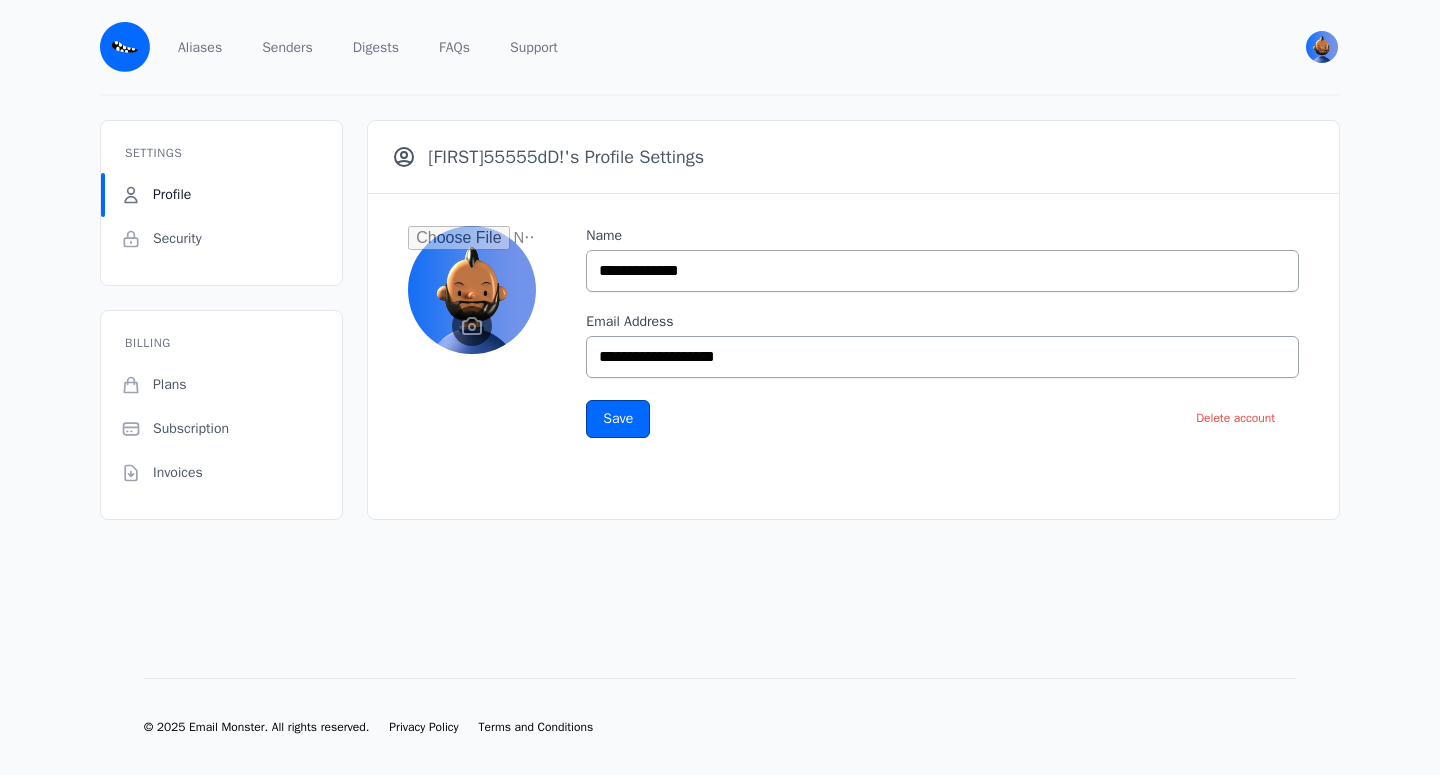 click on "Save" at bounding box center [618, 419] 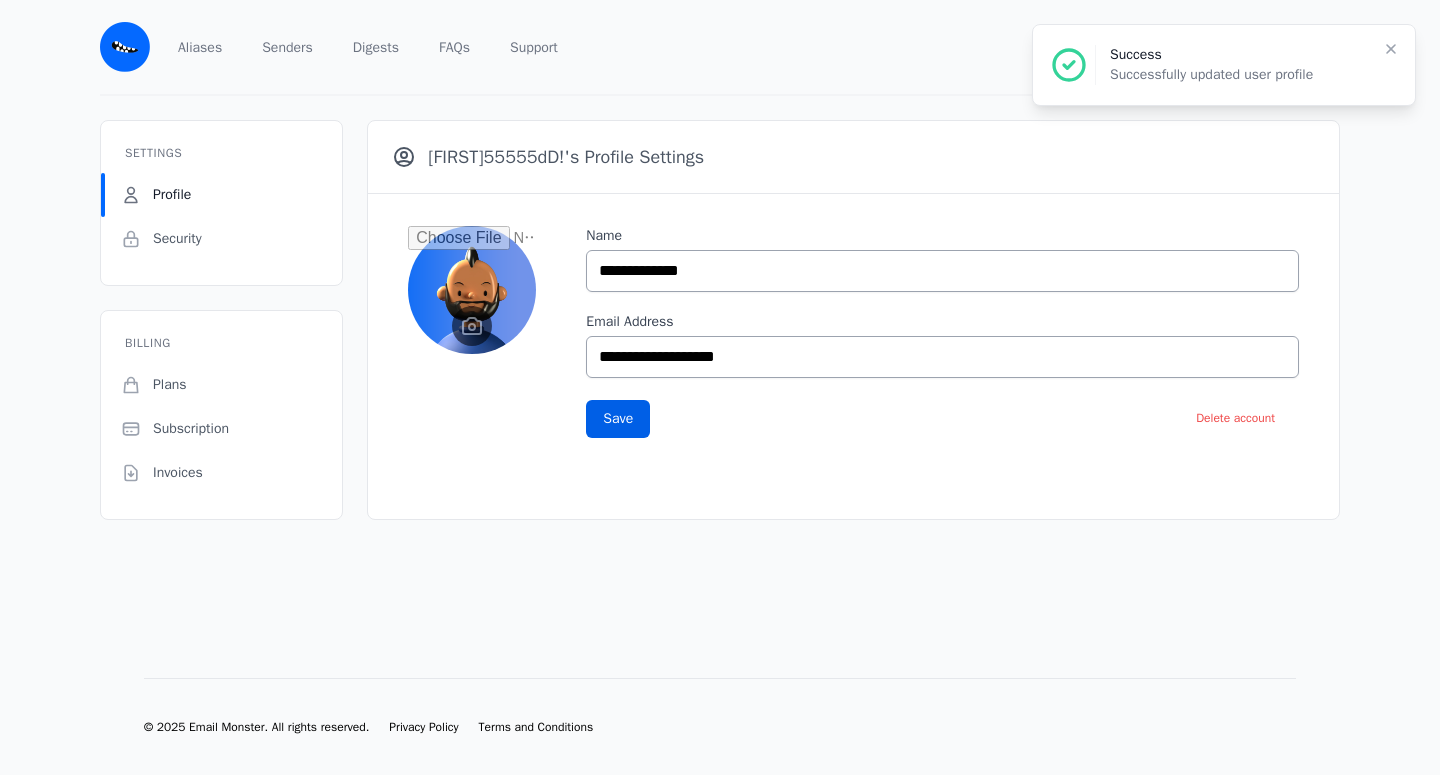 scroll, scrollTop: 0, scrollLeft: 0, axis: both 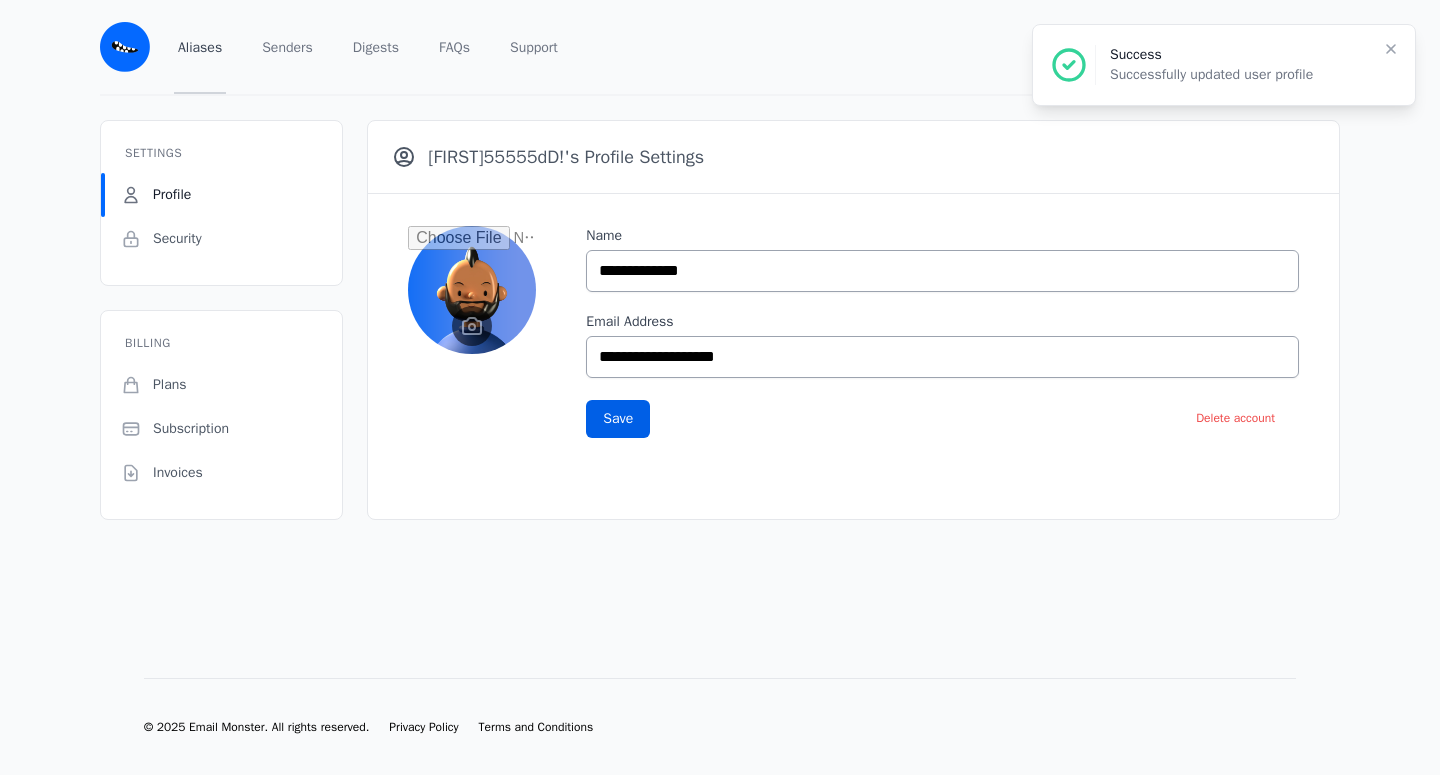 click on "Aliases" at bounding box center [200, 47] 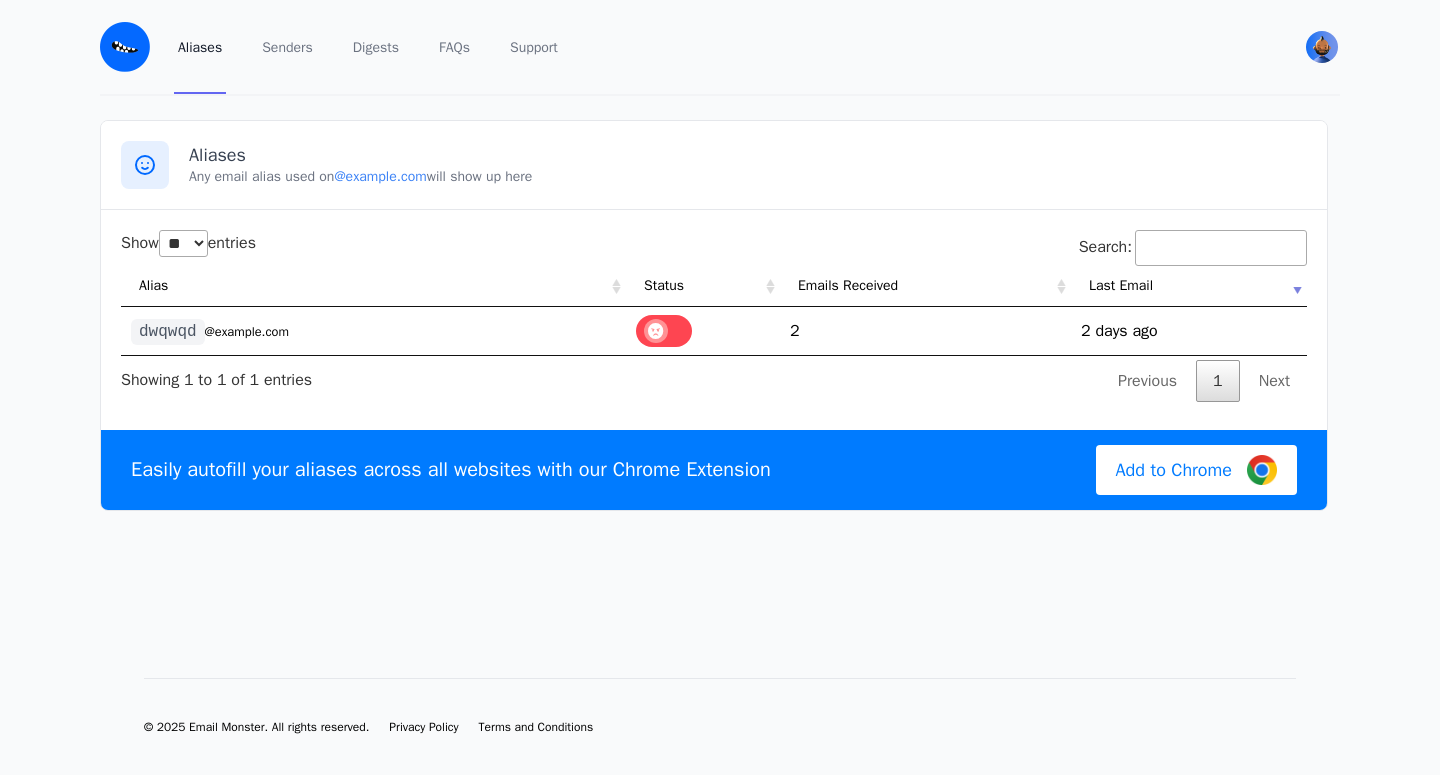 select on "**" 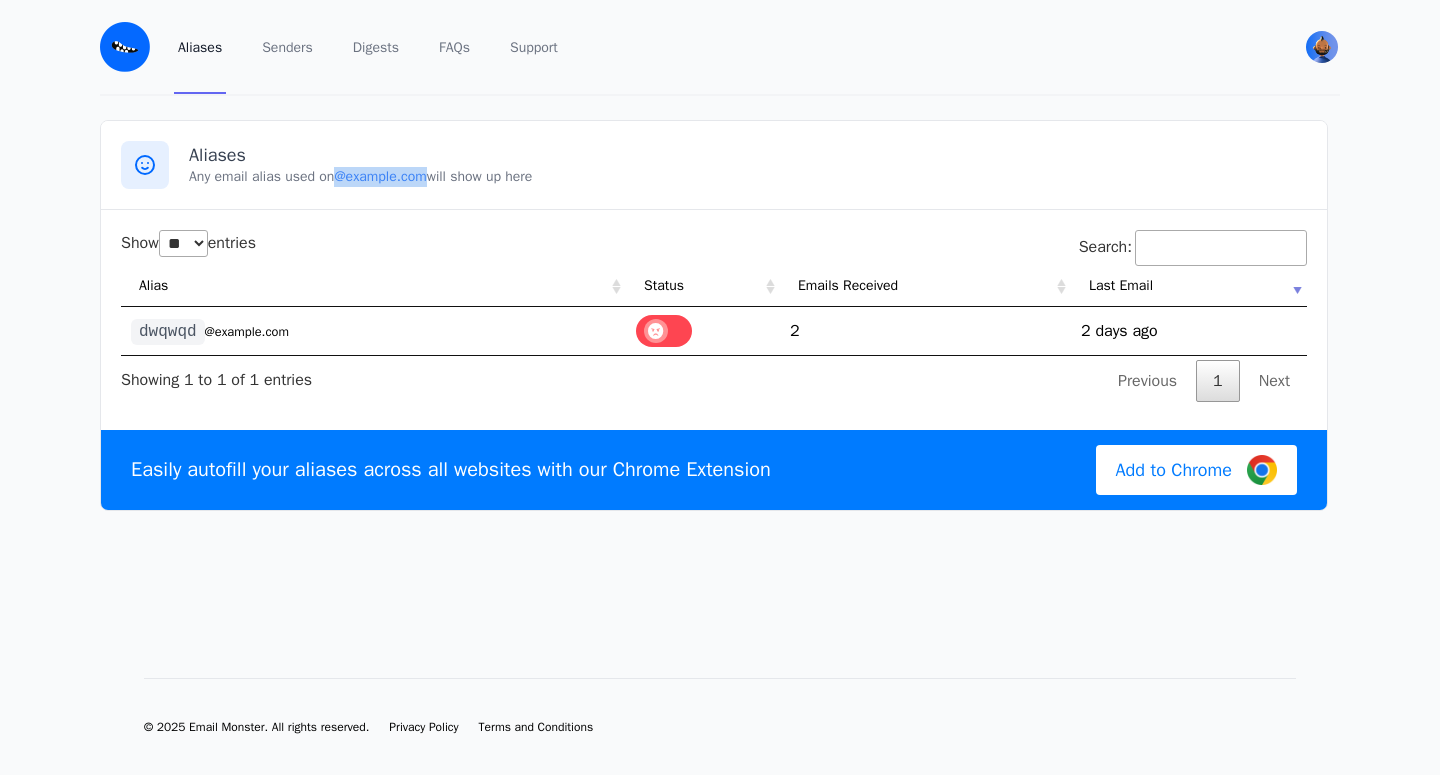 drag, startPoint x: 520, startPoint y: 177, endPoint x: 340, endPoint y: 191, distance: 180.54362 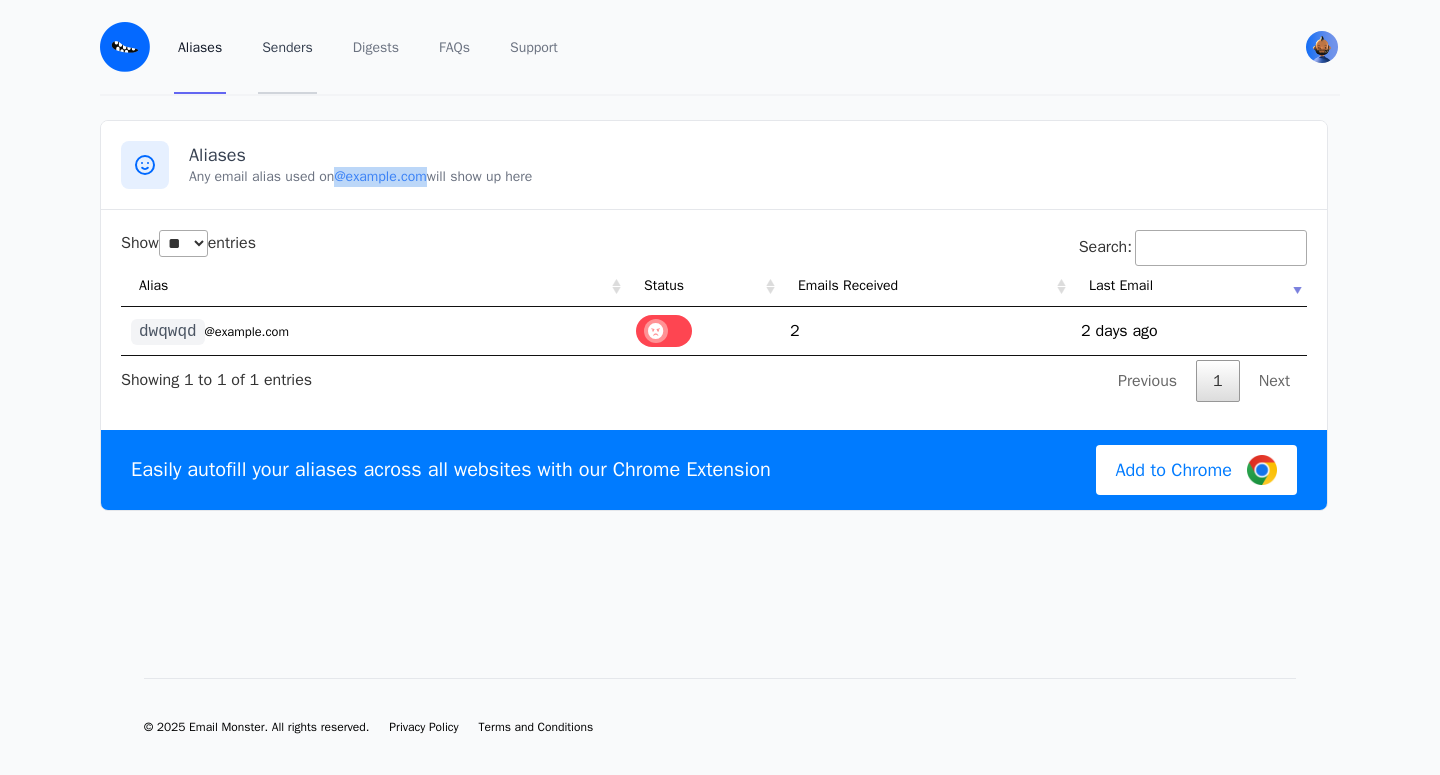click on "Senders" at bounding box center (287, 47) 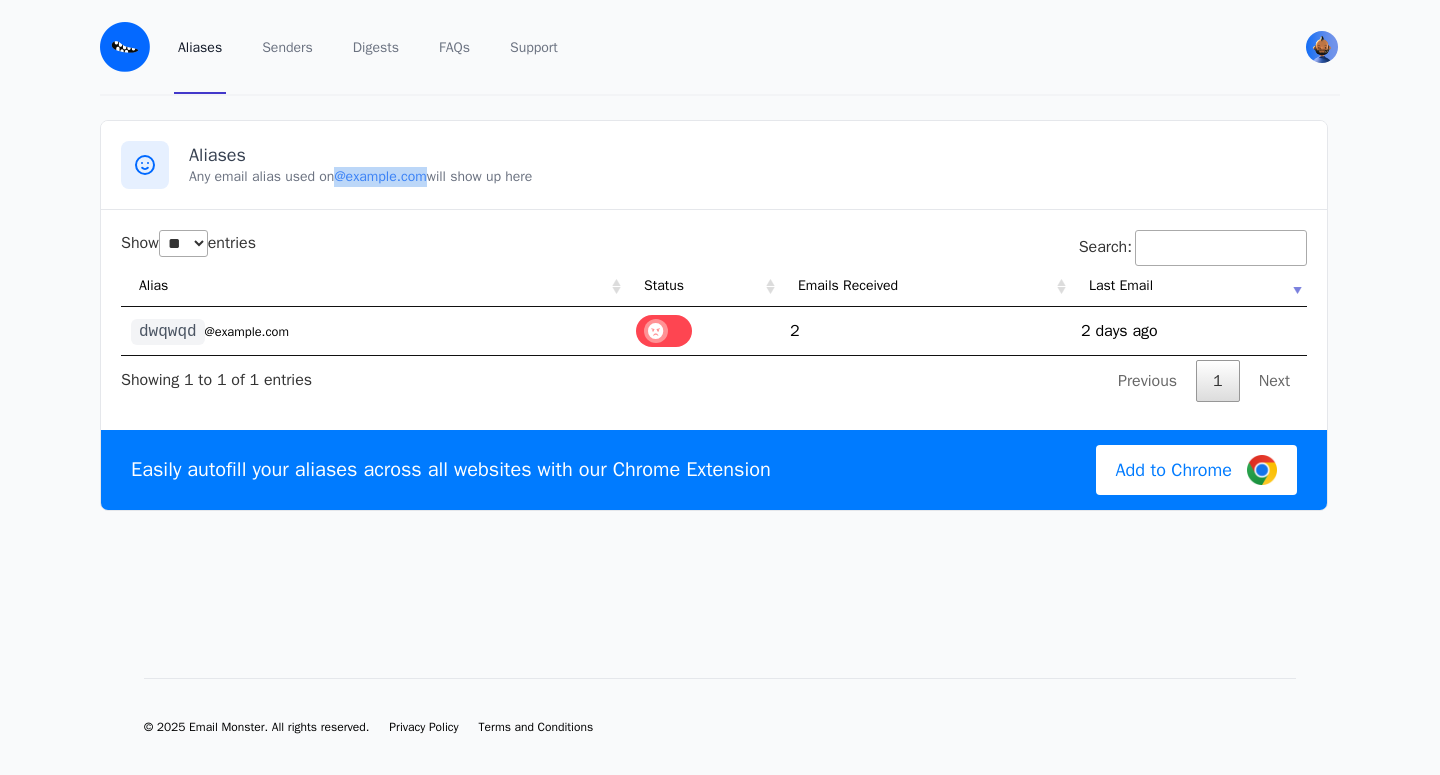 click on "Aliases" at bounding box center [200, 47] 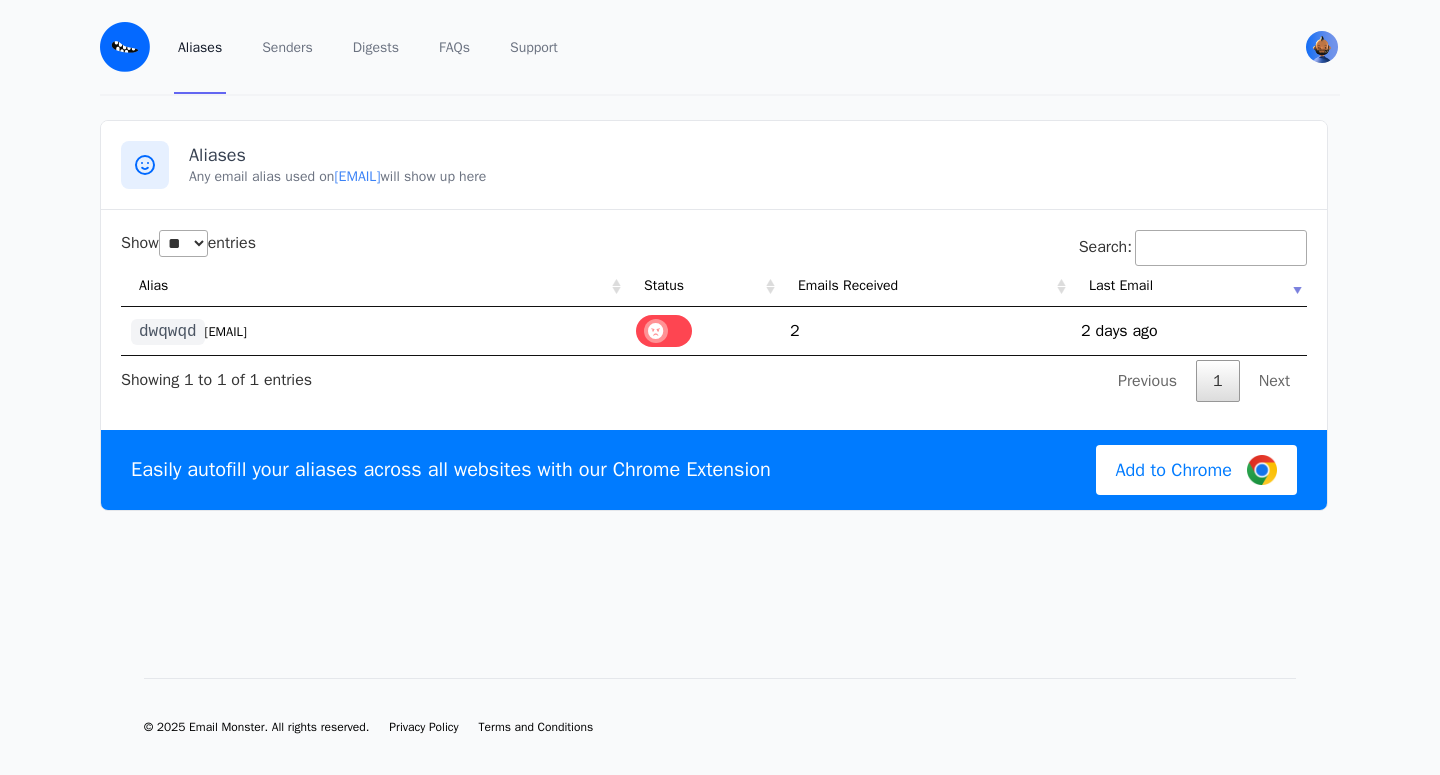 select on "**" 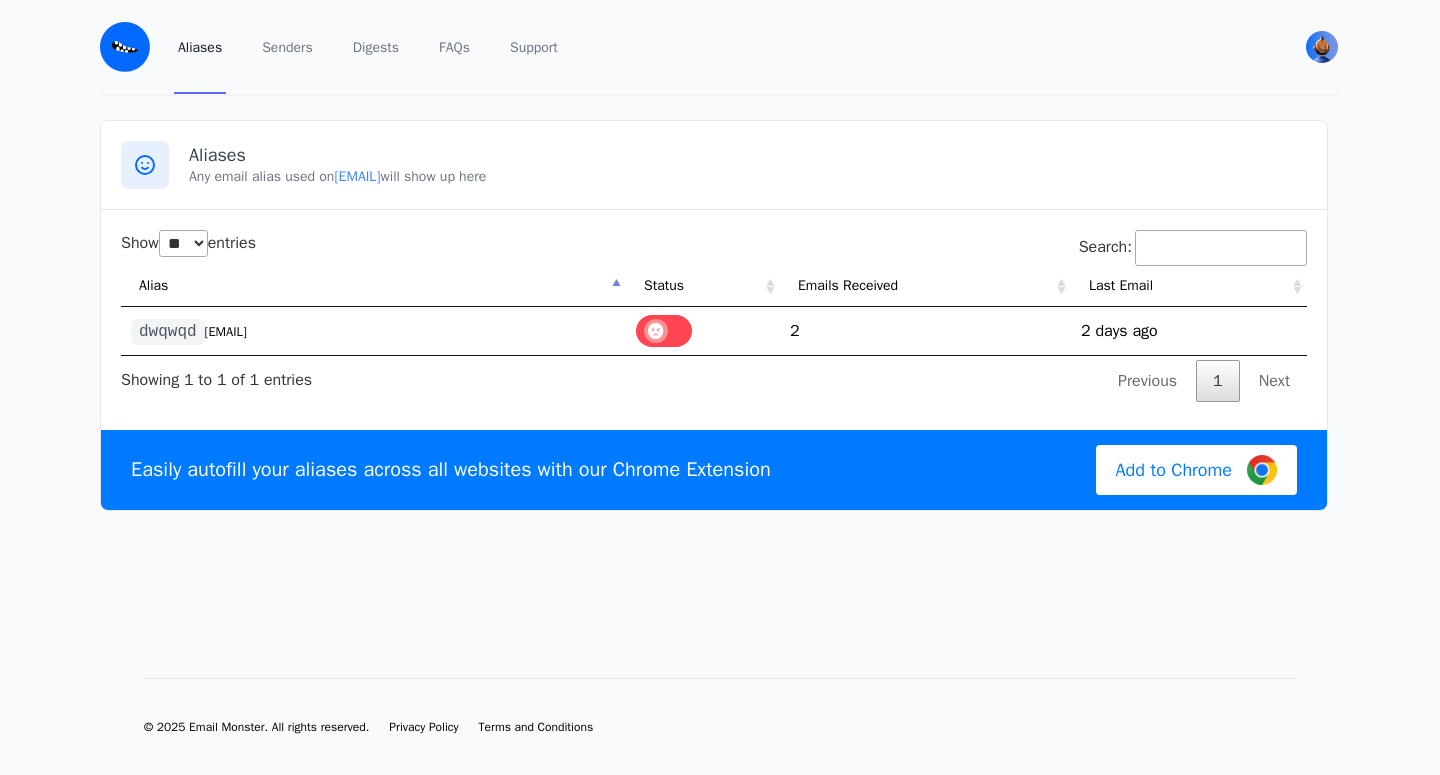 click on "@[EMAIL]" at bounding box center [357, 176] 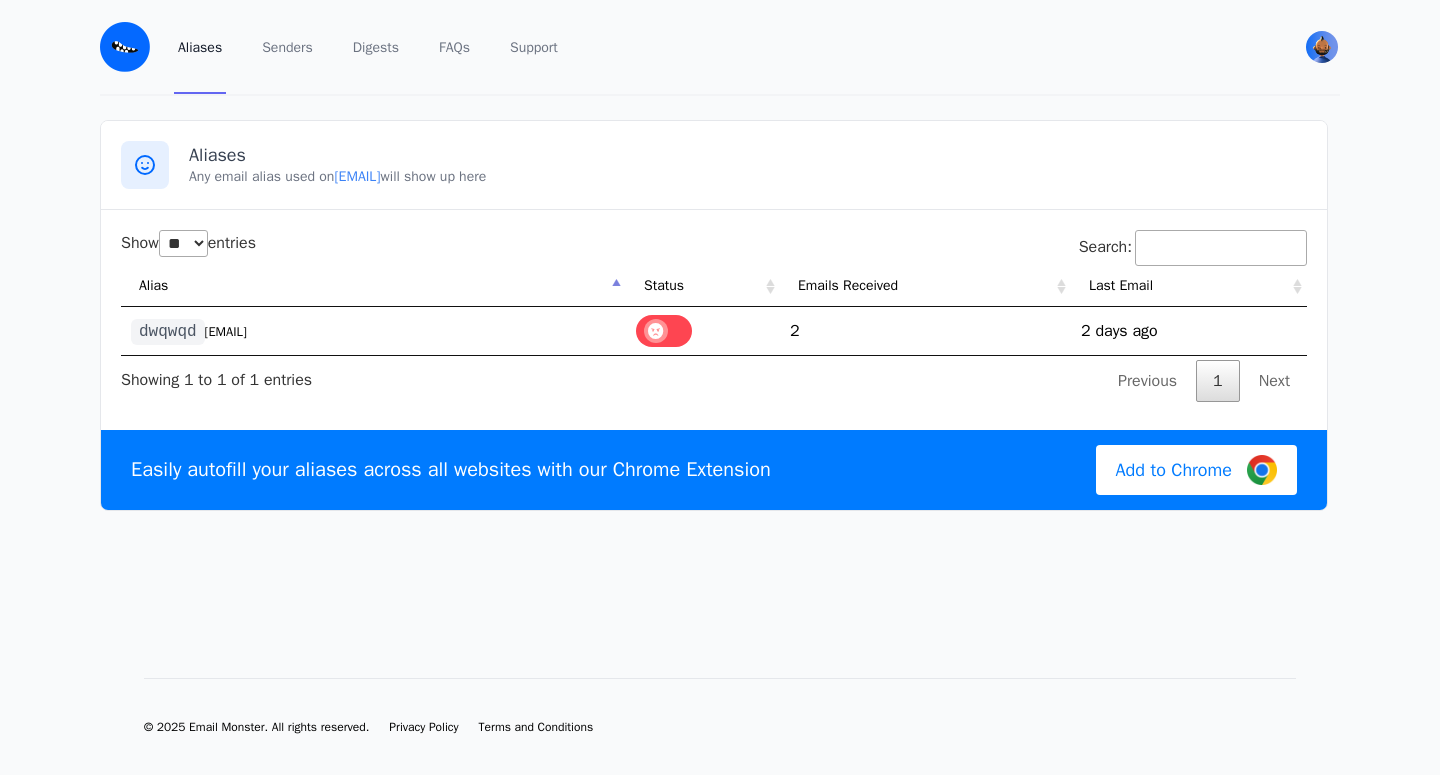 click on "Show  ** ** ** ***  entries Search:
Alias Status Emails Received Last Email
dwqwqd @zalupasad12.eml.monster
2
1754198854 2 days ago
Showing 1 to 1 of 1 entries Previous 1 Next" at bounding box center (714, 316) 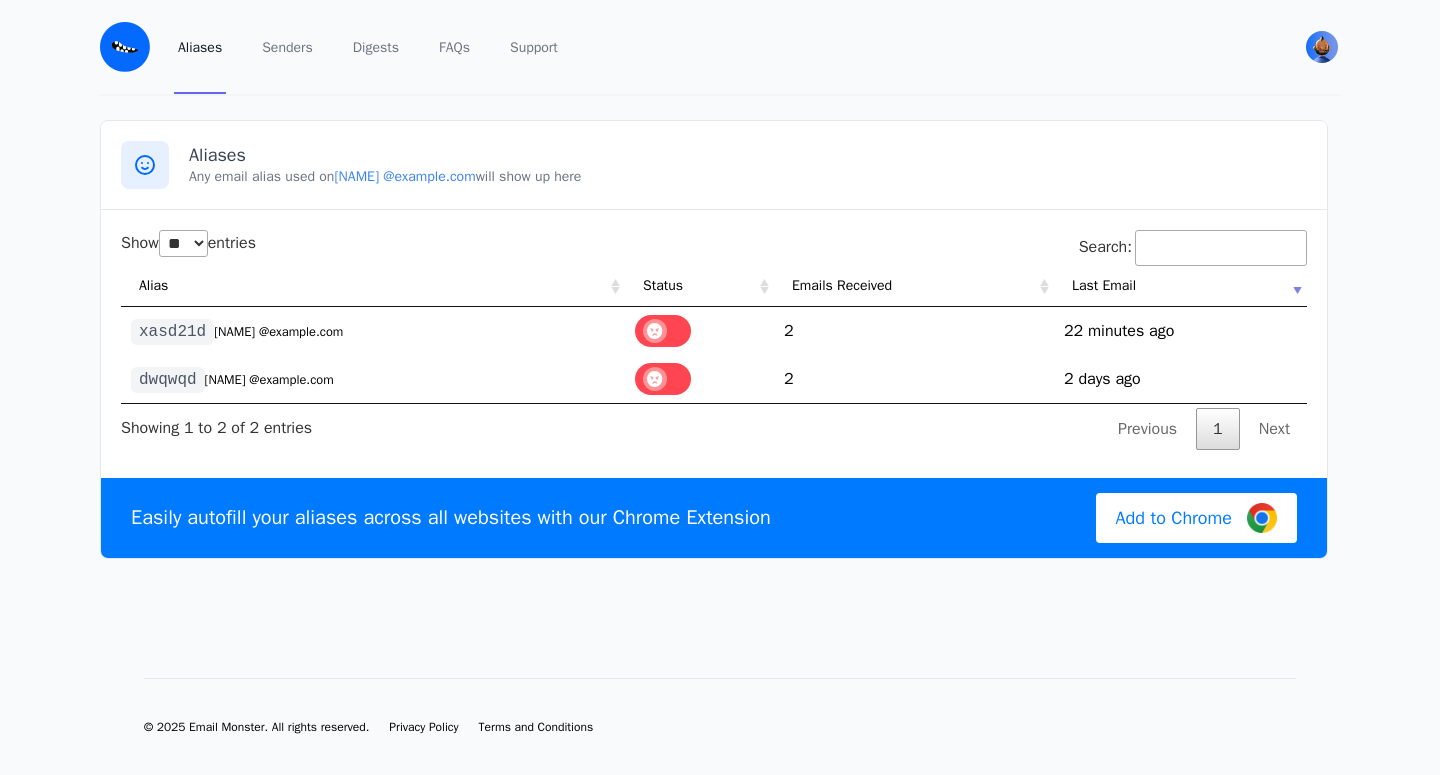 select on "**" 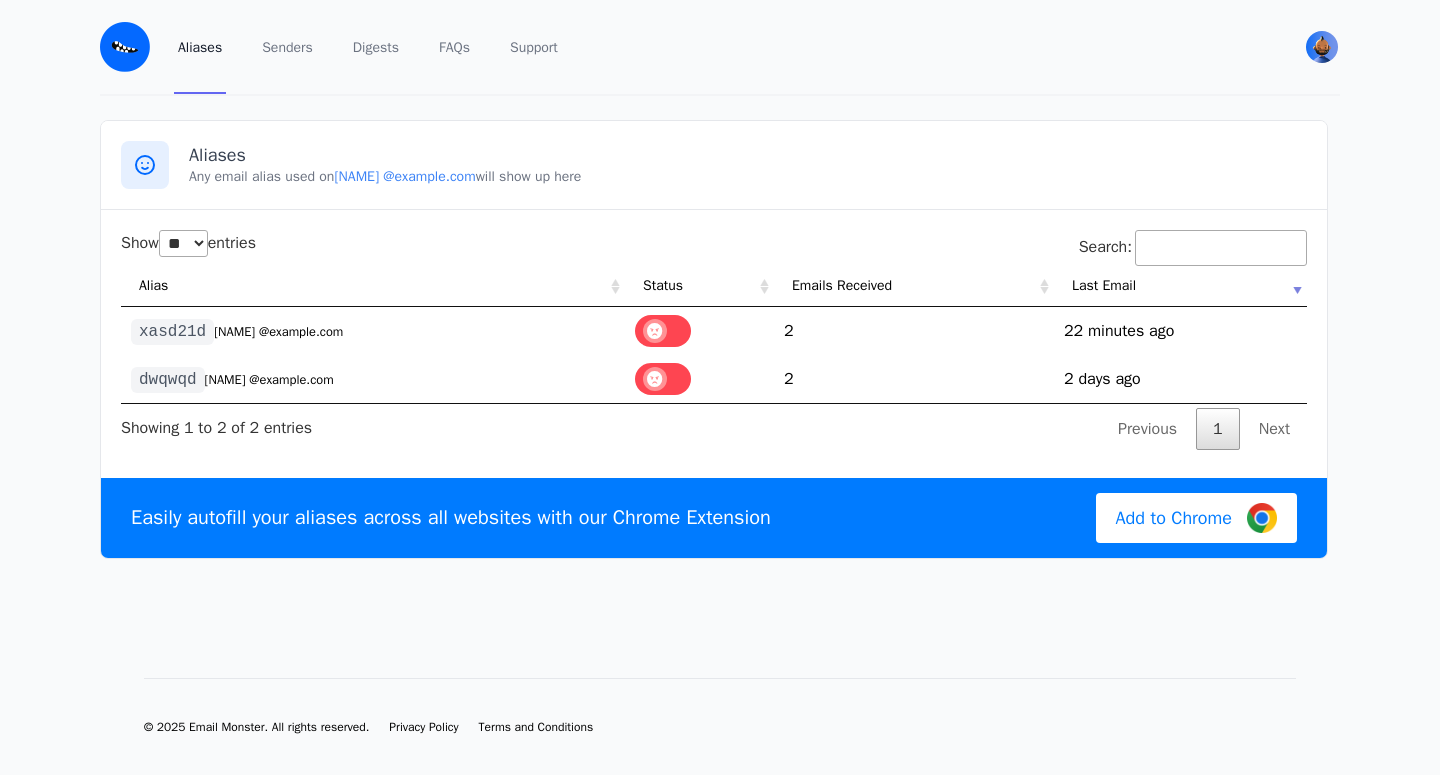 scroll, scrollTop: 0, scrollLeft: 0, axis: both 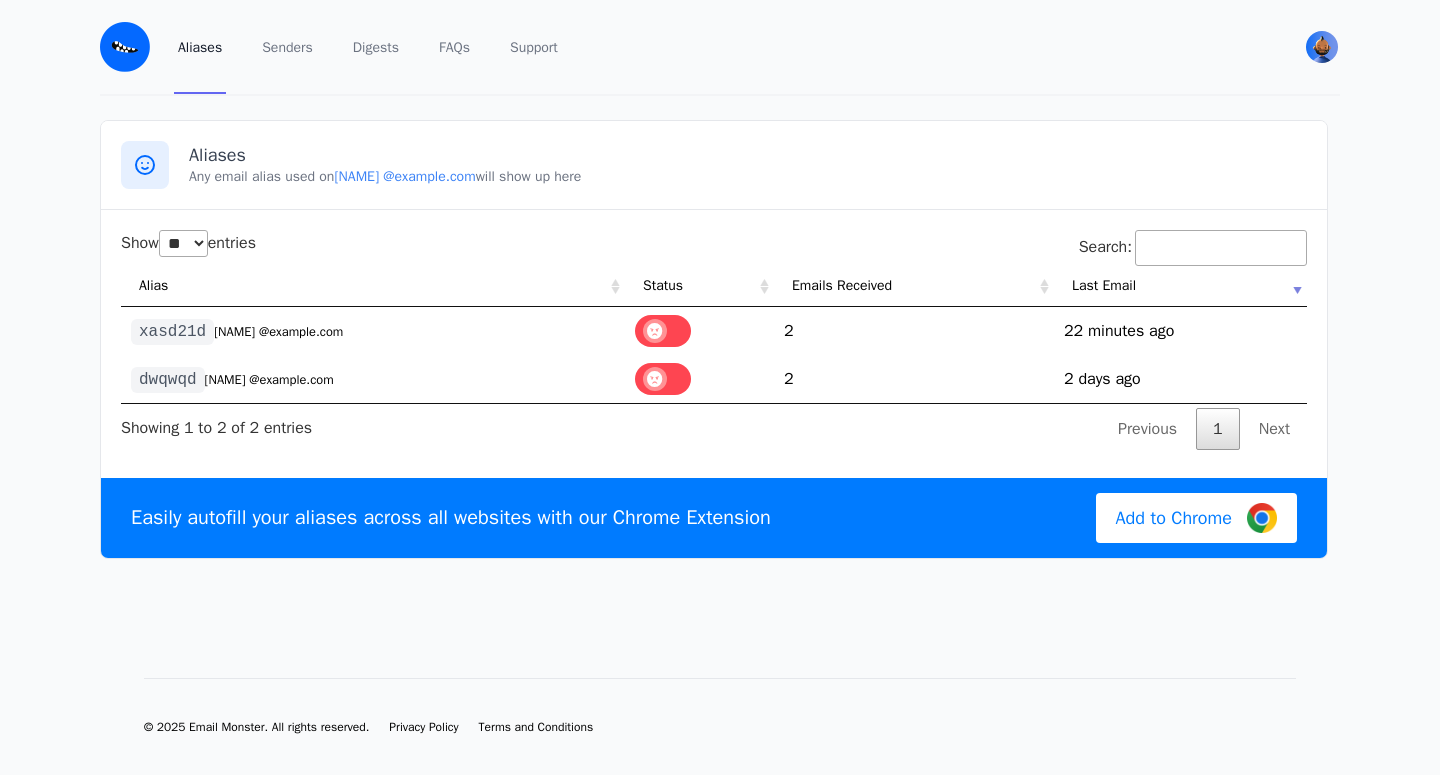 click on "@example.com" at bounding box center (278, 332) 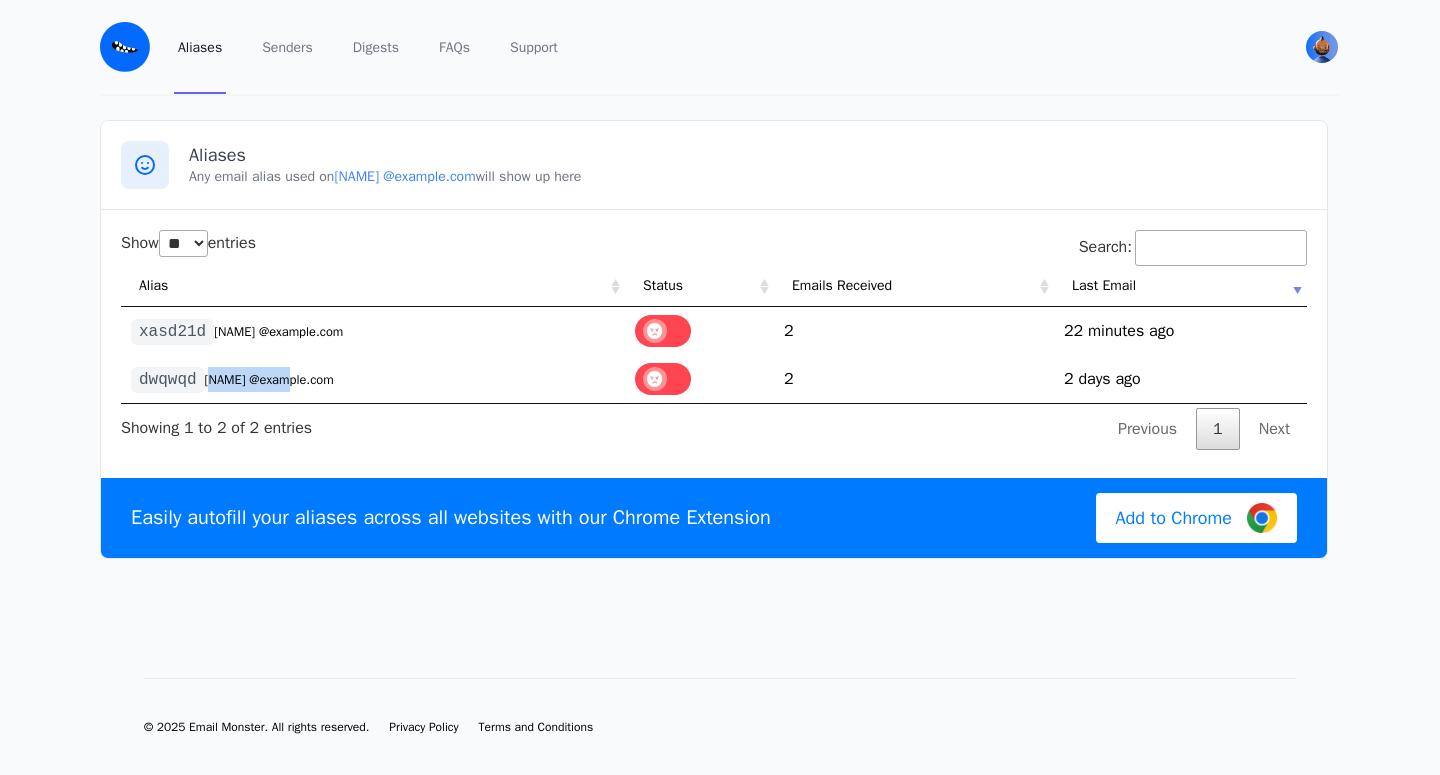 click on "dwqwqd @example.com" at bounding box center [373, 379] 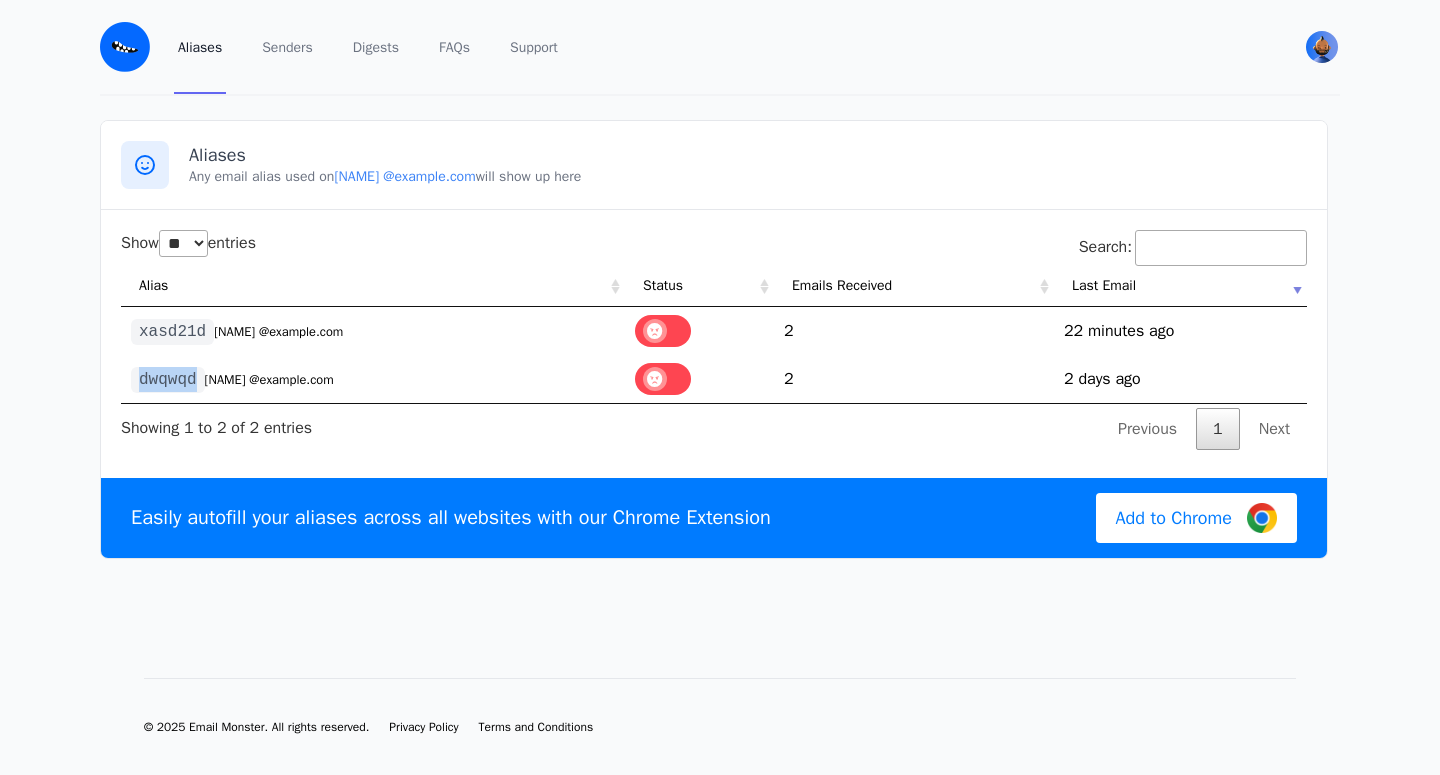 click on "dwqwqd @zalupasad12.eml.monster" at bounding box center [373, 379] 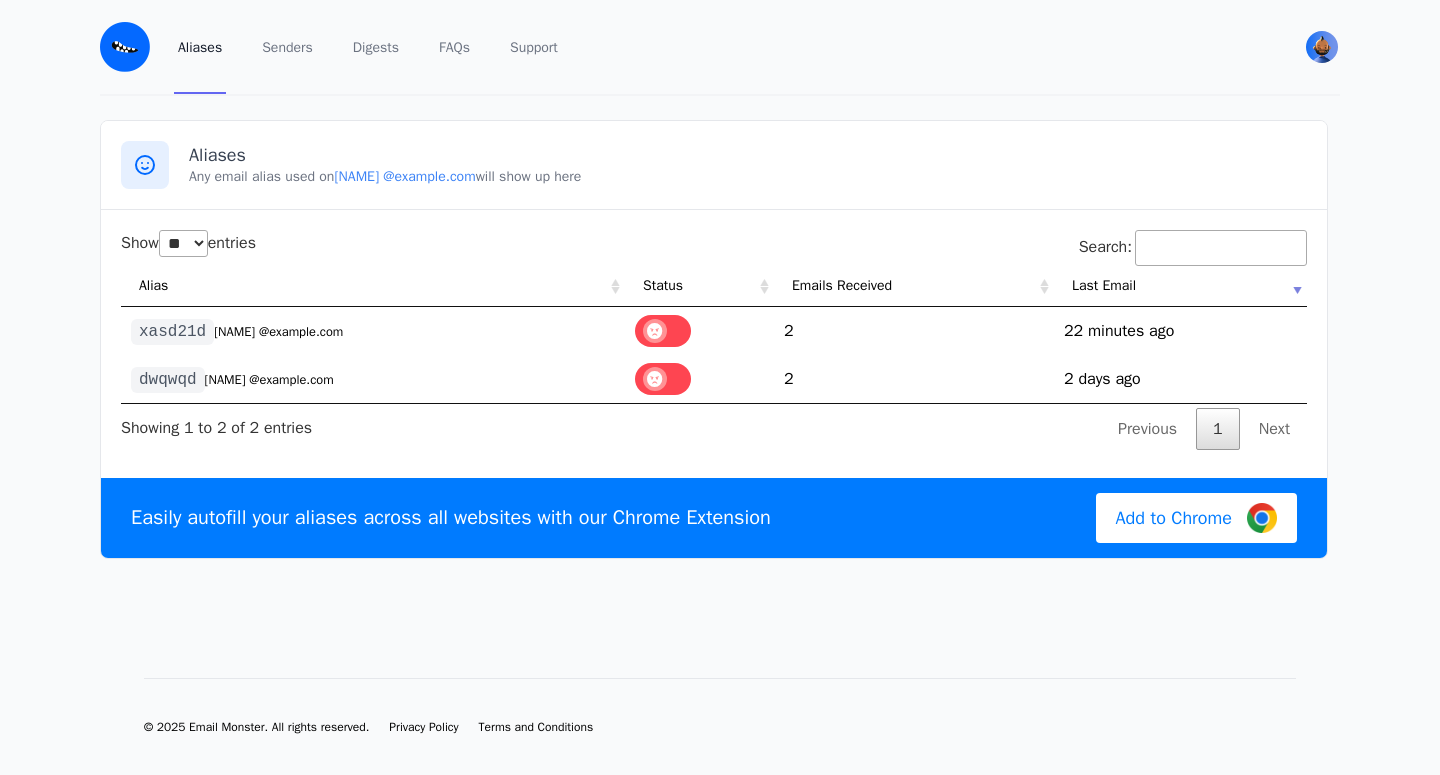 click on "xasd21d @zalupasad12.eml.monster" at bounding box center [373, 331] 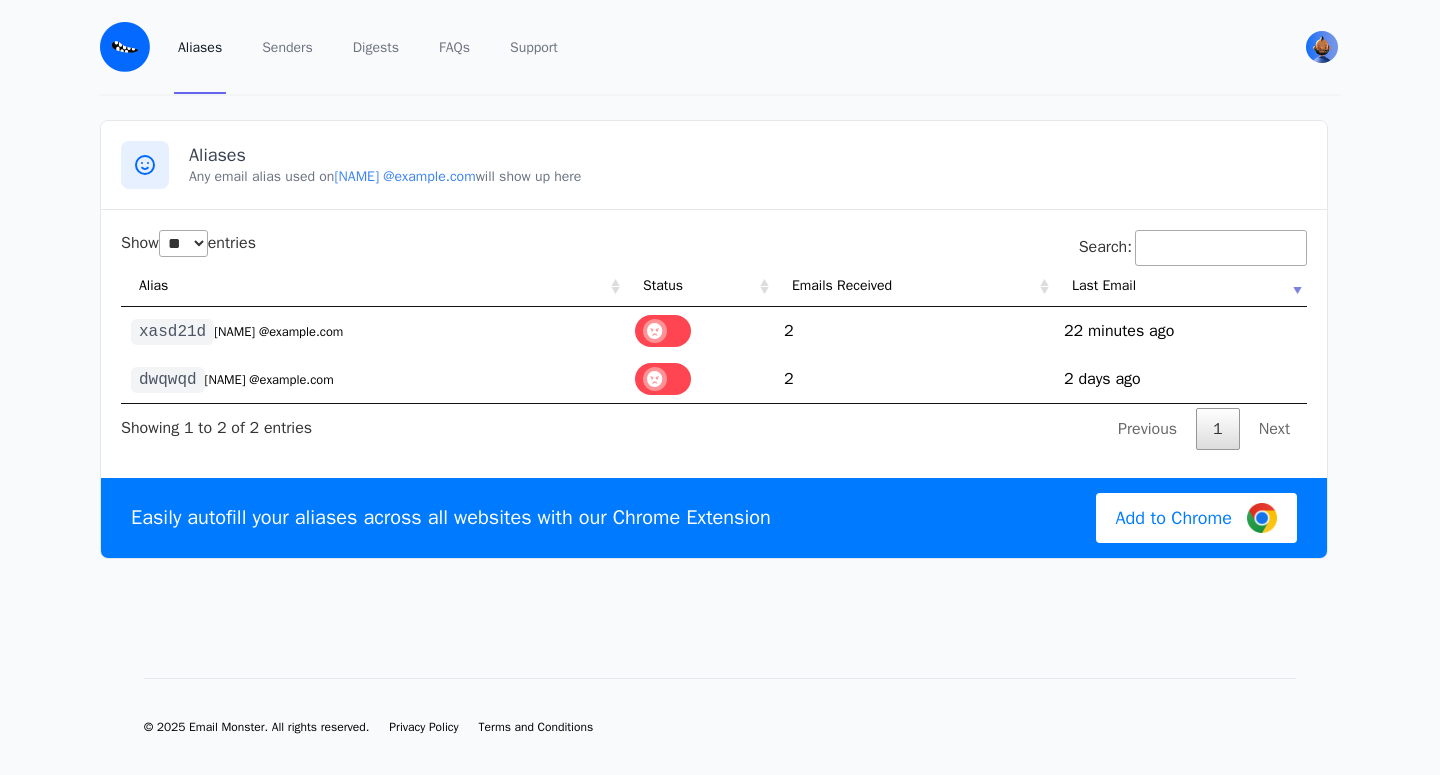 click on "Aliases
Senders
Digests
FAQs
Support" at bounding box center (721, 47) 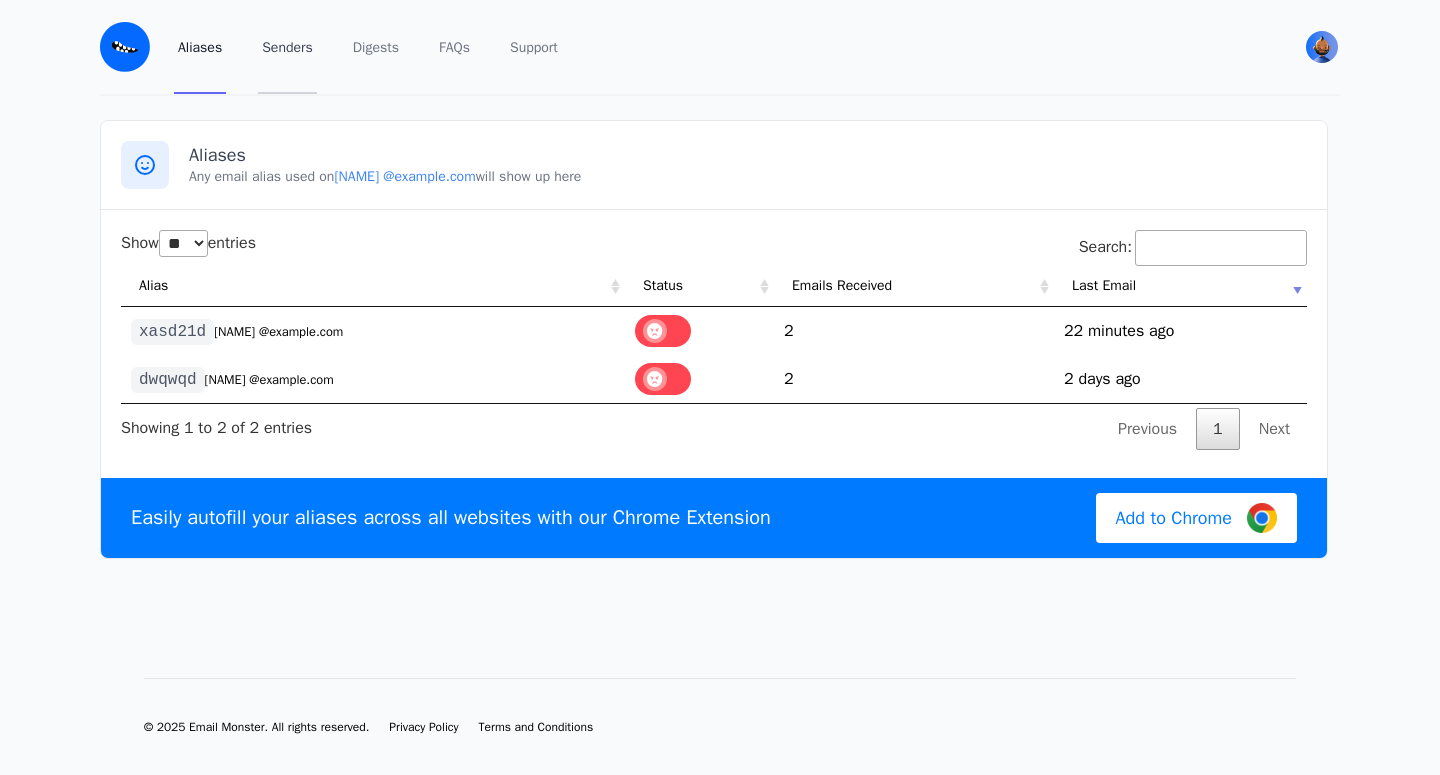 click on "Senders" at bounding box center [287, 47] 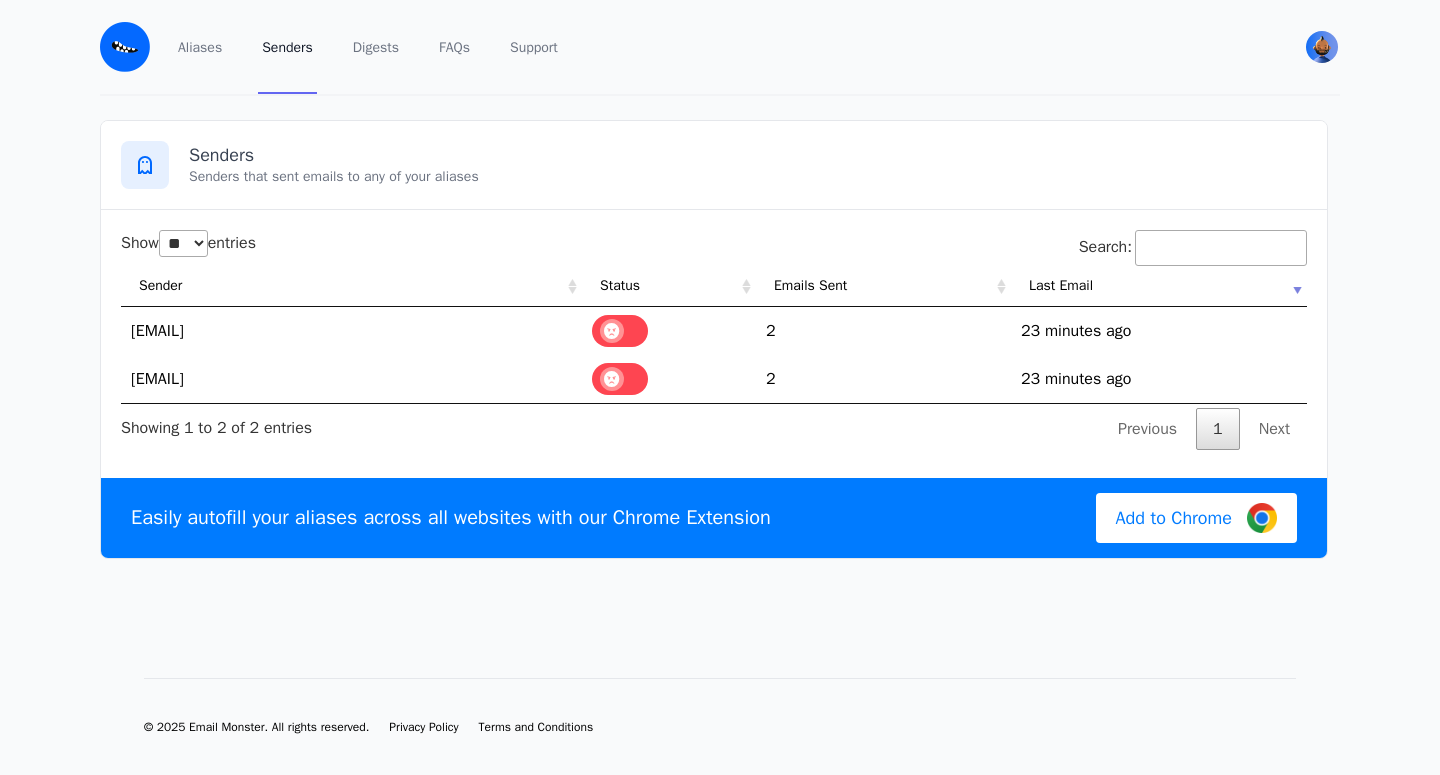 select on "**" 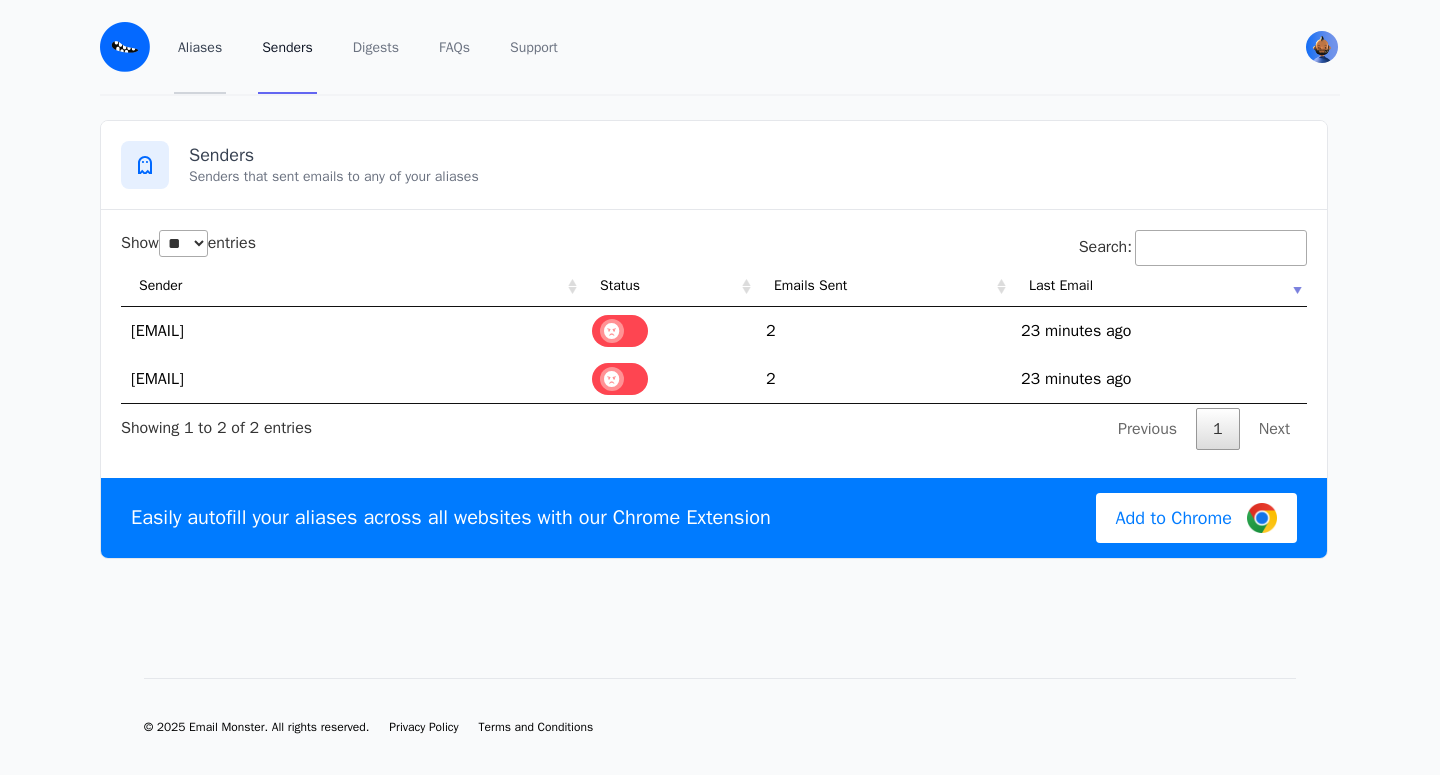 click on "Aliases" at bounding box center (200, 47) 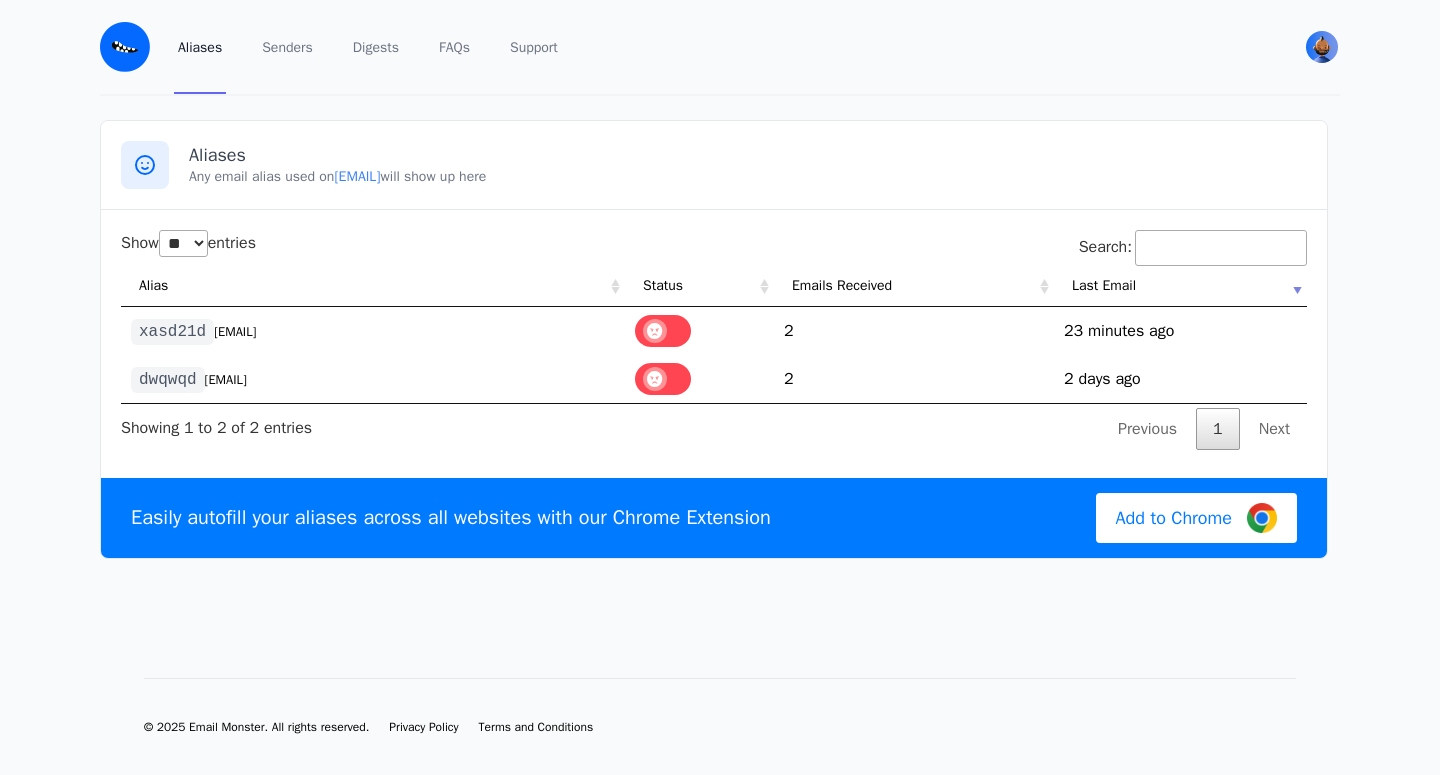 select on "**" 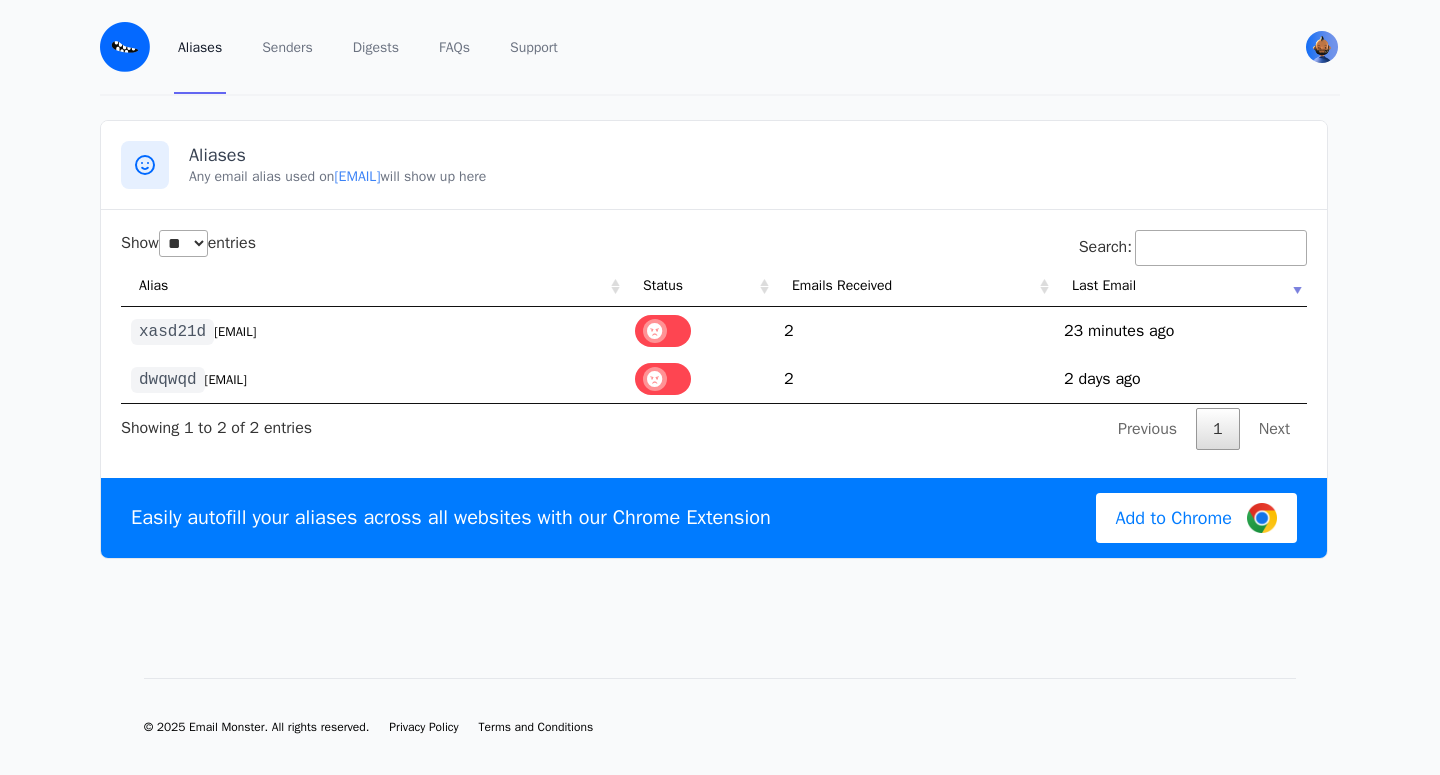 click on "Show  ** ** ** ***  entries Search:
Alias Status Emails Received Last Email
xasd21d @zalupasad12.eml.monster
2
1754445806 23 minutes ago
dwqwqd @zalupasad12.eml.monster
2
1754198854 2 days ago
Showing 1 to 2 of 2 entries Previous 1 Next" at bounding box center [714, 340] 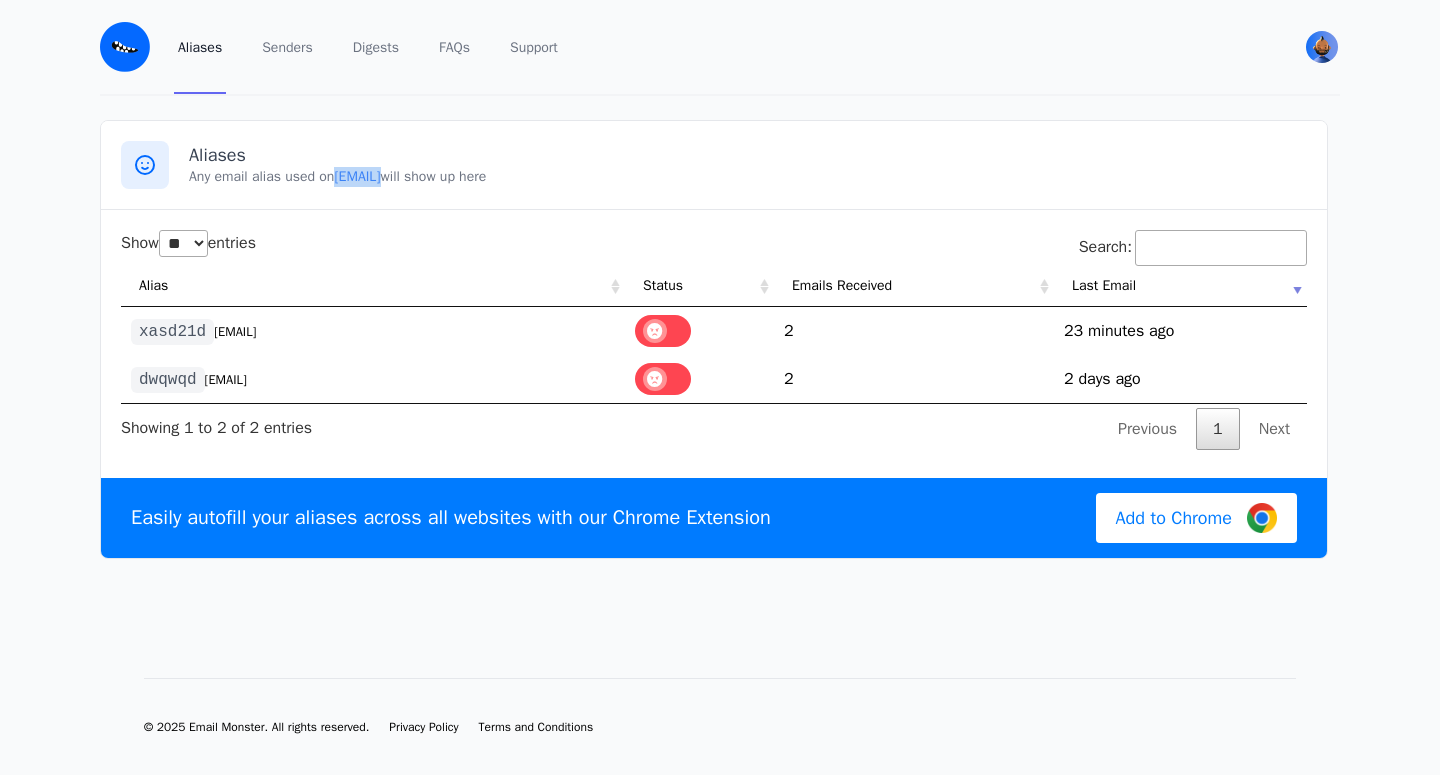 drag, startPoint x: 521, startPoint y: 176, endPoint x: 337, endPoint y: 191, distance: 184.6104 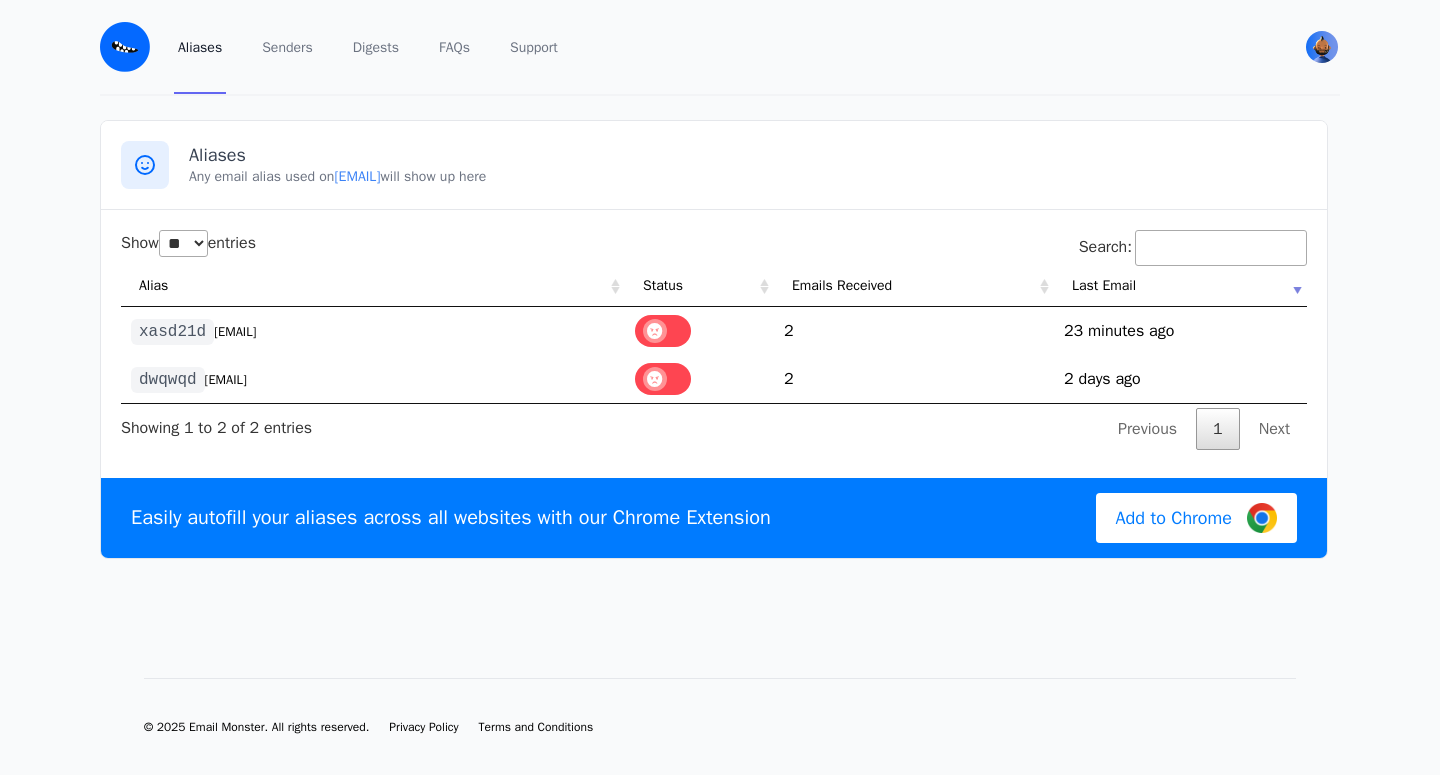 click on "Siava55555dD!
View Profile
Free
Security
Pricing
Sign out" at bounding box center [1322, 47] 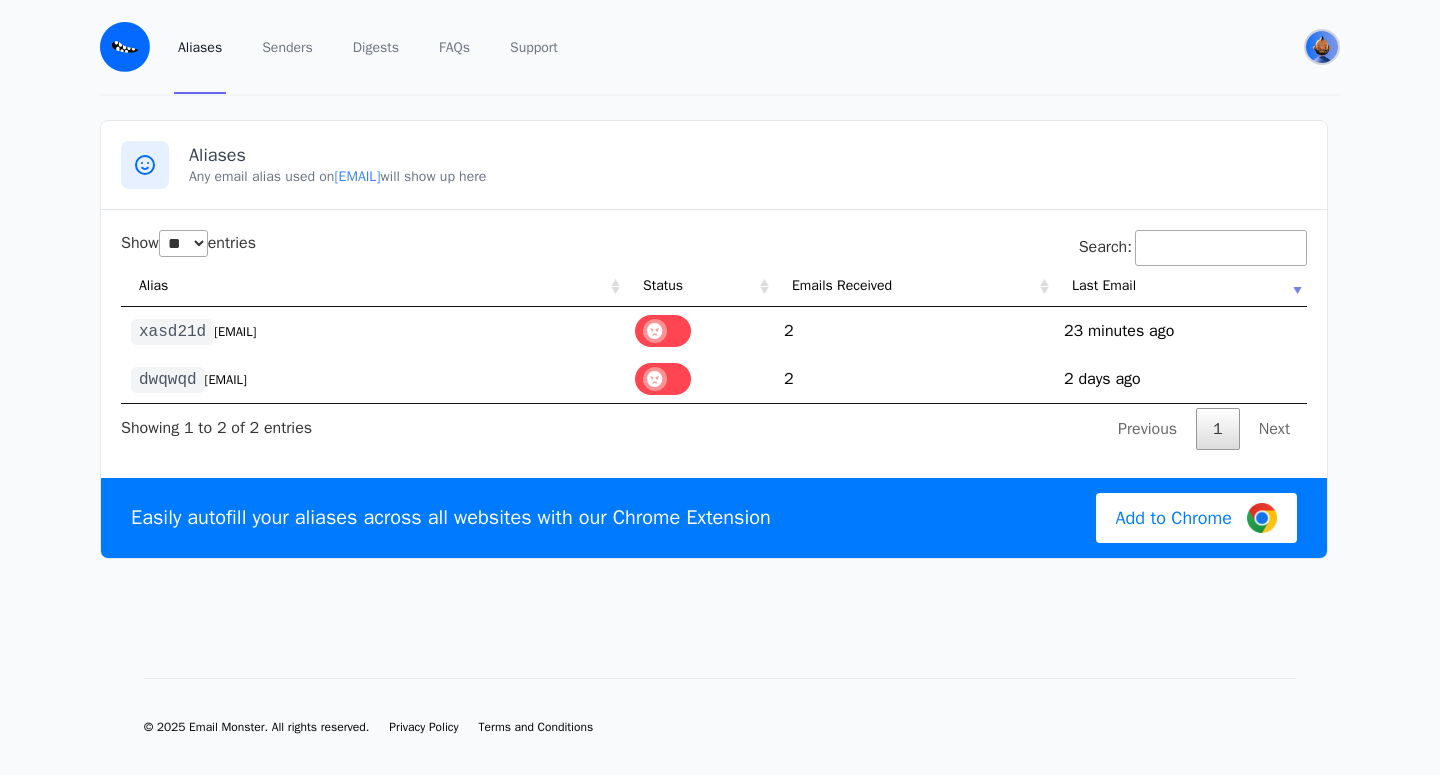 click at bounding box center (1322, 47) 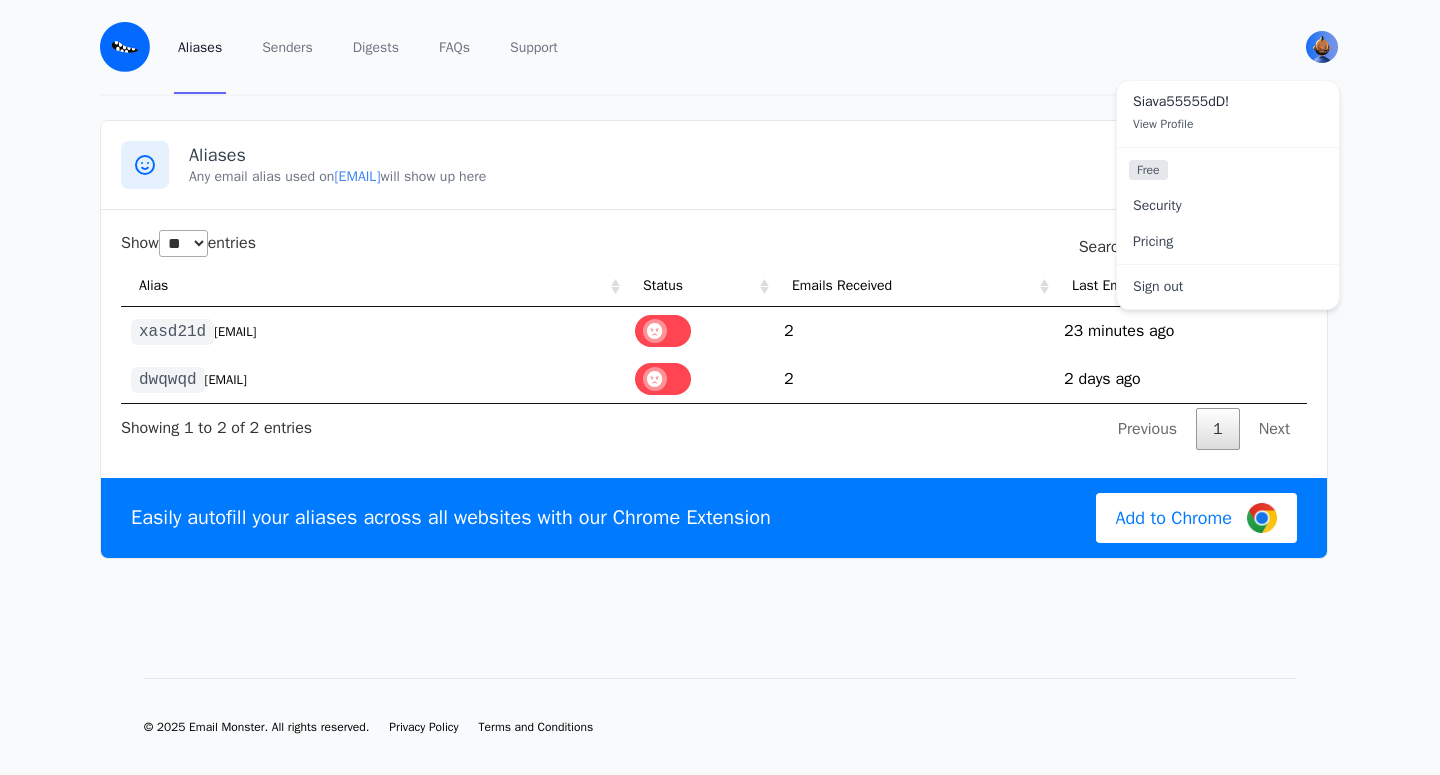 click on "View Profile" at bounding box center [1163, 124] 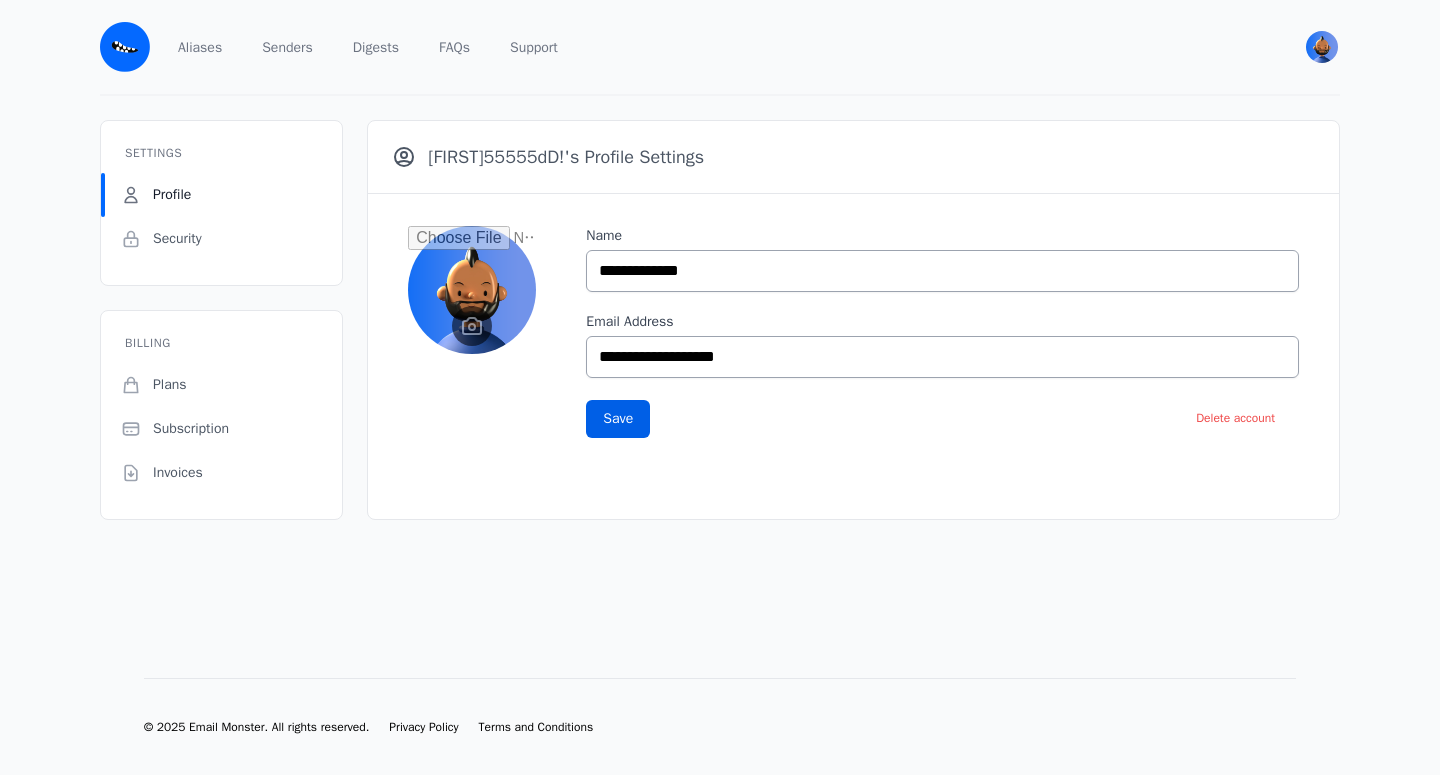 scroll, scrollTop: 0, scrollLeft: 0, axis: both 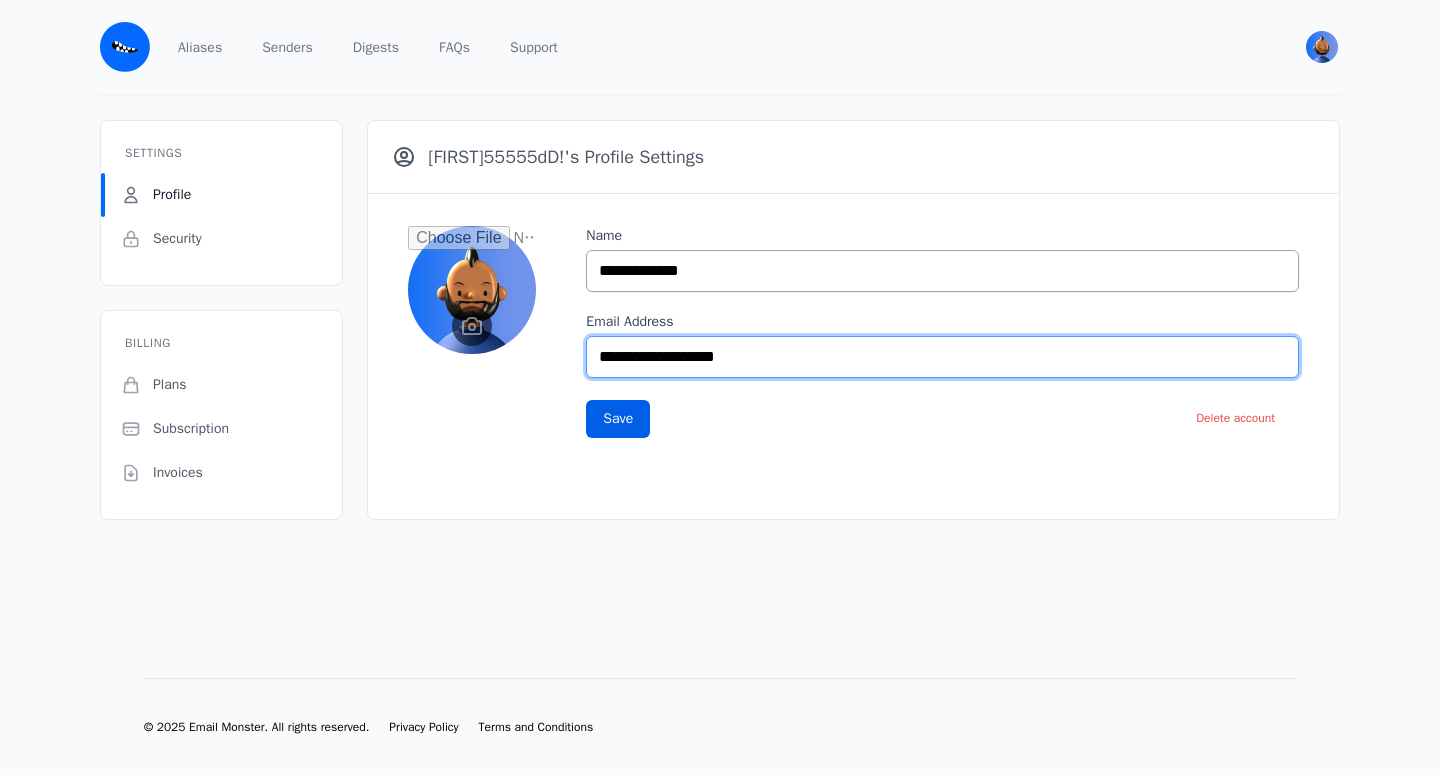 click on "**********" at bounding box center [942, 357] 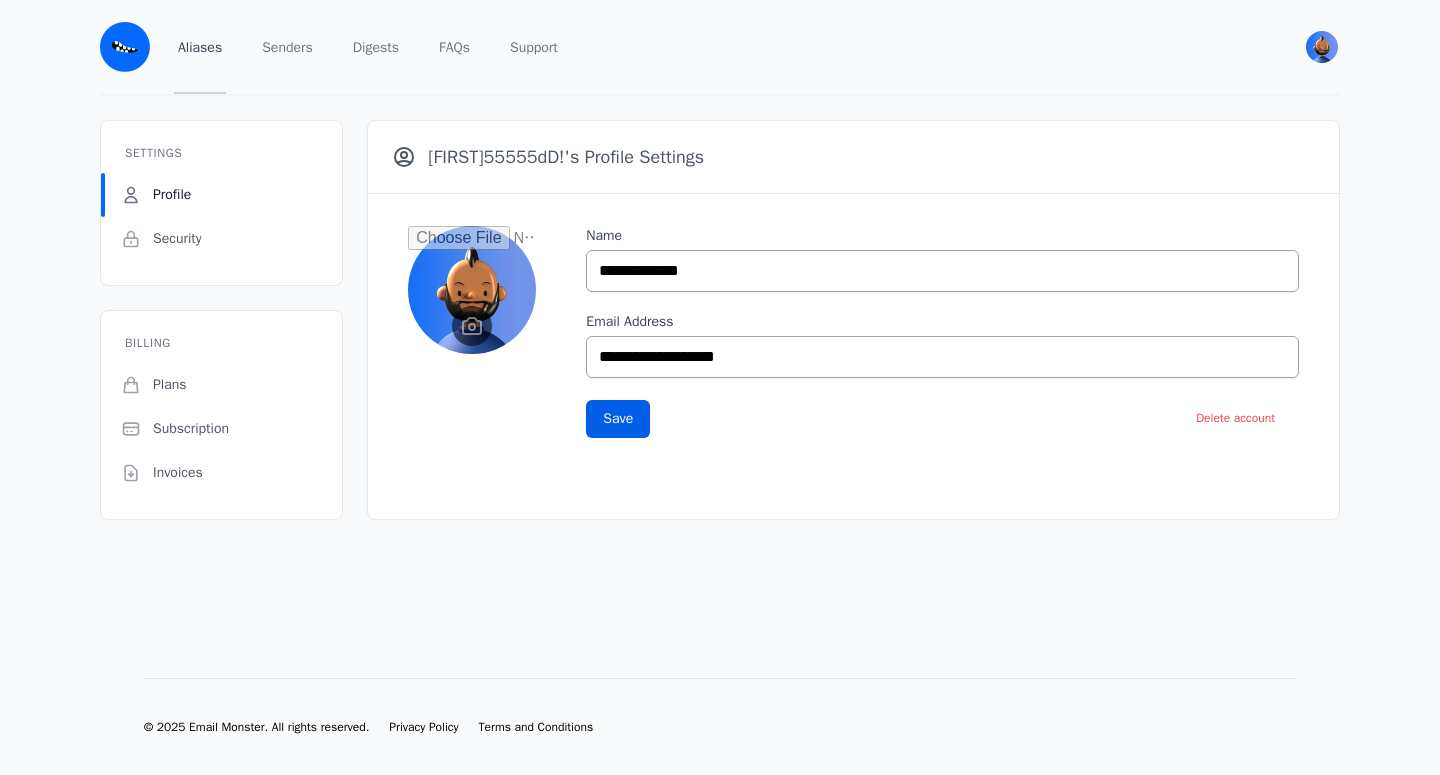 click on "Aliases" at bounding box center (200, 47) 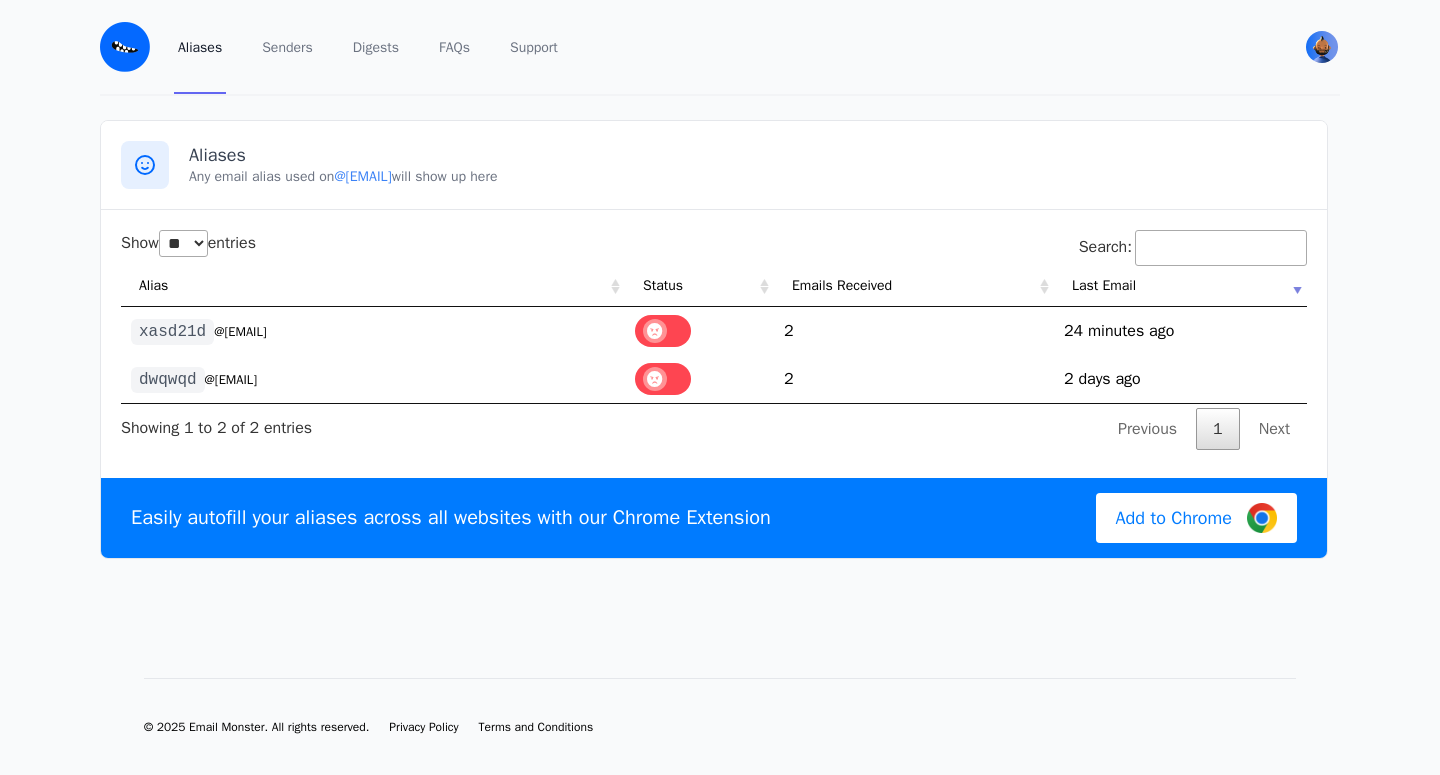 select on "**" 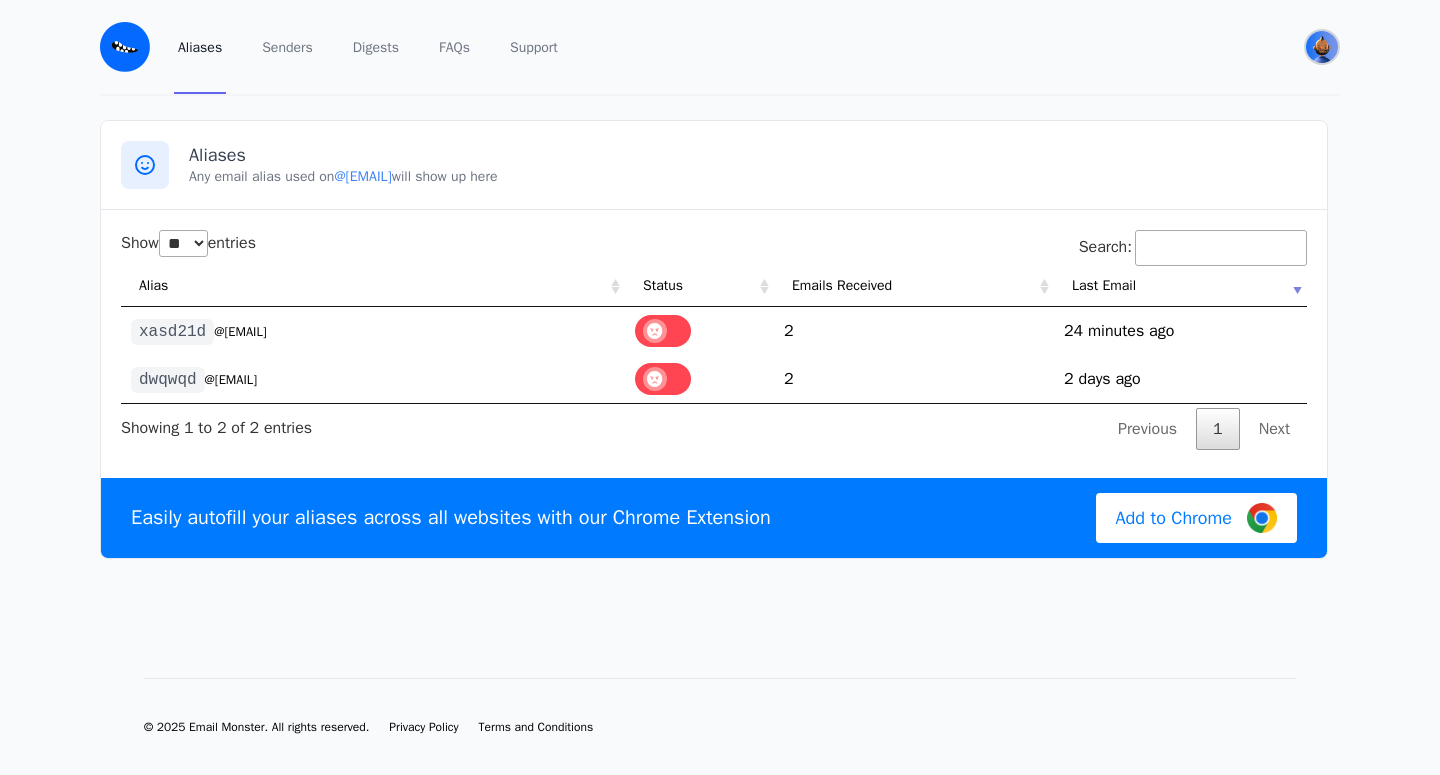 click at bounding box center [1322, 47] 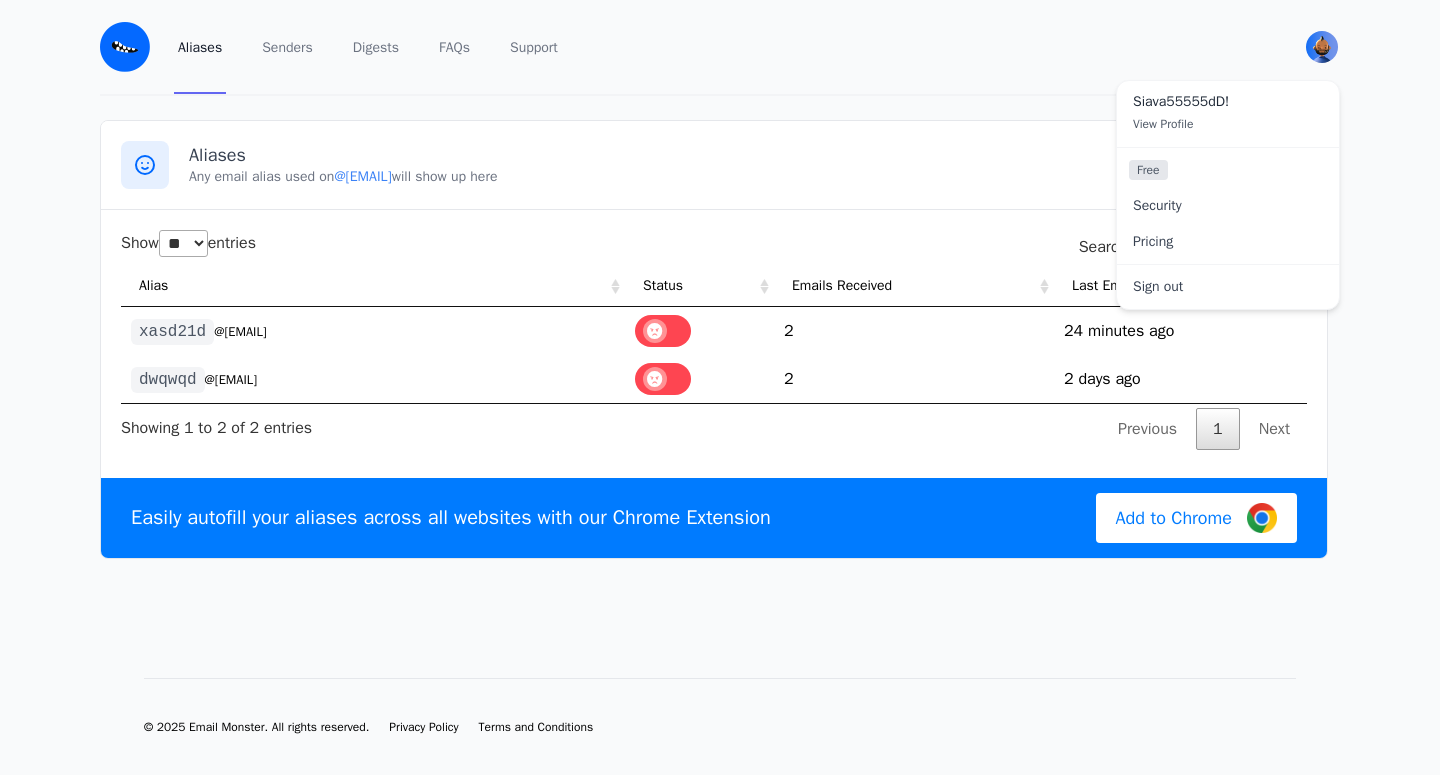 click on "View Profile" at bounding box center (1163, 124) 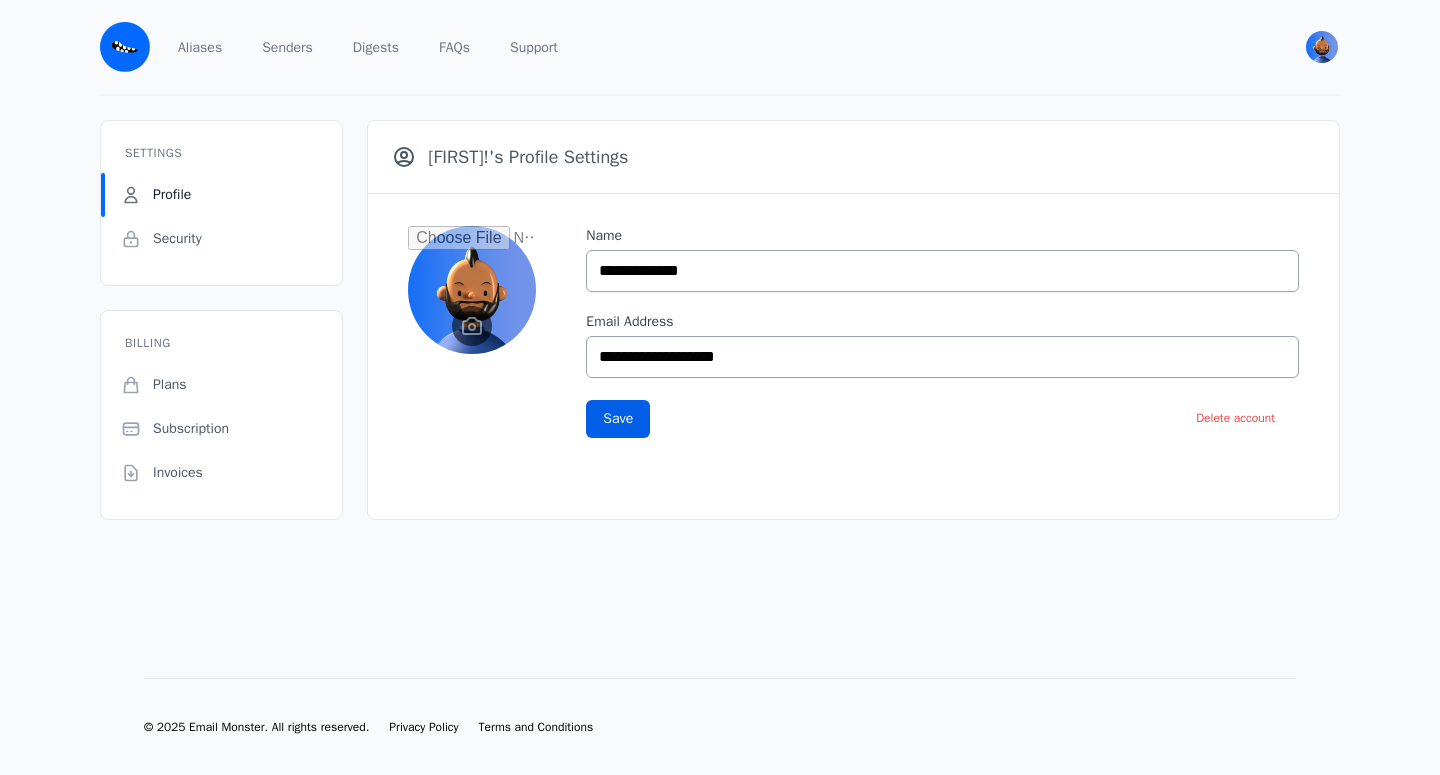 scroll, scrollTop: 0, scrollLeft: 0, axis: both 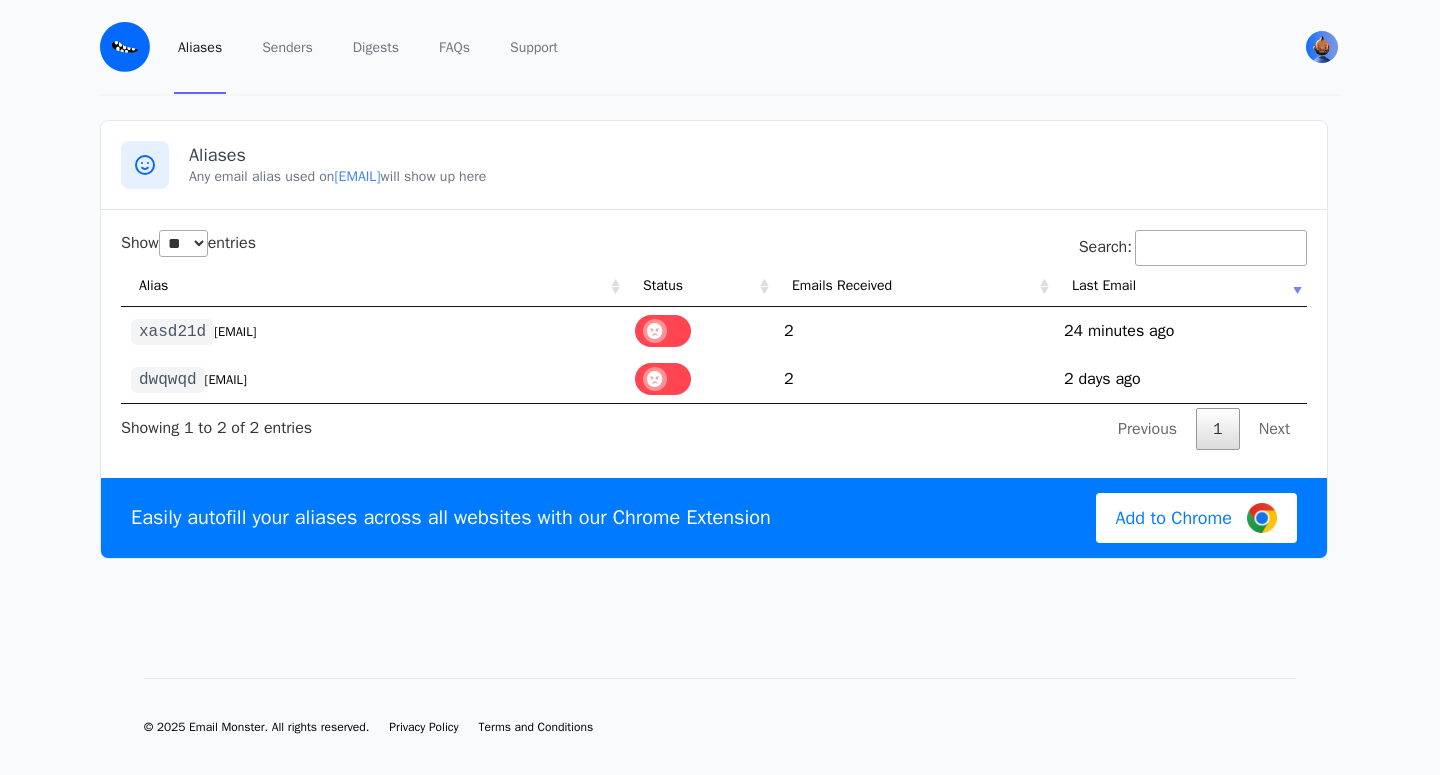 select on "**" 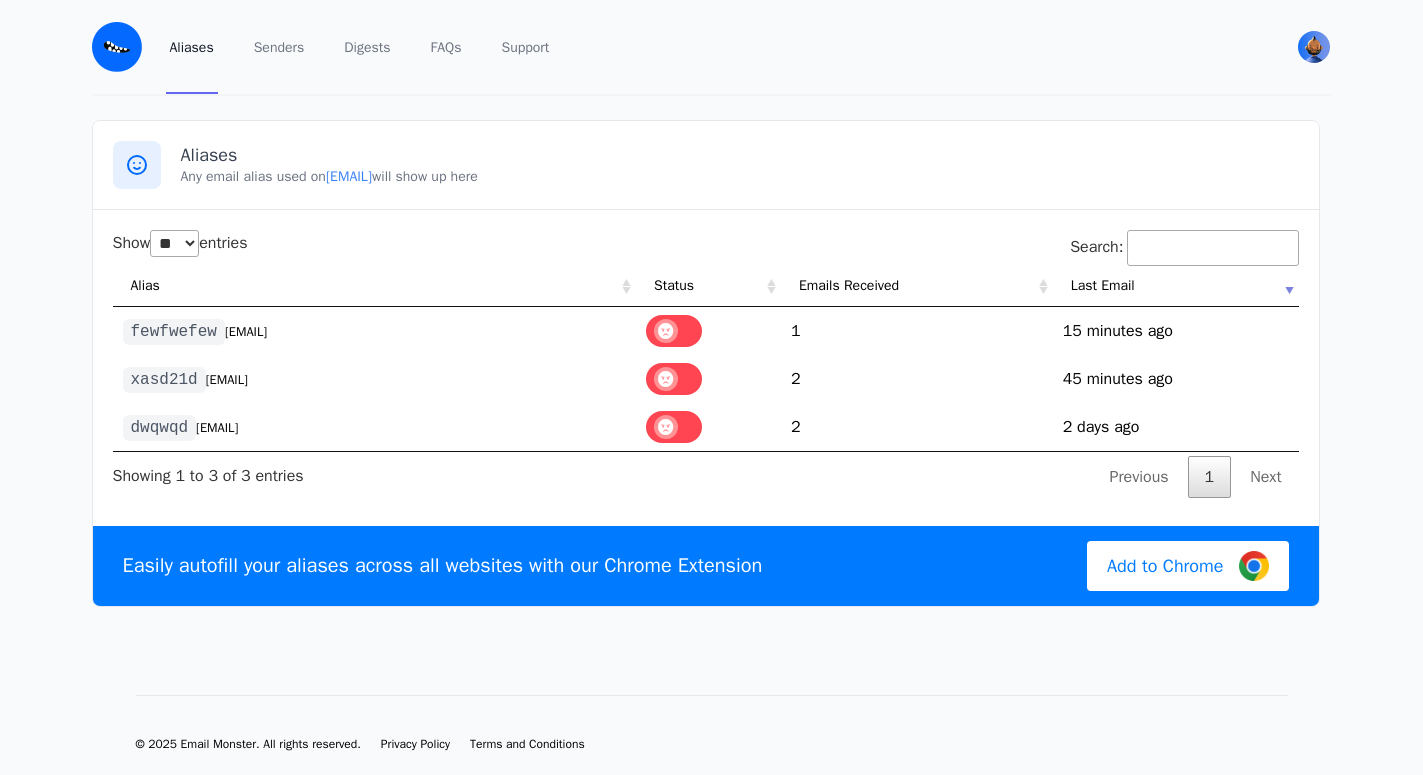 select on "**" 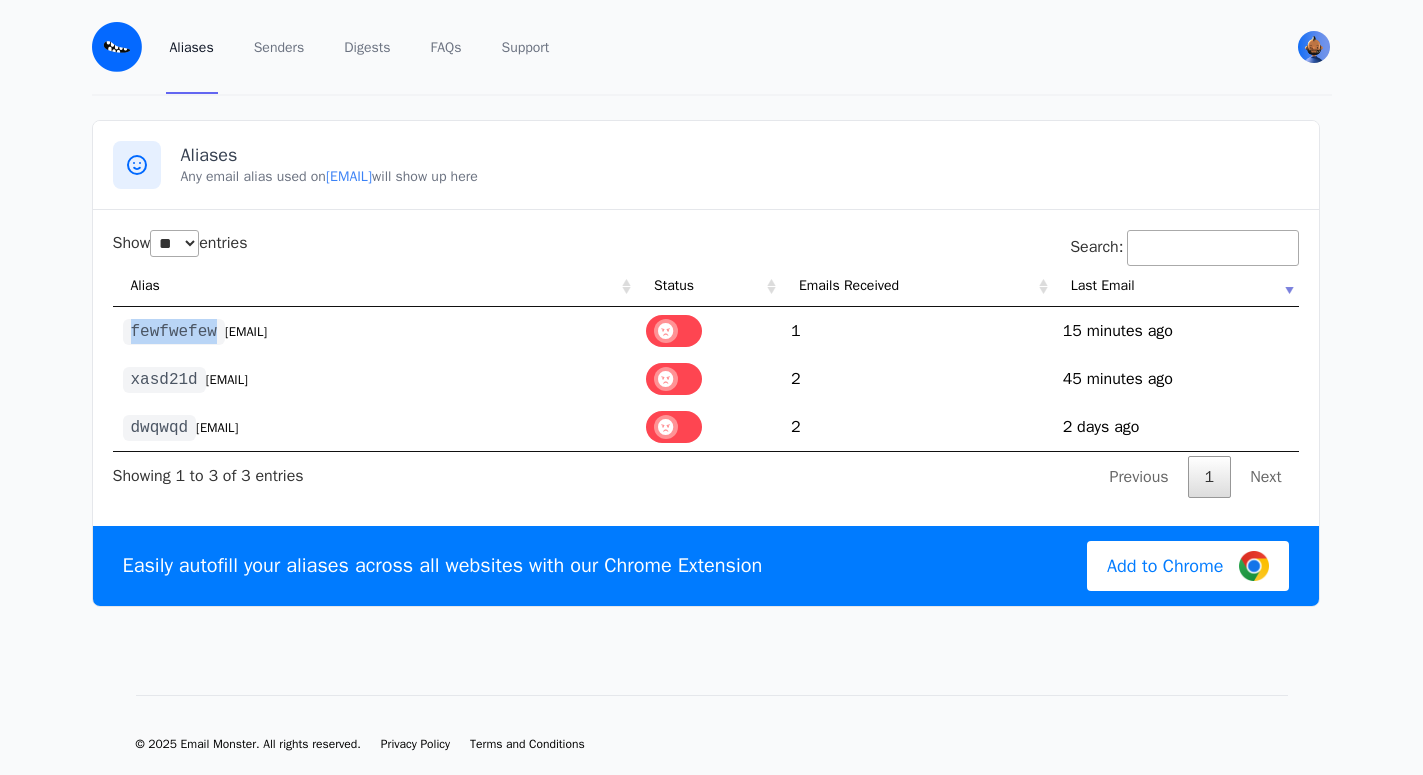 click on "fewfwefew @zalupasad12.eml.monster" at bounding box center (375, 331) 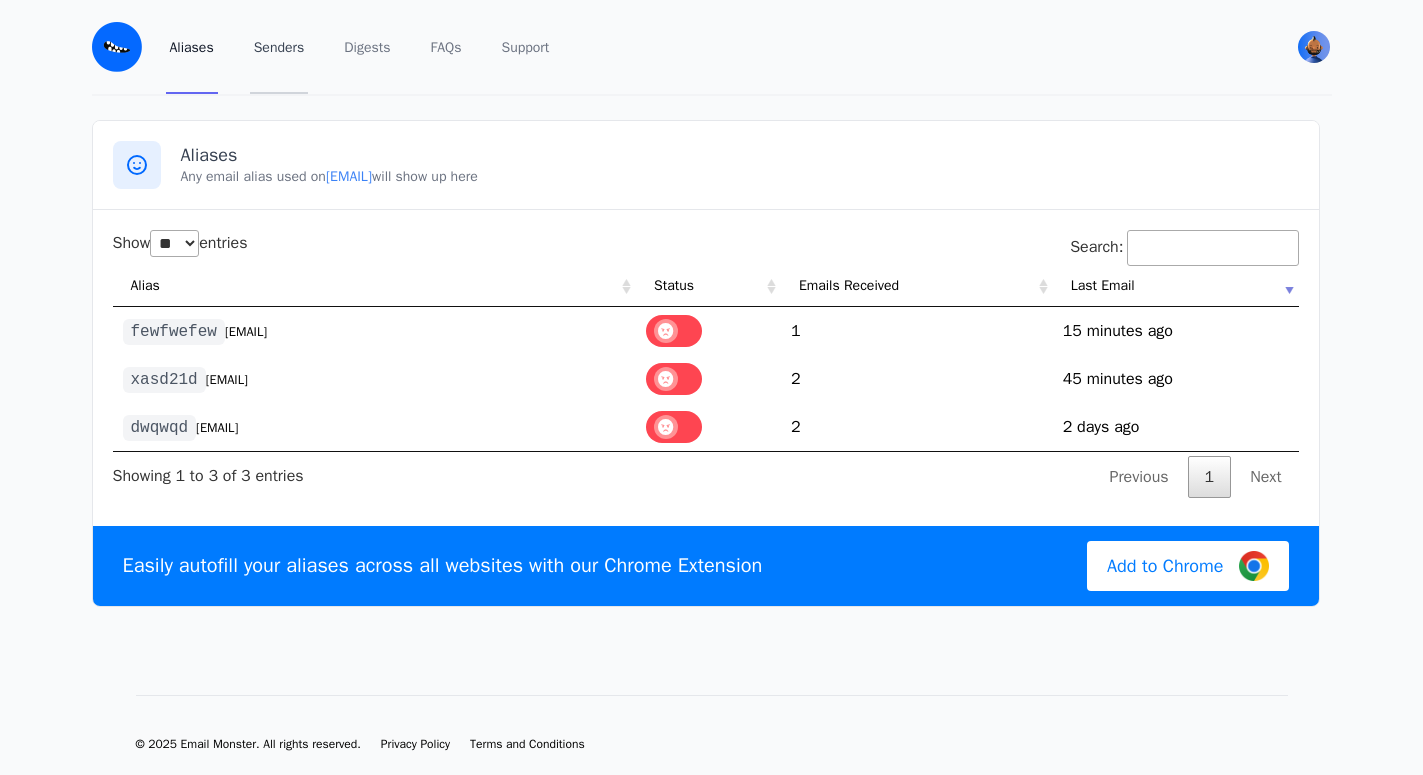 click on "Senders" at bounding box center [279, 47] 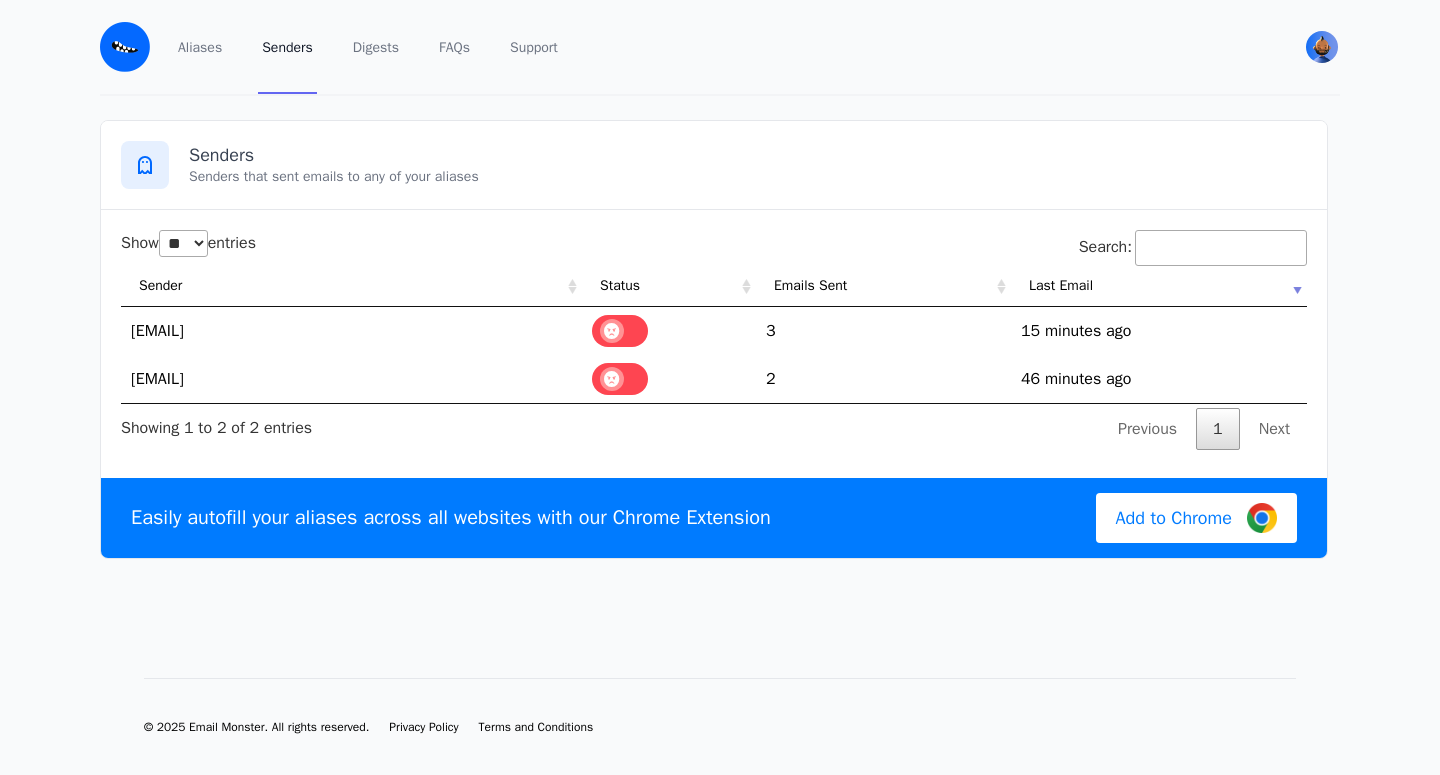 select on "**" 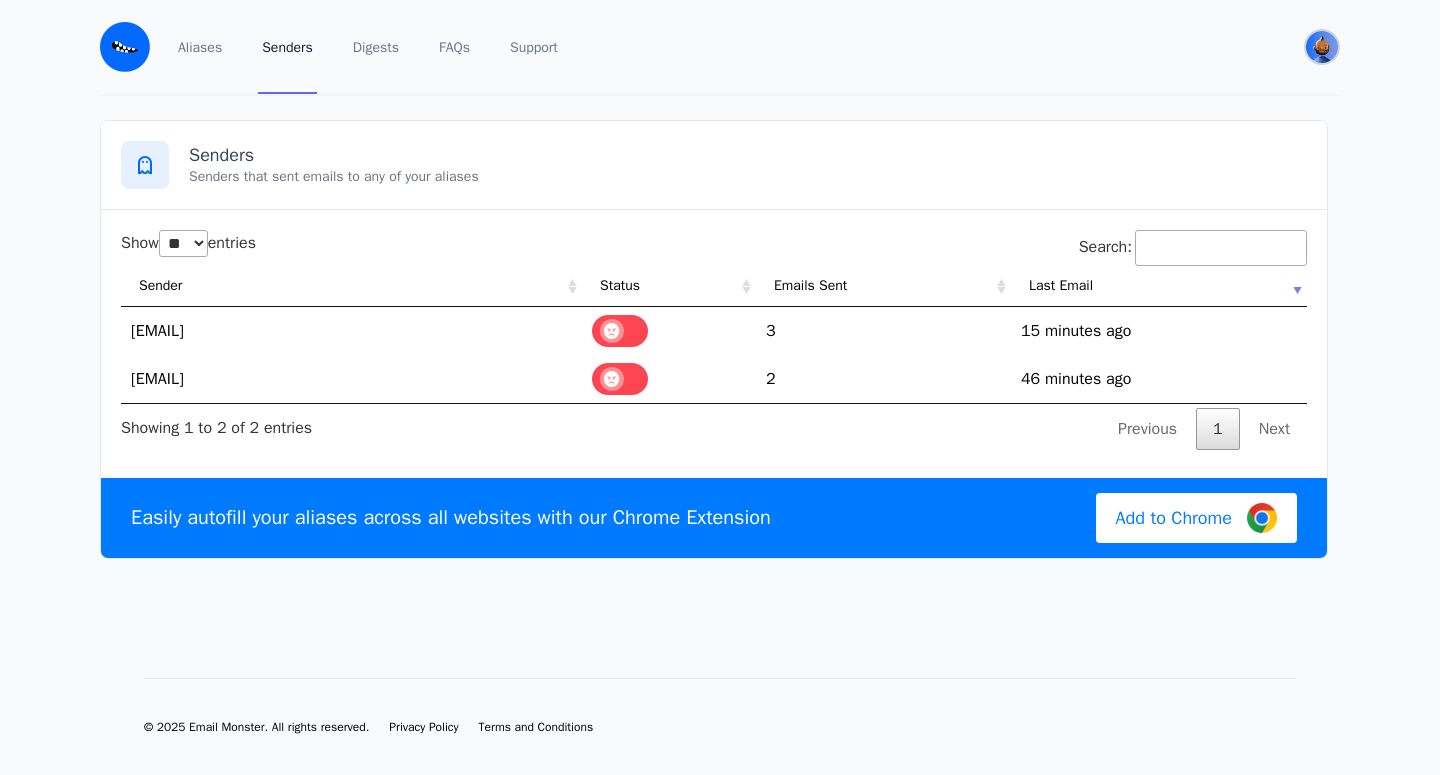 click at bounding box center [1322, 47] 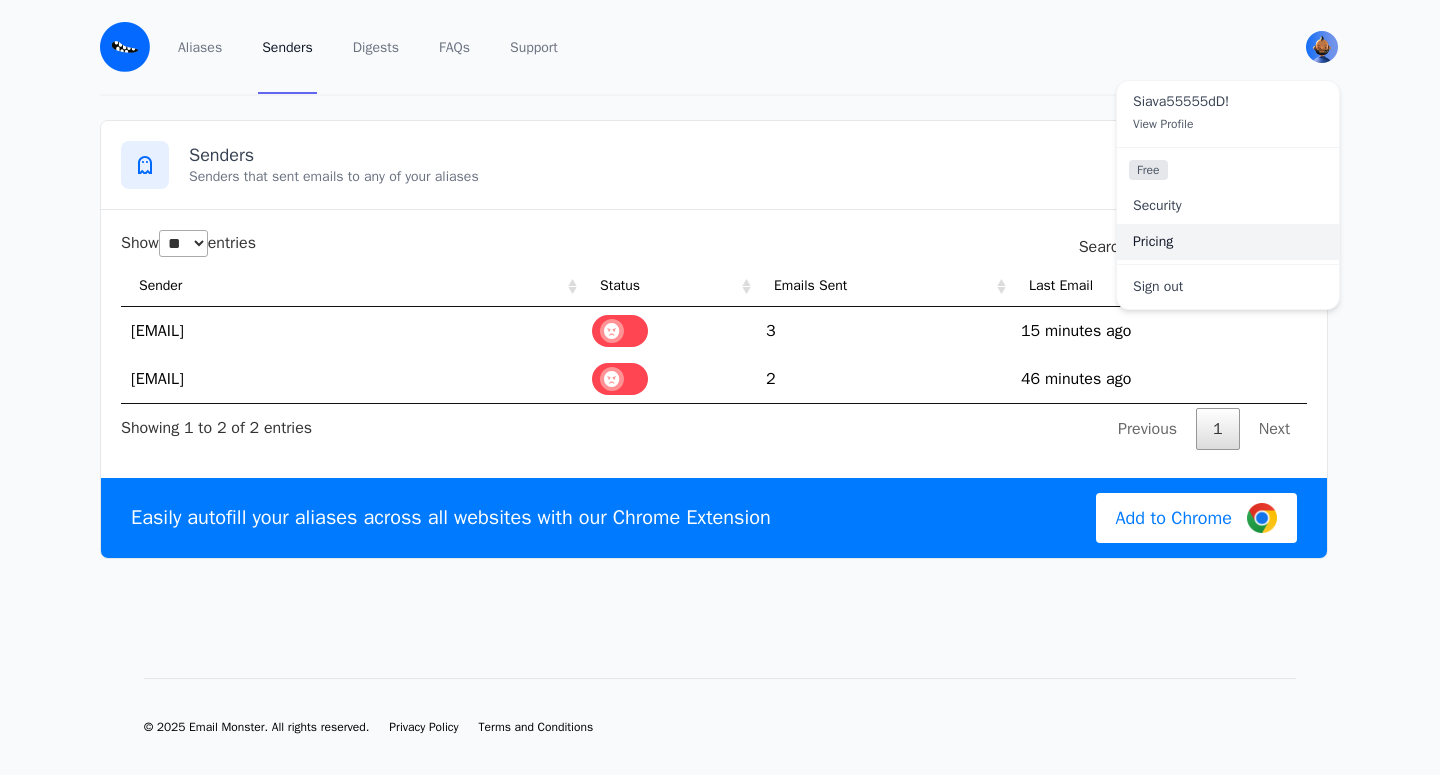 click on "Pricing" at bounding box center (1228, 242) 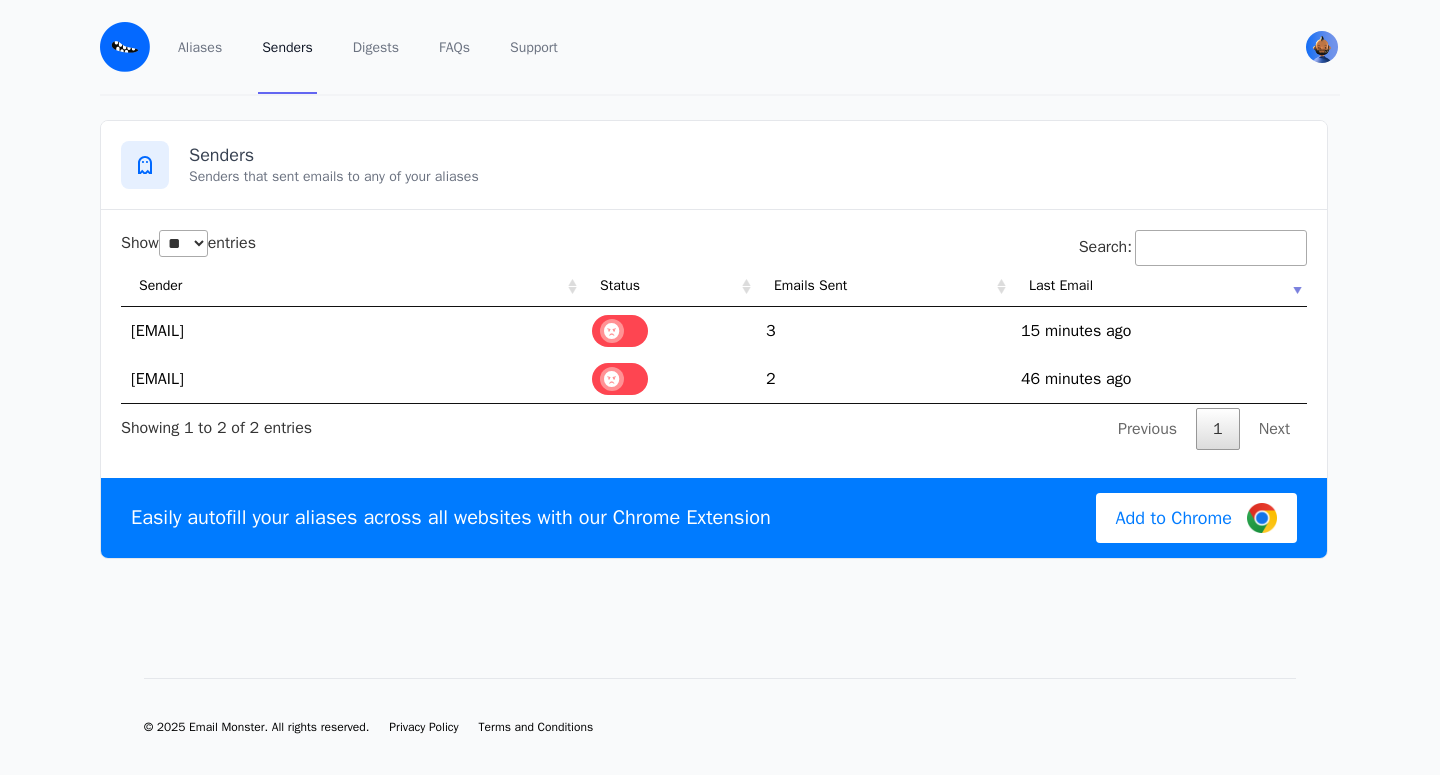 select on "**" 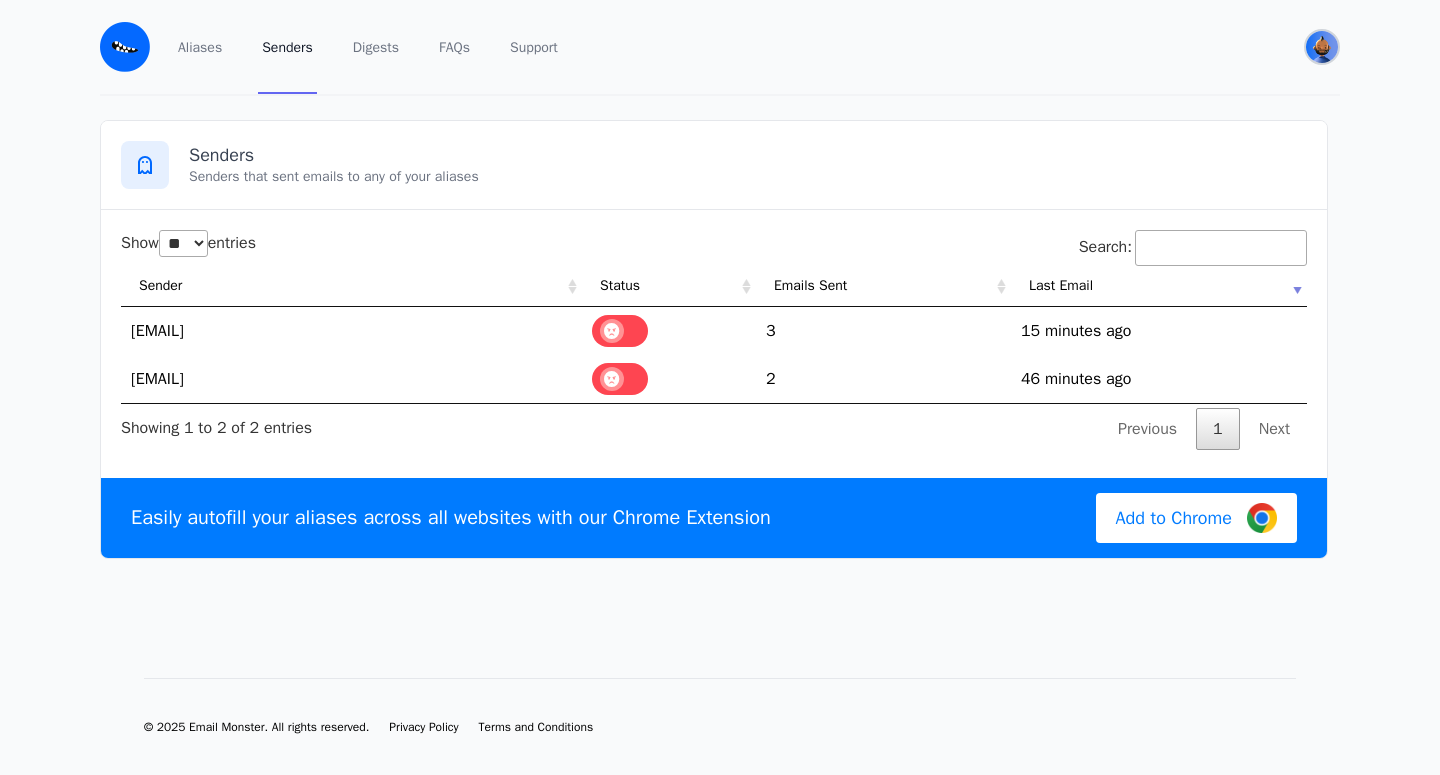 click at bounding box center (1322, 47) 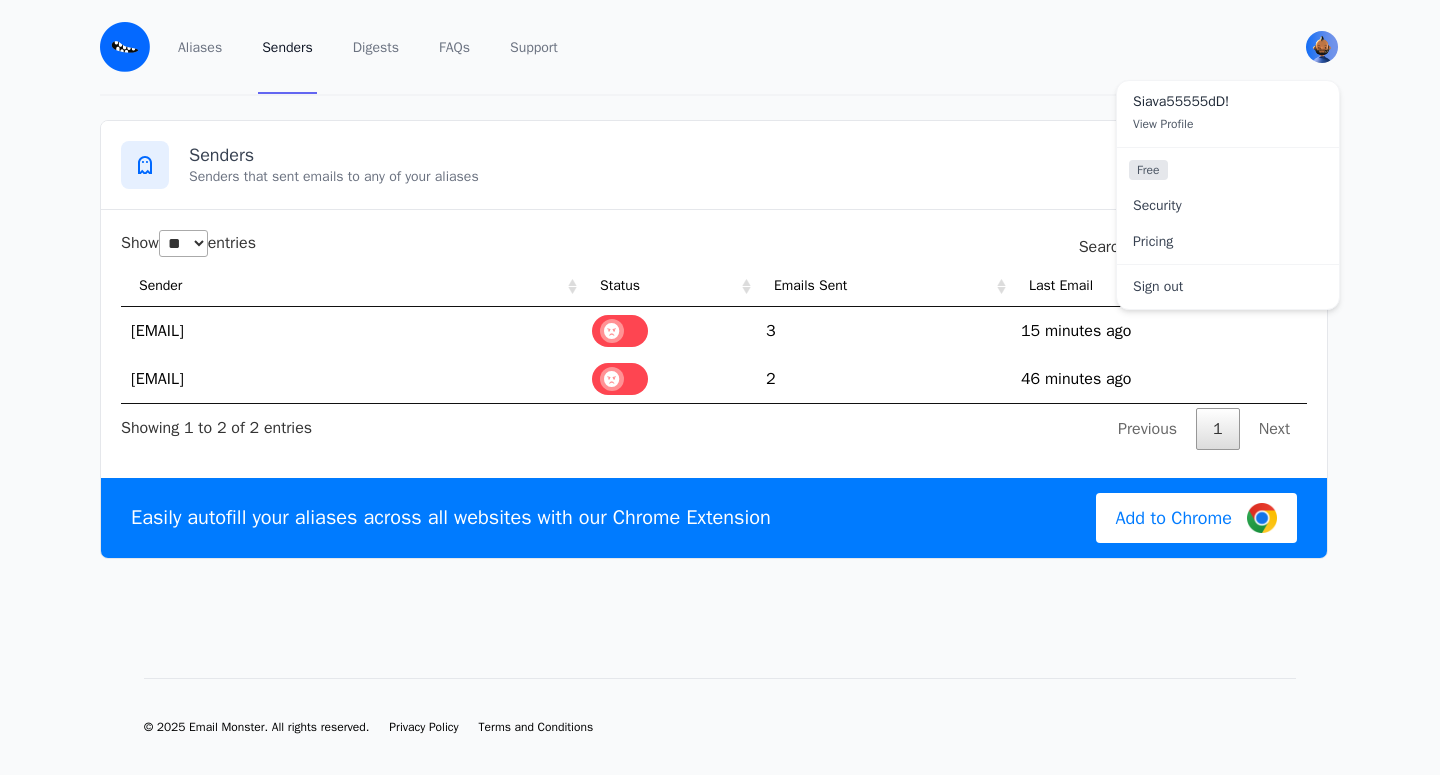 click on "View Profile" at bounding box center [1163, 124] 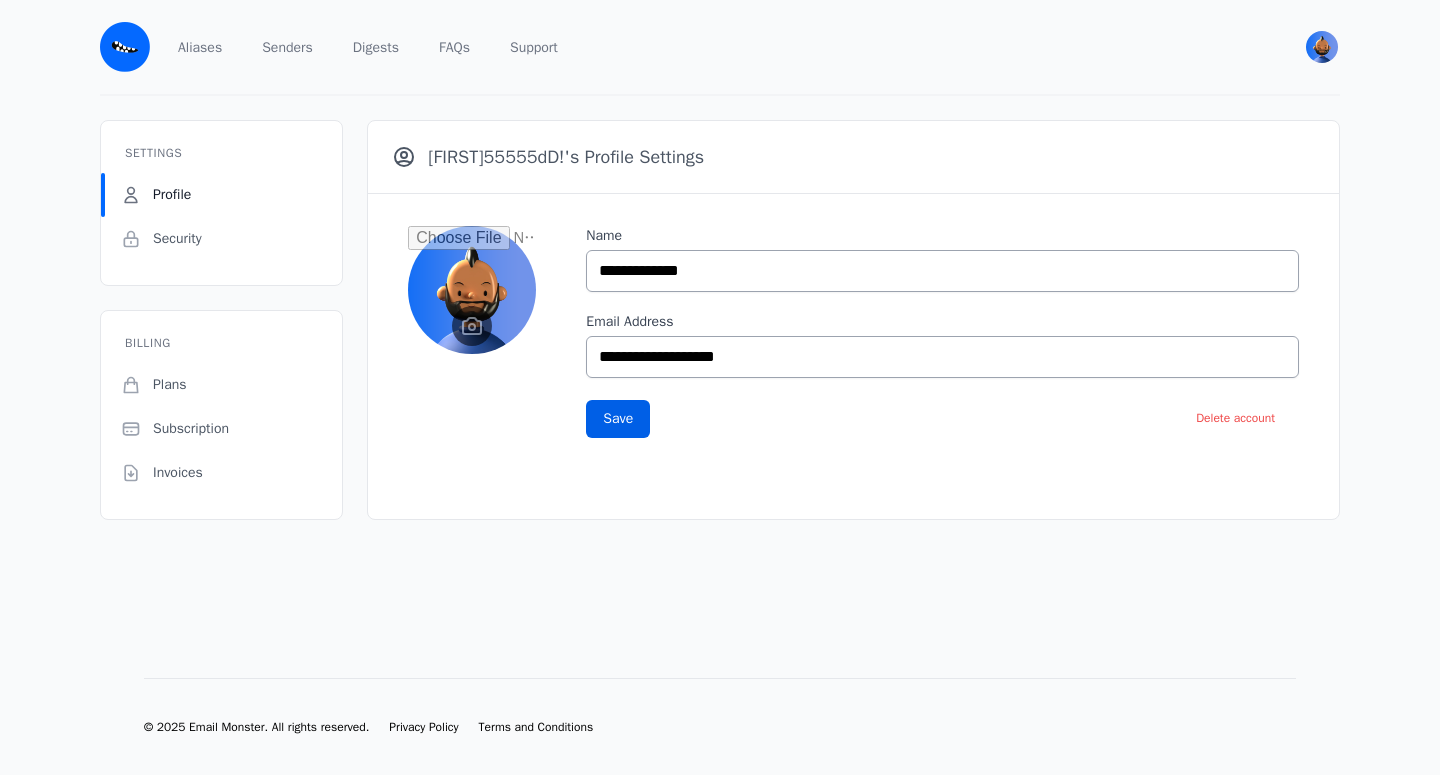scroll, scrollTop: 0, scrollLeft: 0, axis: both 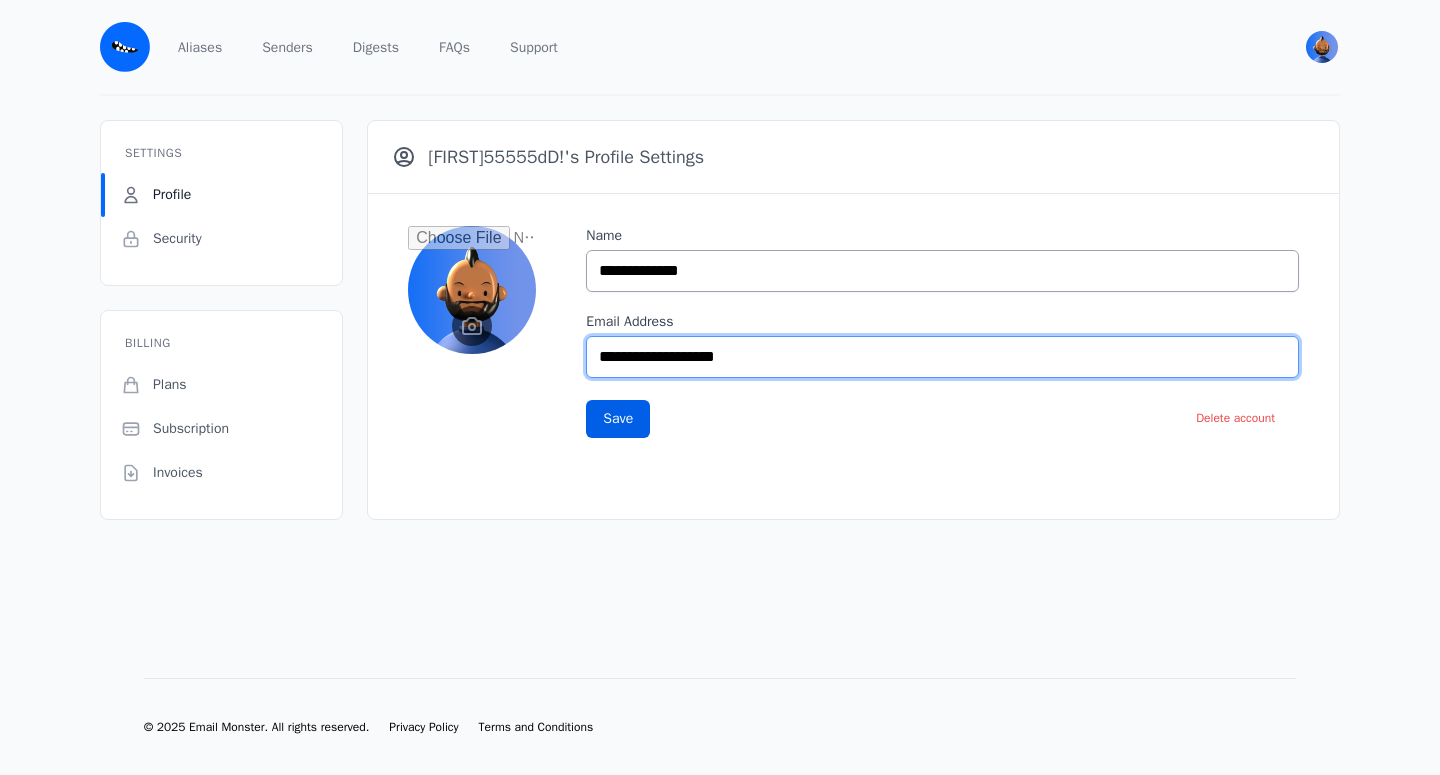 click on "**********" at bounding box center [942, 357] 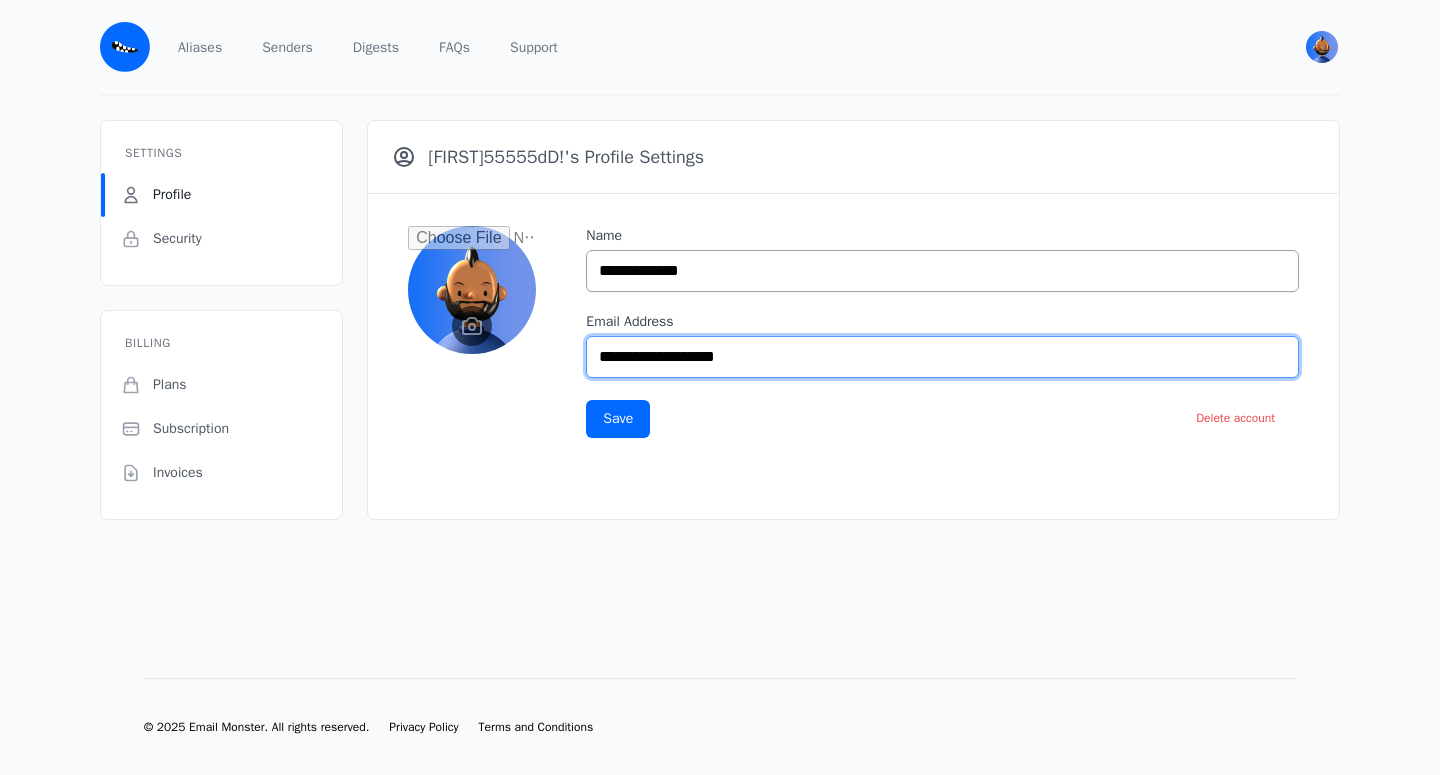 type on "**********" 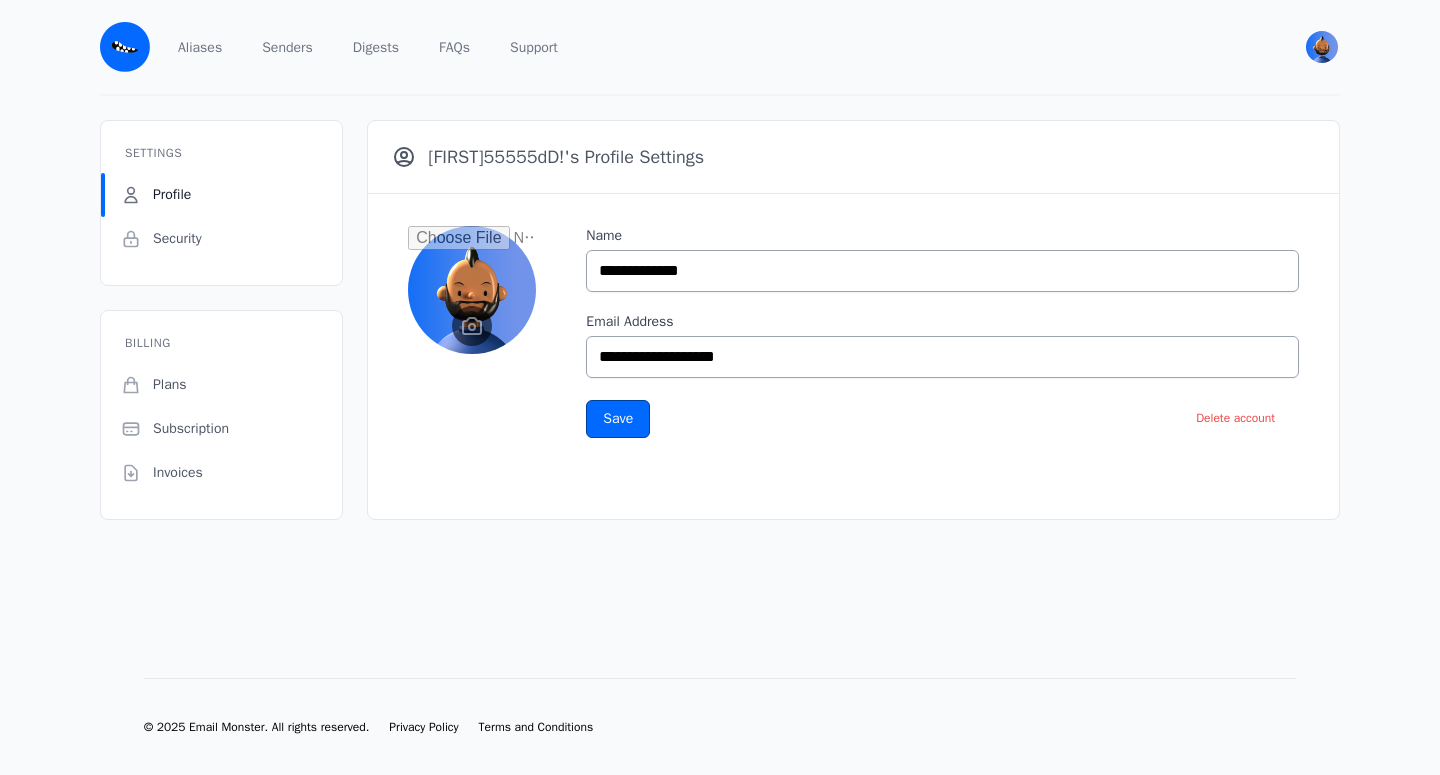 click on "Save" at bounding box center (618, 419) 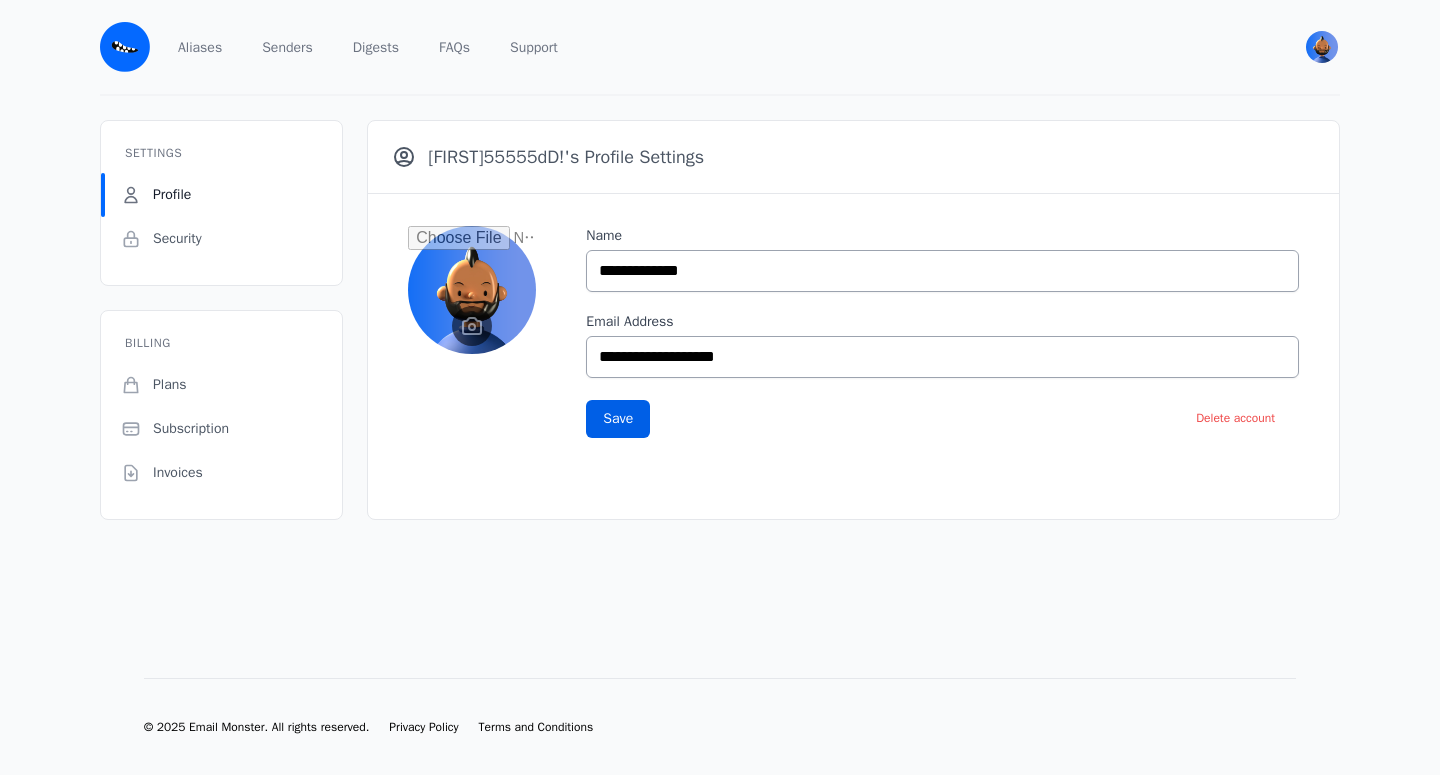 scroll, scrollTop: 0, scrollLeft: 0, axis: both 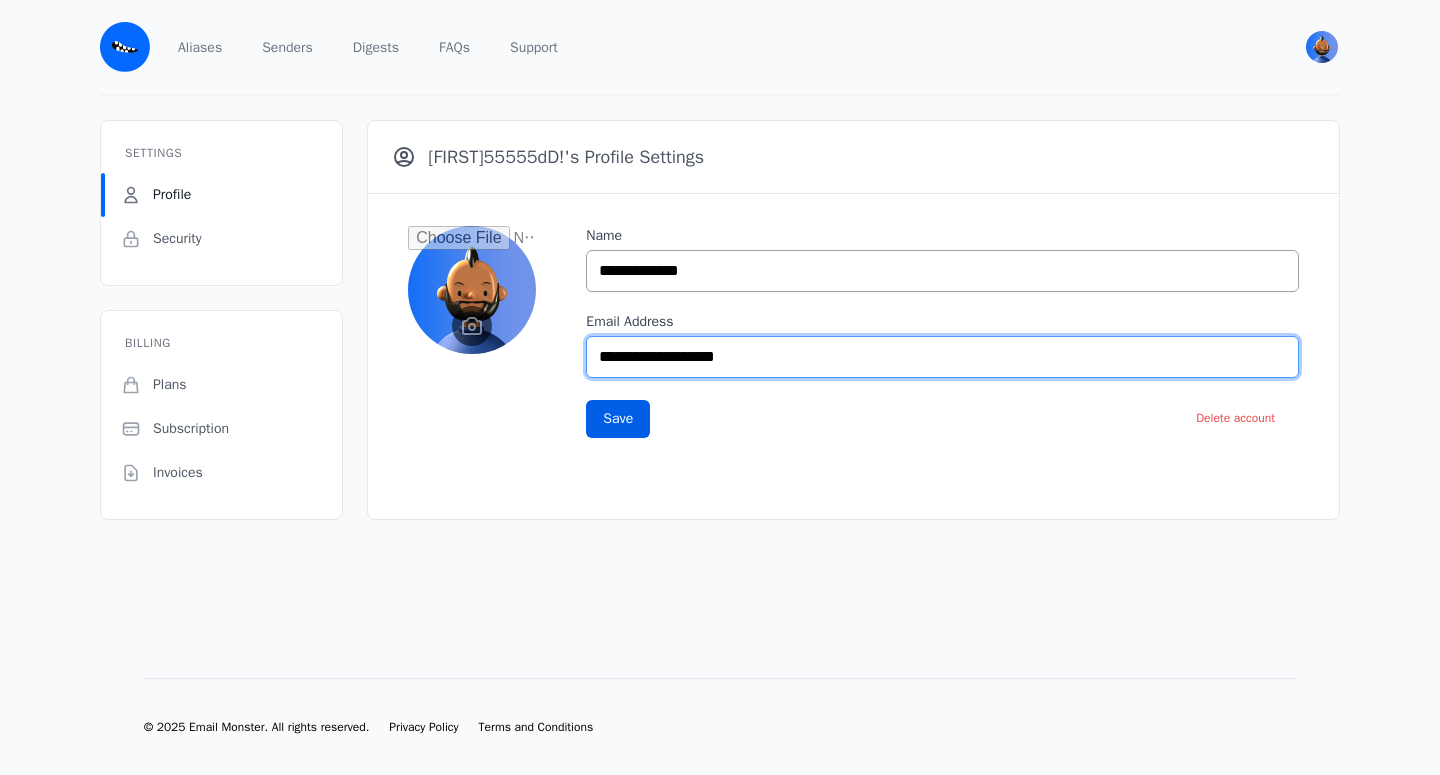 click on "**********" at bounding box center [942, 357] 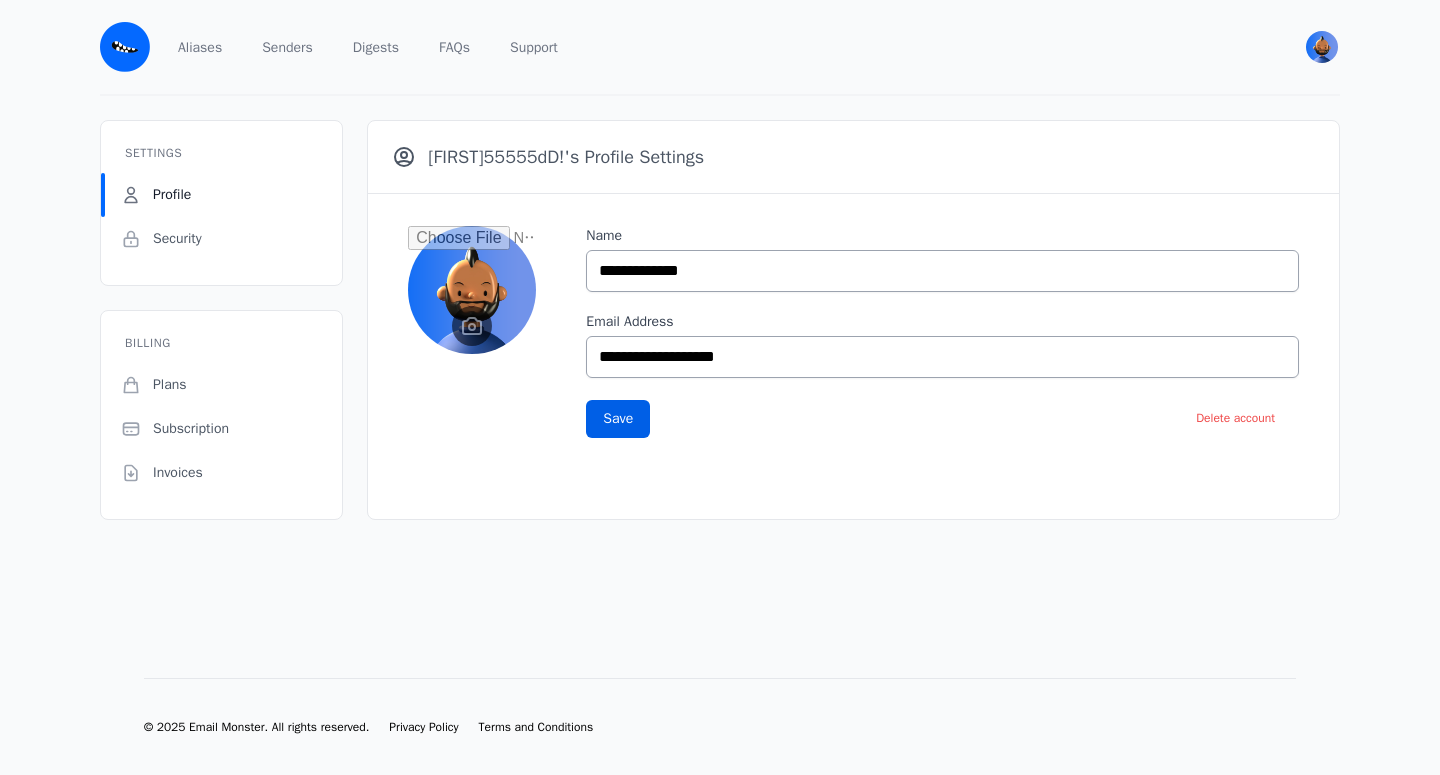 click at bounding box center (125, 47) 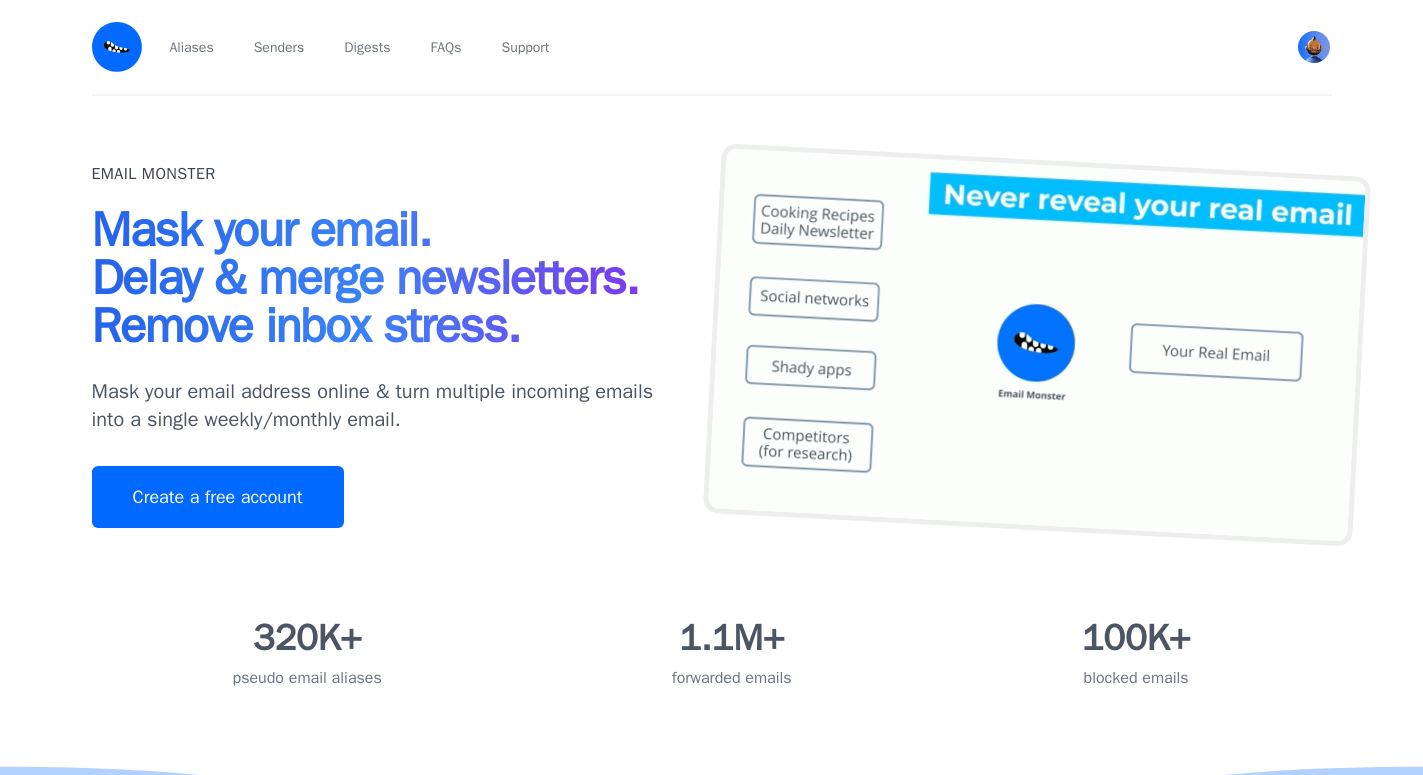 scroll, scrollTop: 0, scrollLeft: 0, axis: both 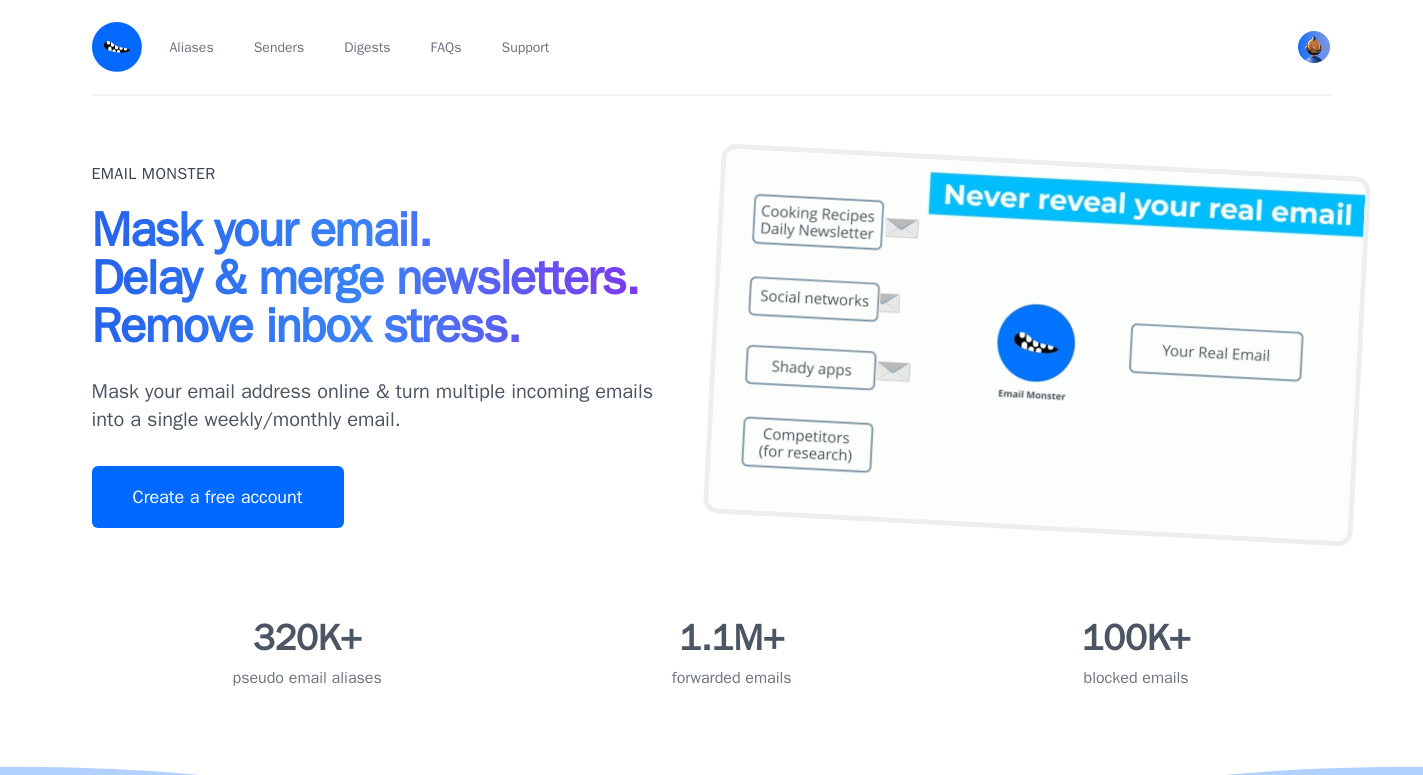 click on "Aliases
Senders
Digests
FAQs
Support
[USERNAME]!
View Profile
Free
Security
Pricing" at bounding box center (712, 48) 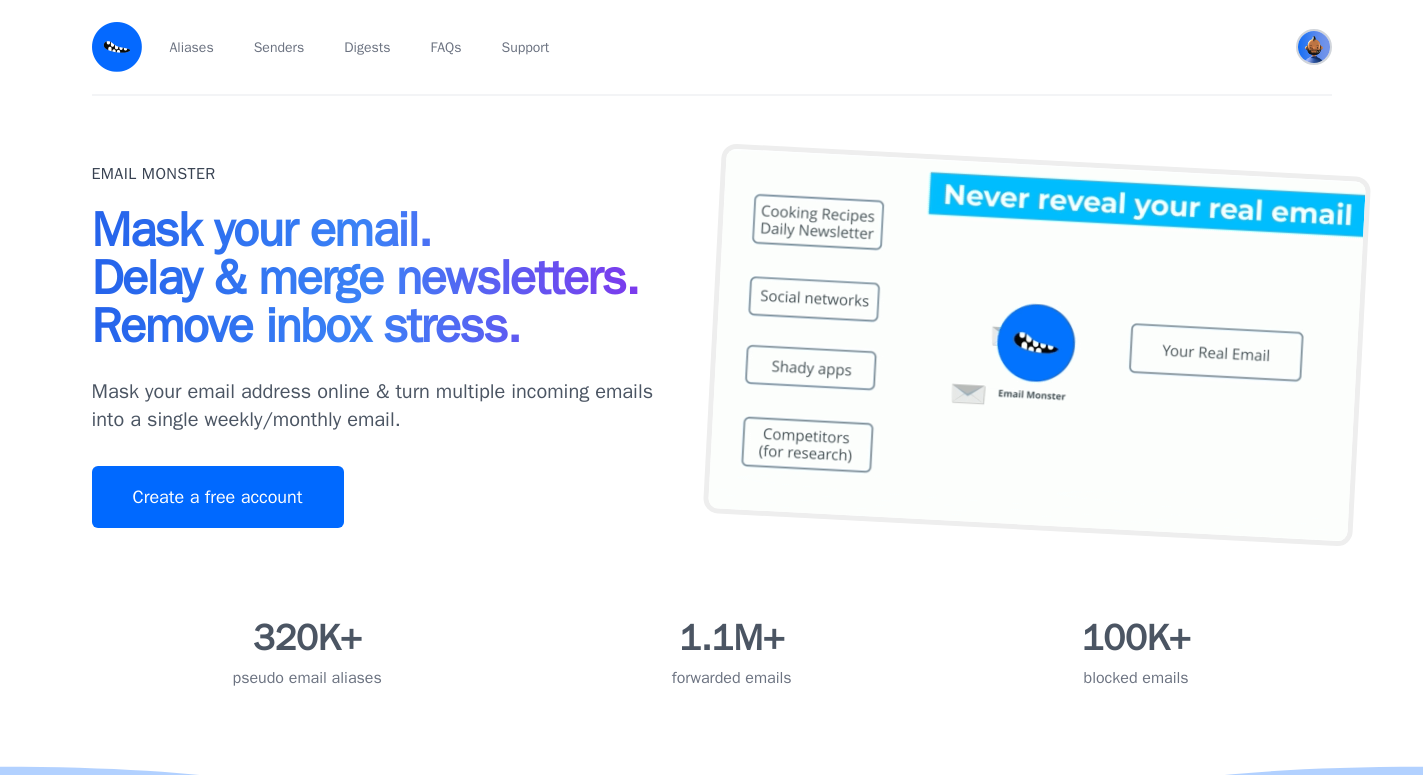 click at bounding box center (1314, 47) 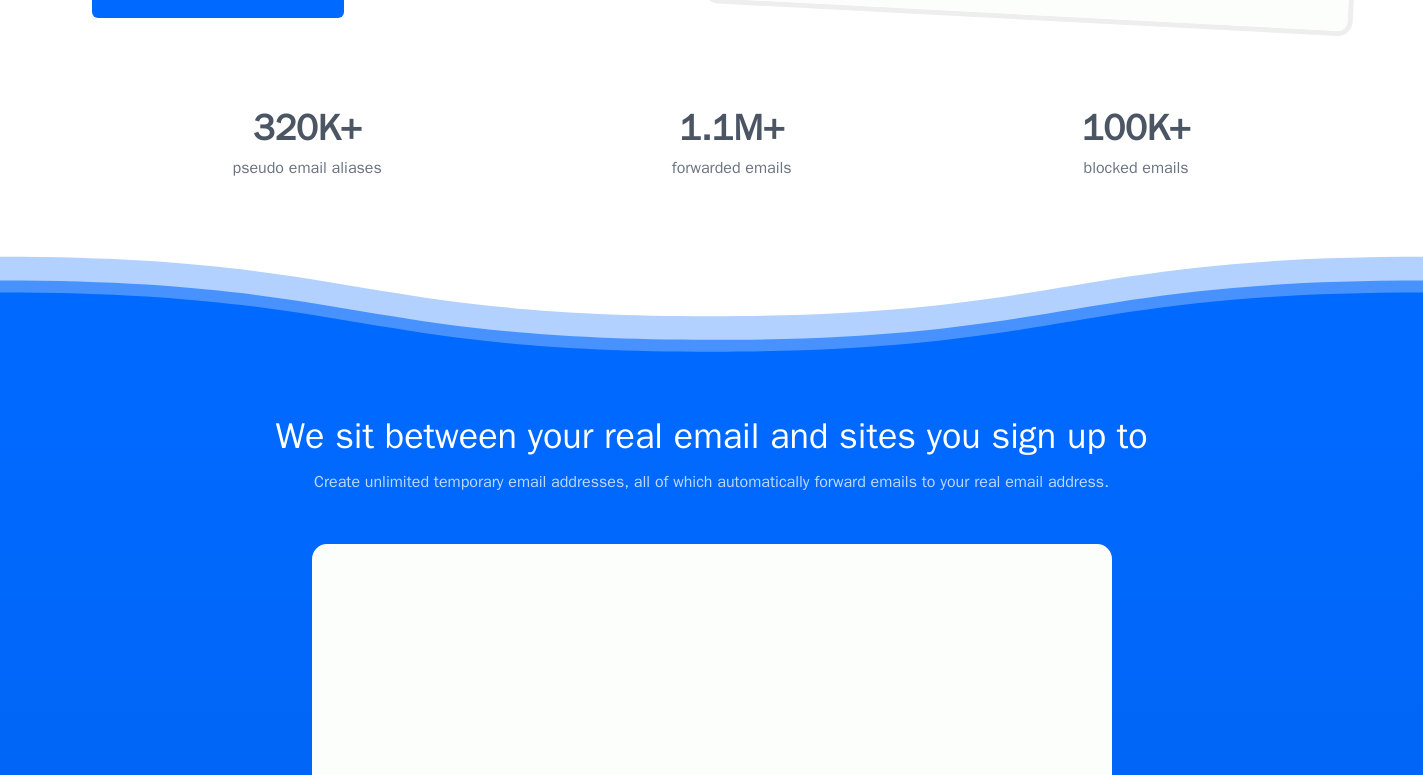 scroll, scrollTop: 0, scrollLeft: 0, axis: both 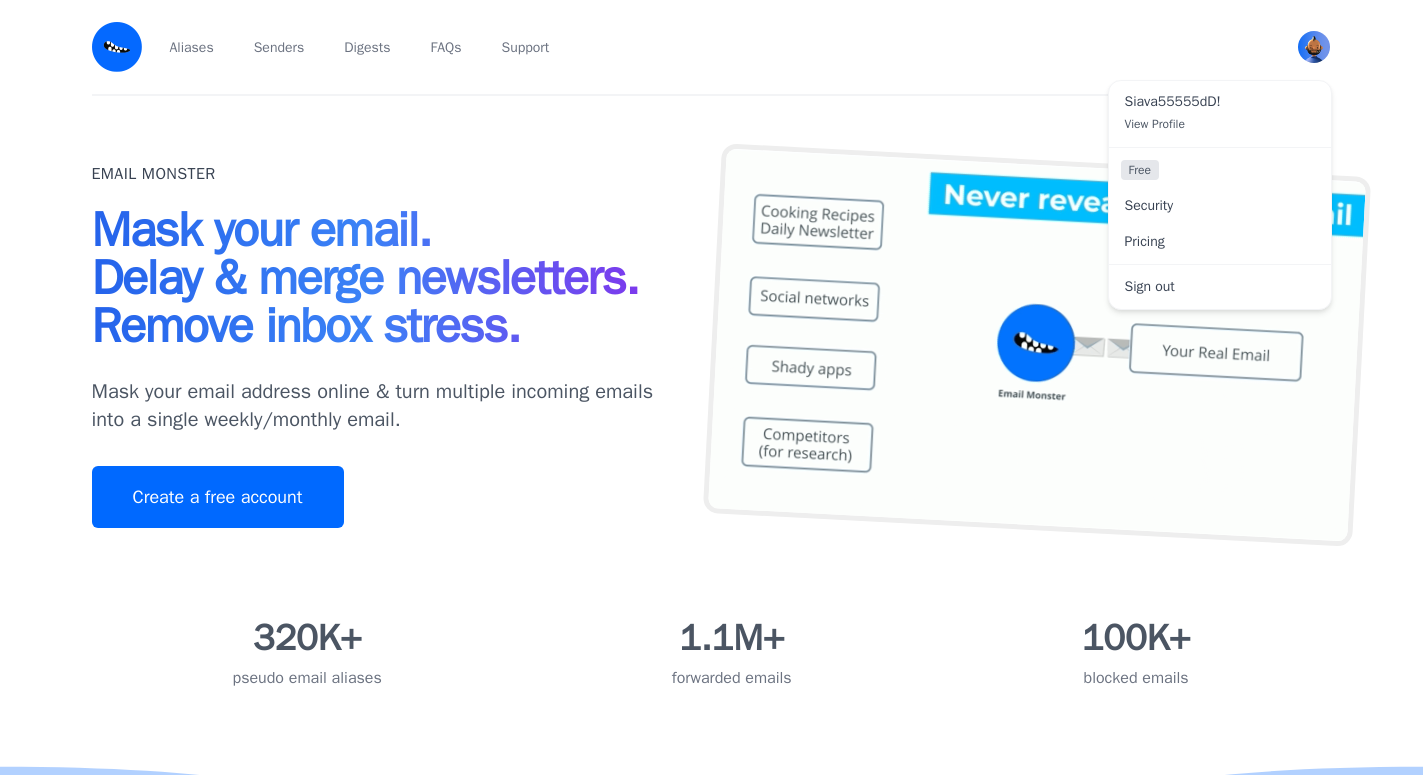 click on "Mask your email. Delay & merge newsletters. Remove inbox stress." at bounding box center (365, 282) 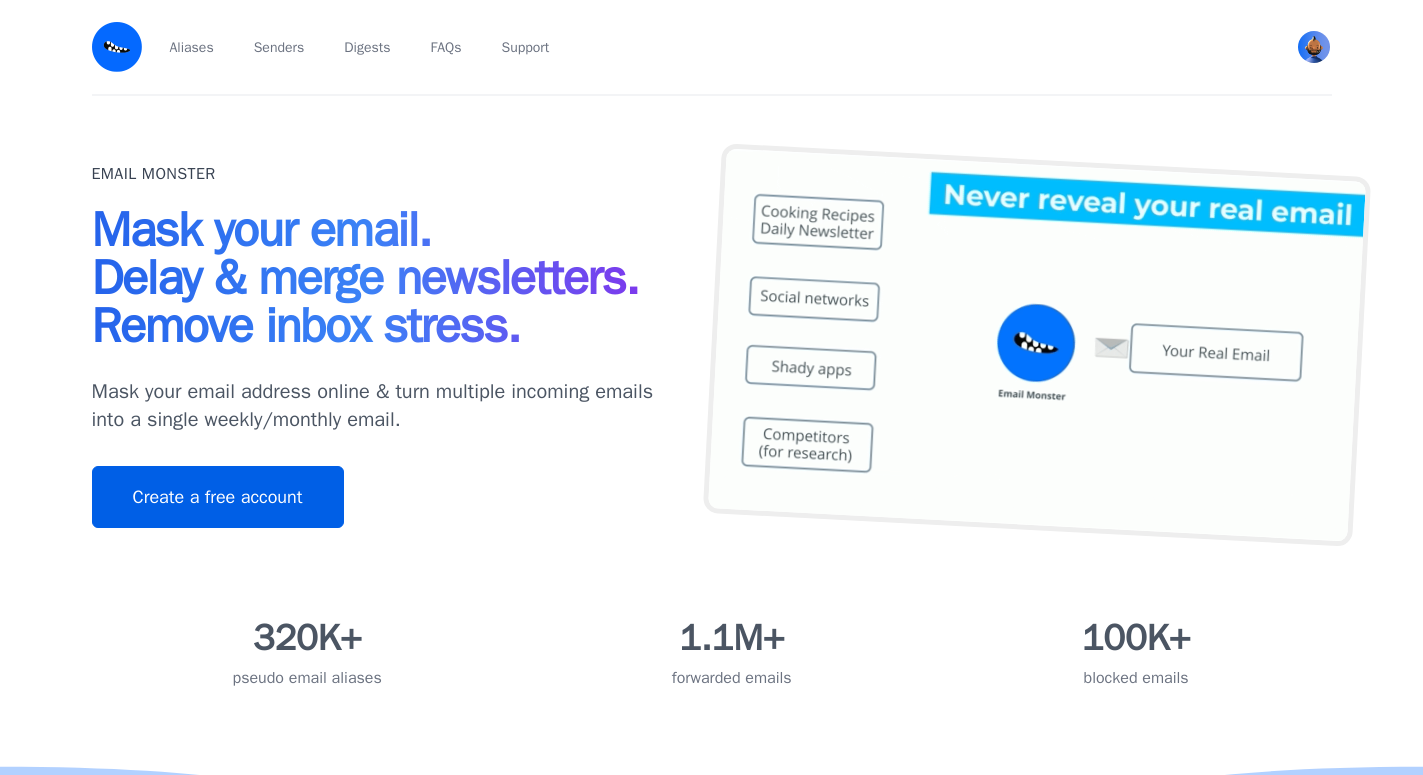 click on "Create a free account" at bounding box center (218, 497) 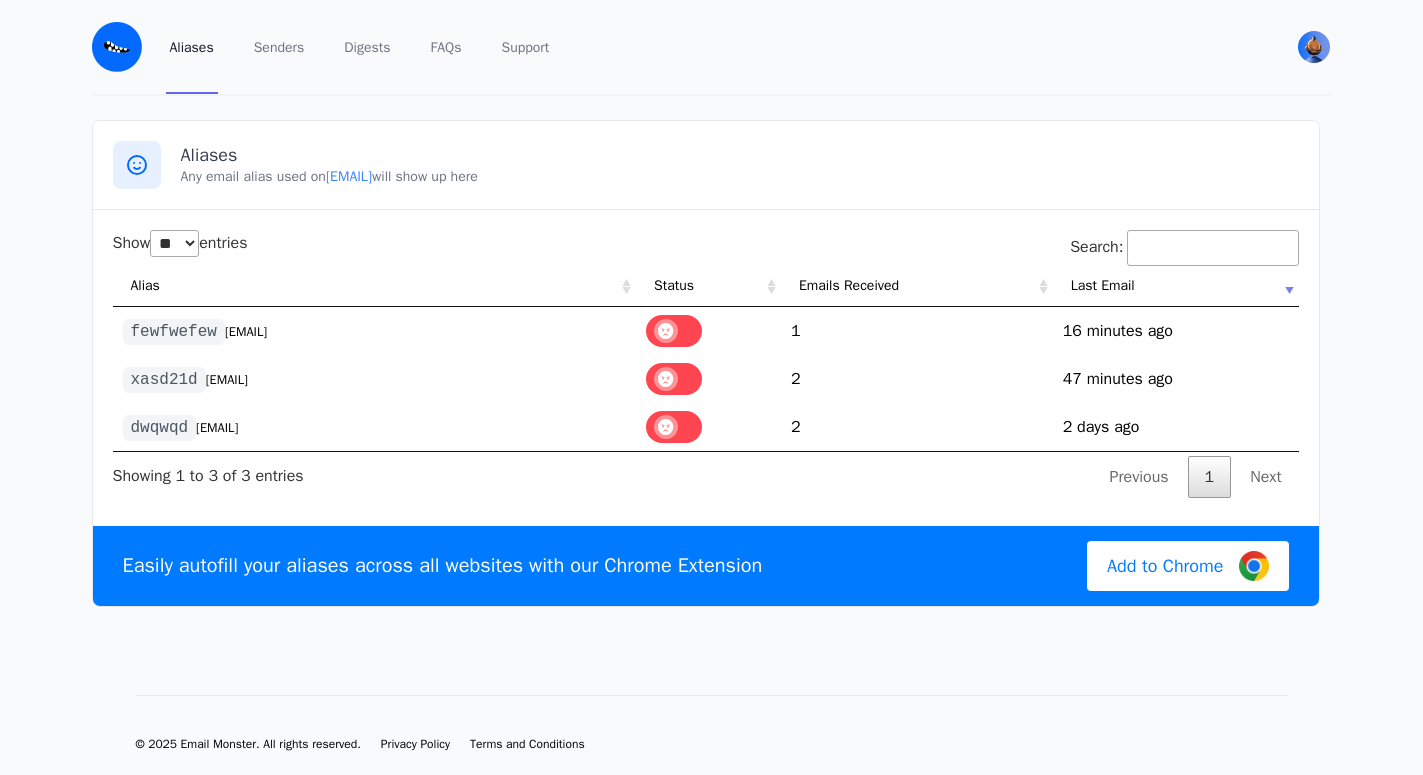 select on "**" 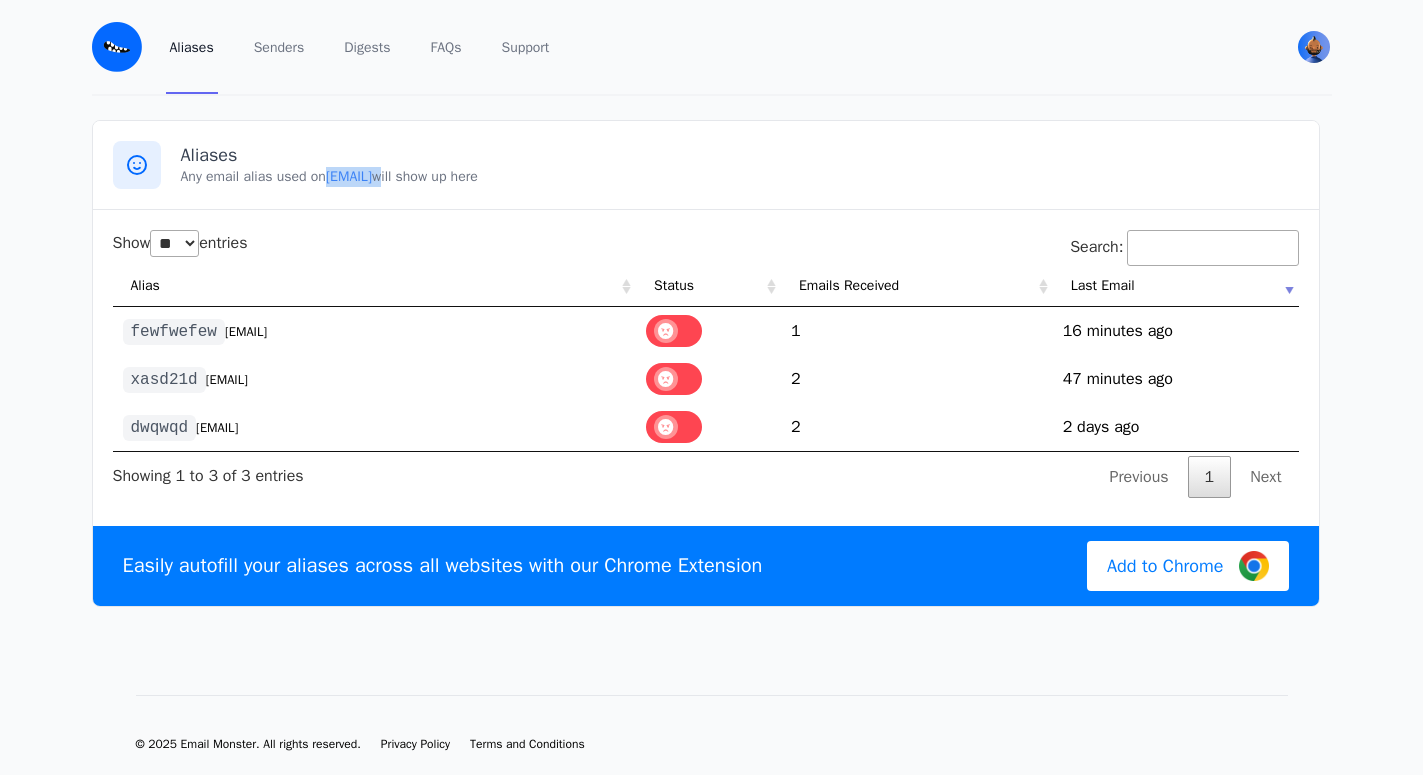 drag, startPoint x: 332, startPoint y: 184, endPoint x: 527, endPoint y: 189, distance: 195.06409 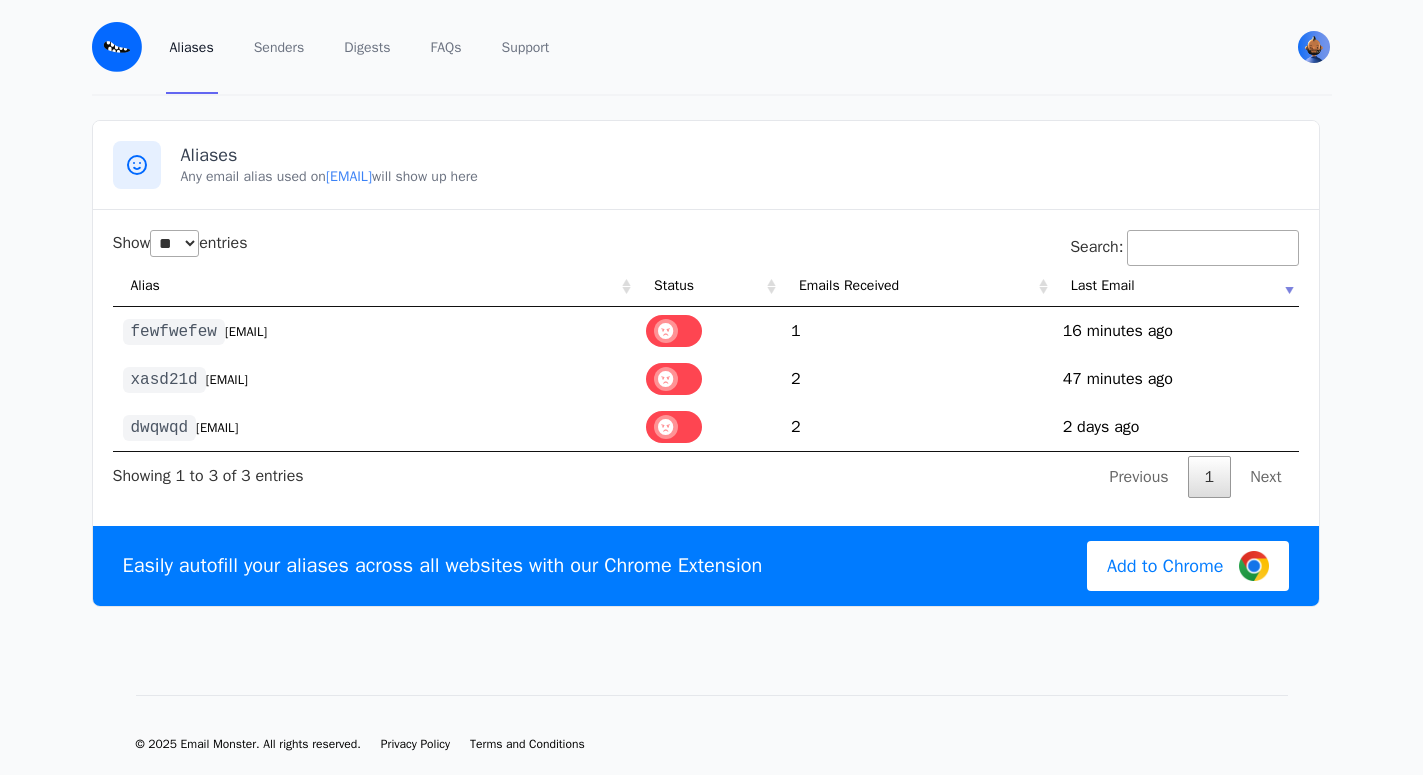 click on "Aliases
Any email alias used on  @zalupasad12.eml.monster  will show up here" at bounding box center (706, 165) 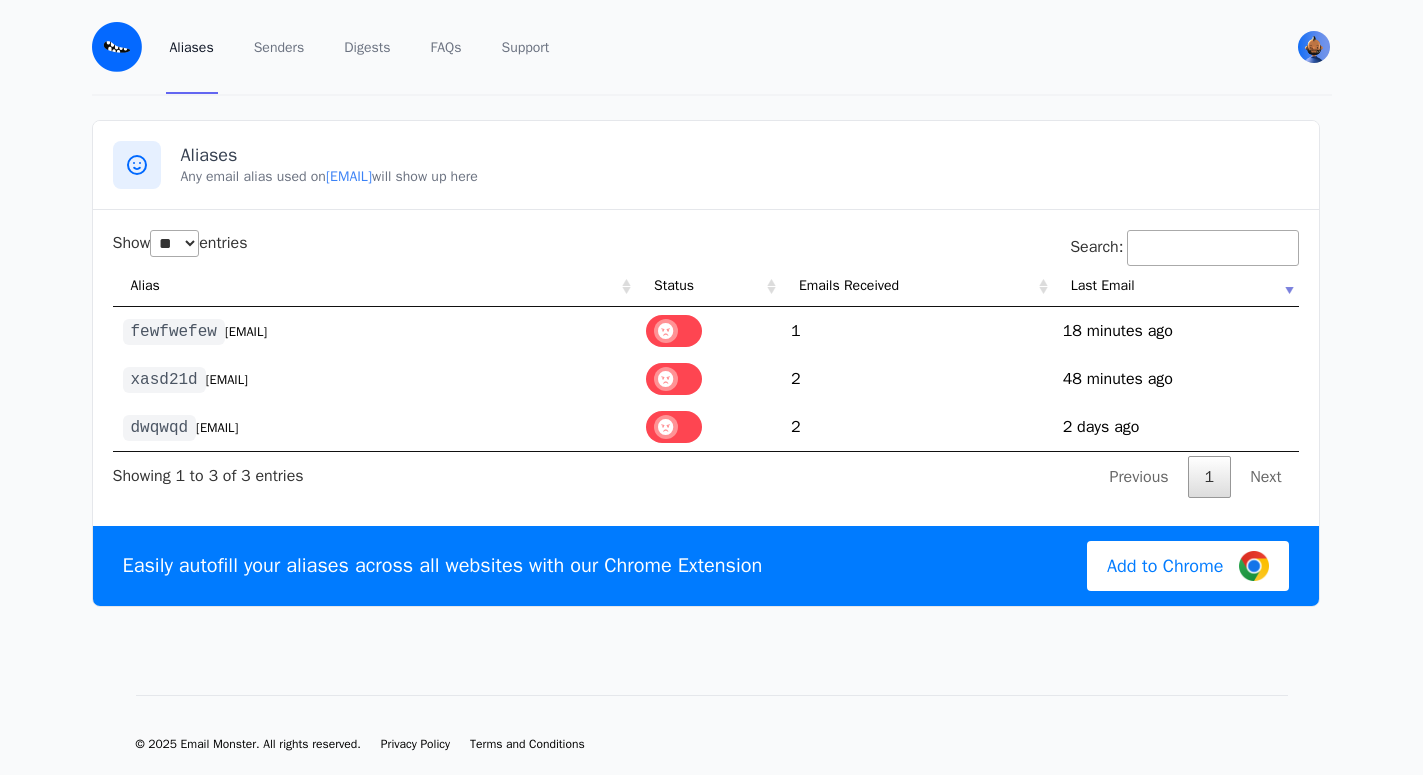 select on "**" 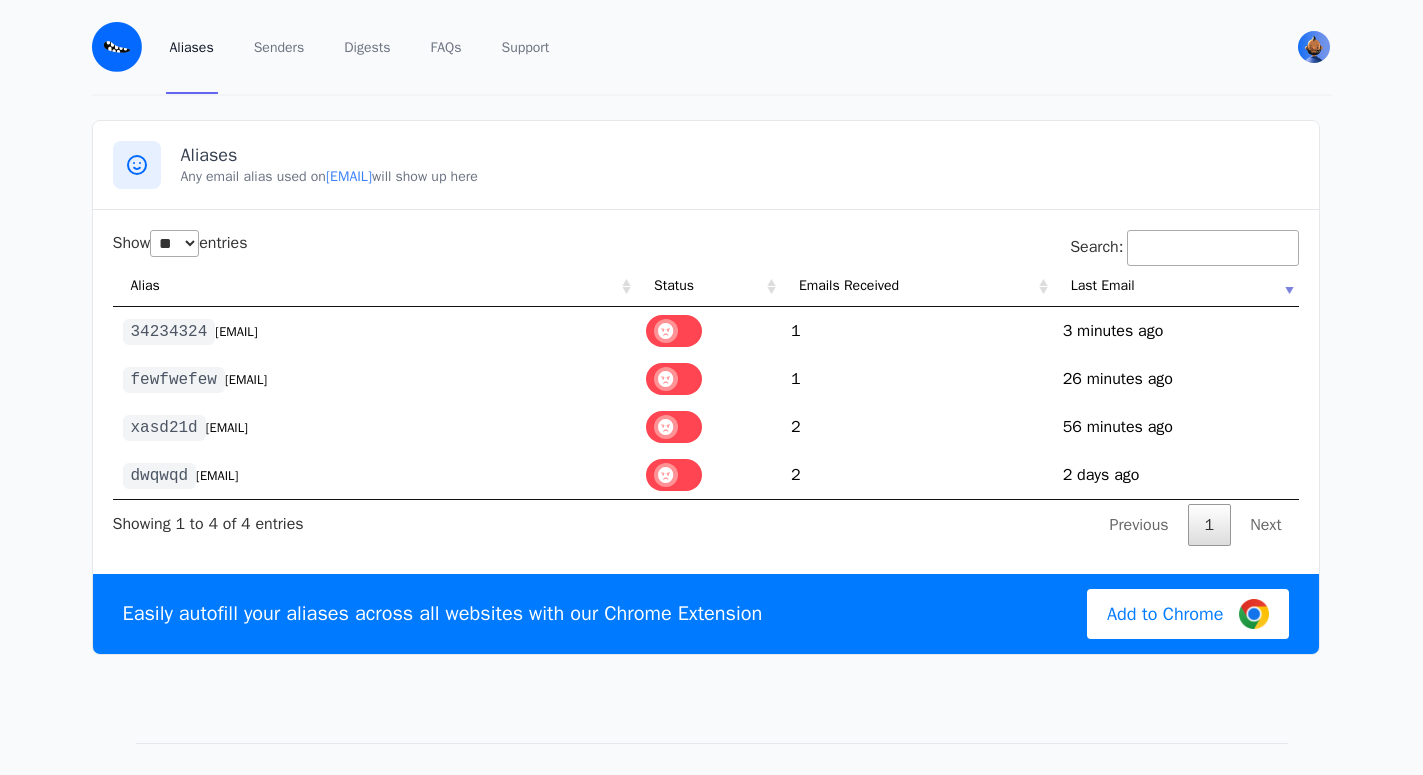 select on "**" 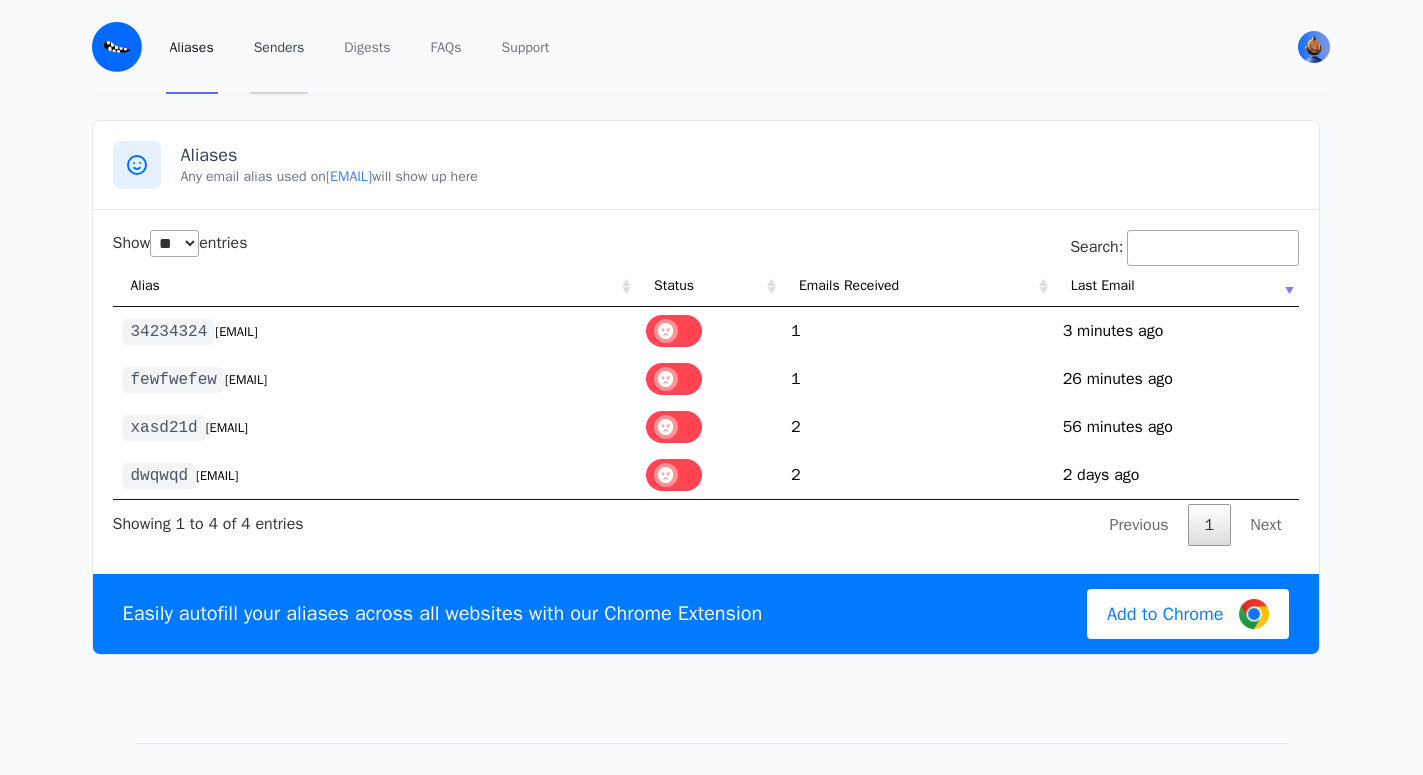 click on "Senders" at bounding box center [279, 47] 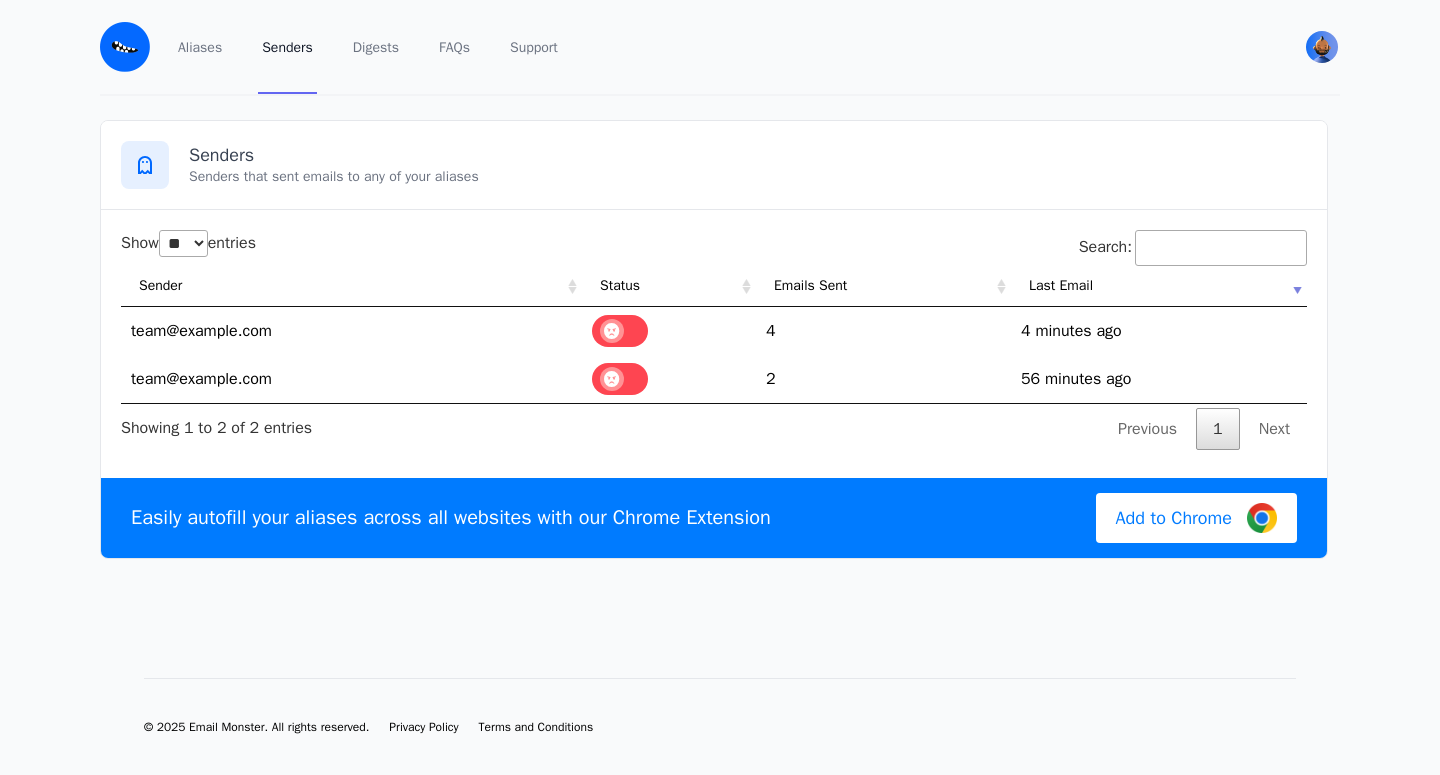 select on "**" 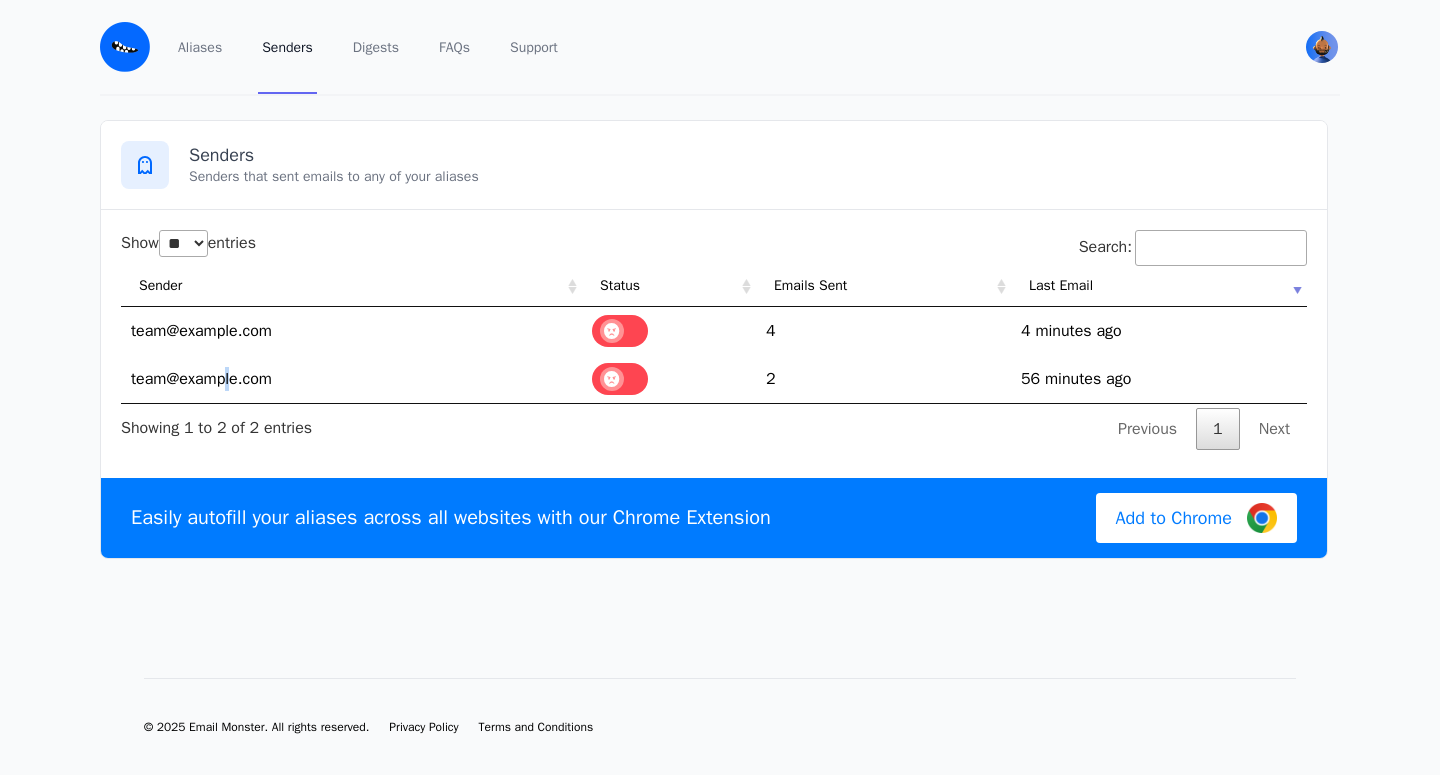 click on "team@hello.zendesk.com" at bounding box center [351, 379] 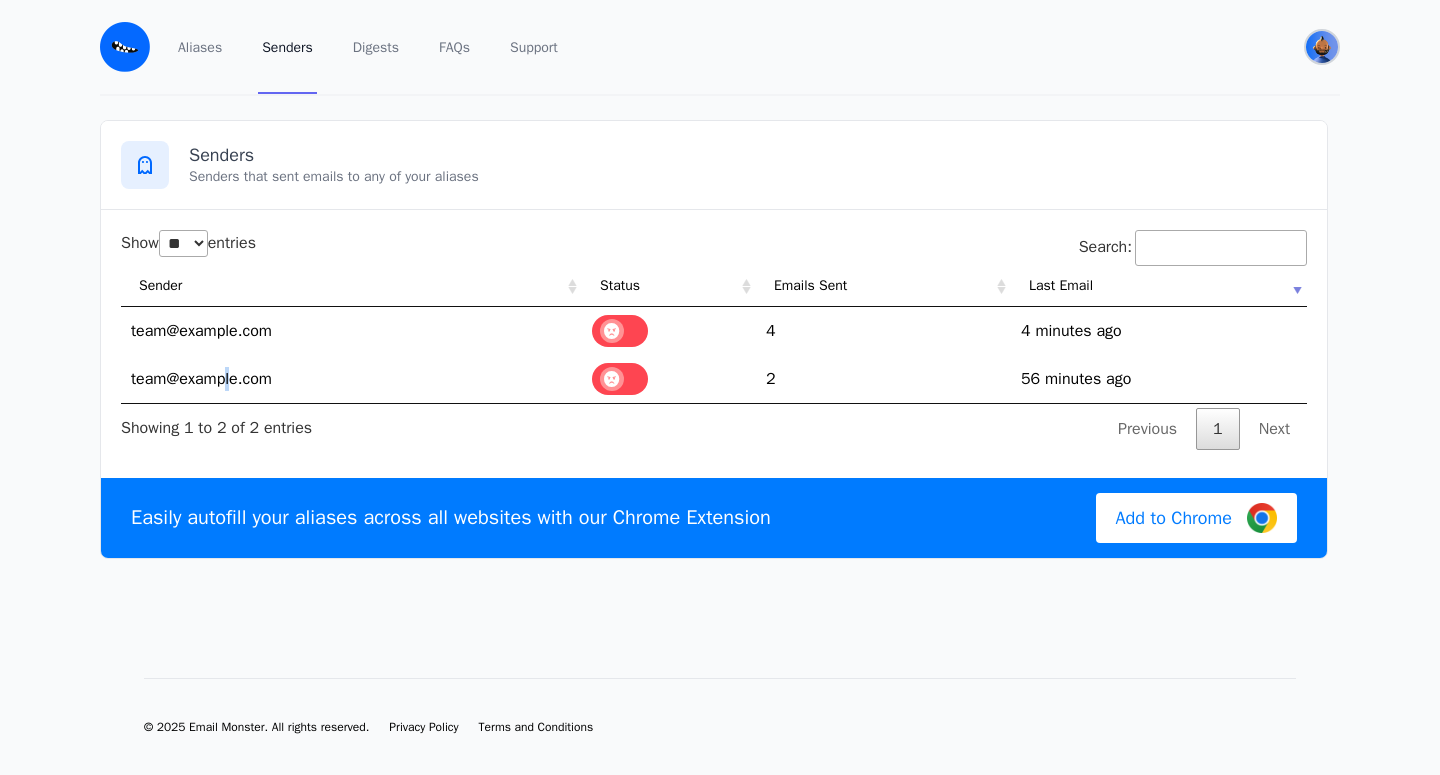 click at bounding box center [1322, 47] 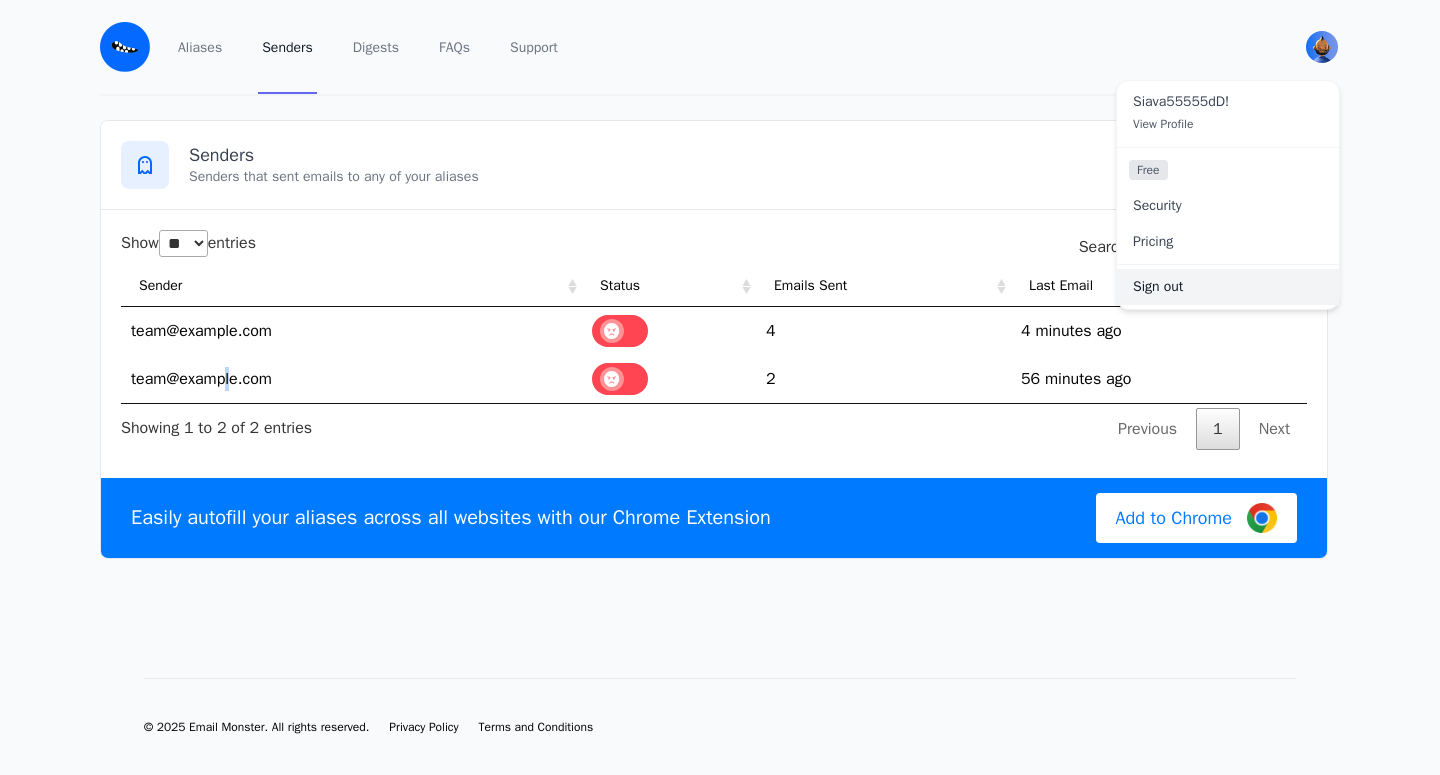 click on "Sign out" at bounding box center (1228, 287) 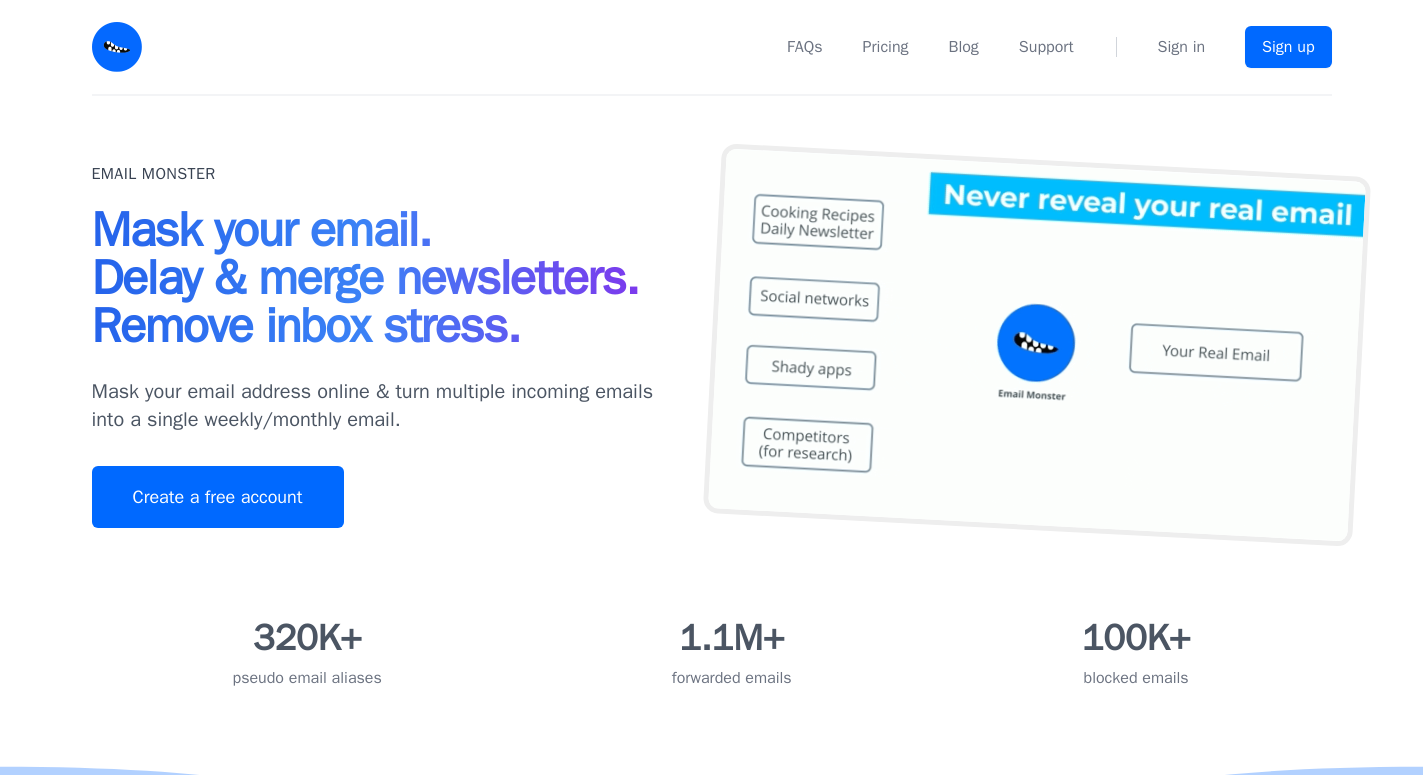 scroll, scrollTop: 0, scrollLeft: 0, axis: both 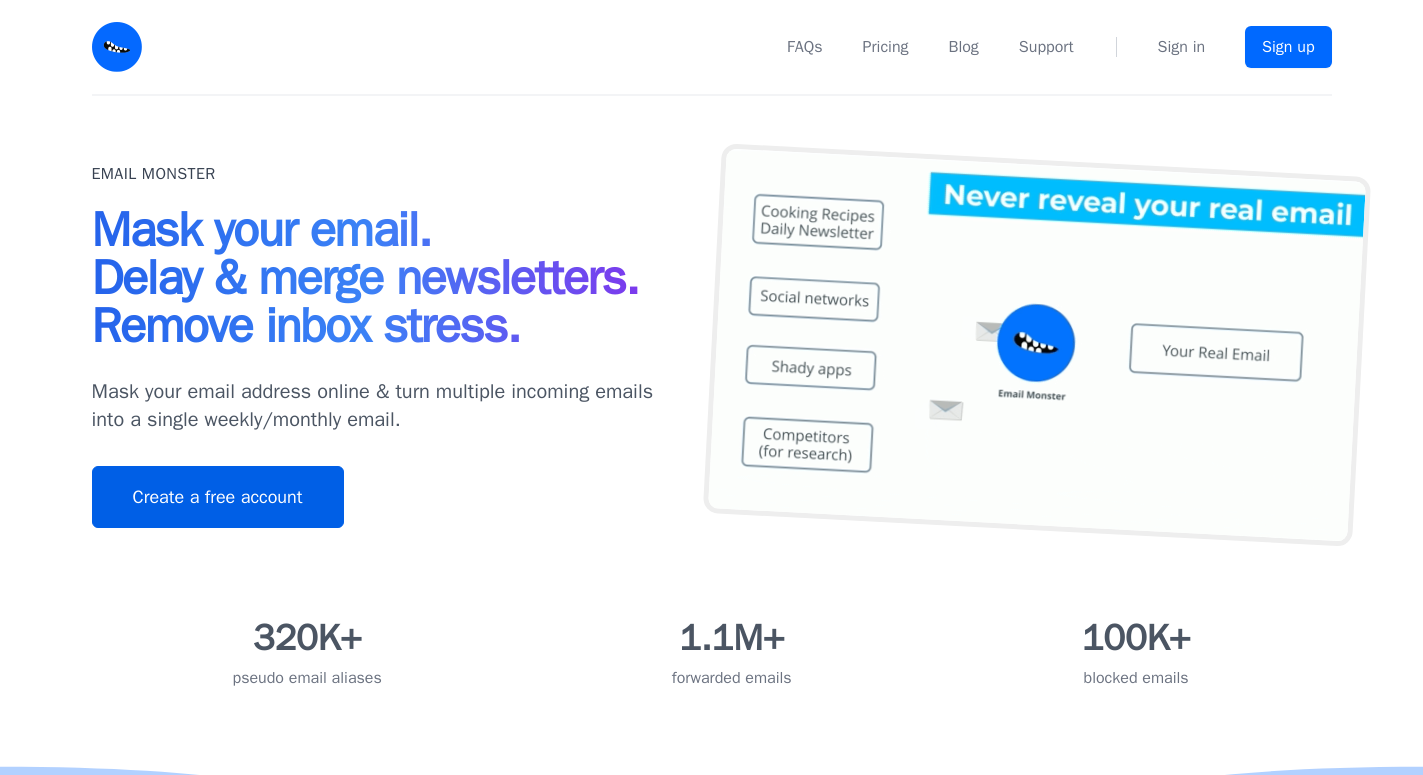 click on "Create a free account" at bounding box center (218, 497) 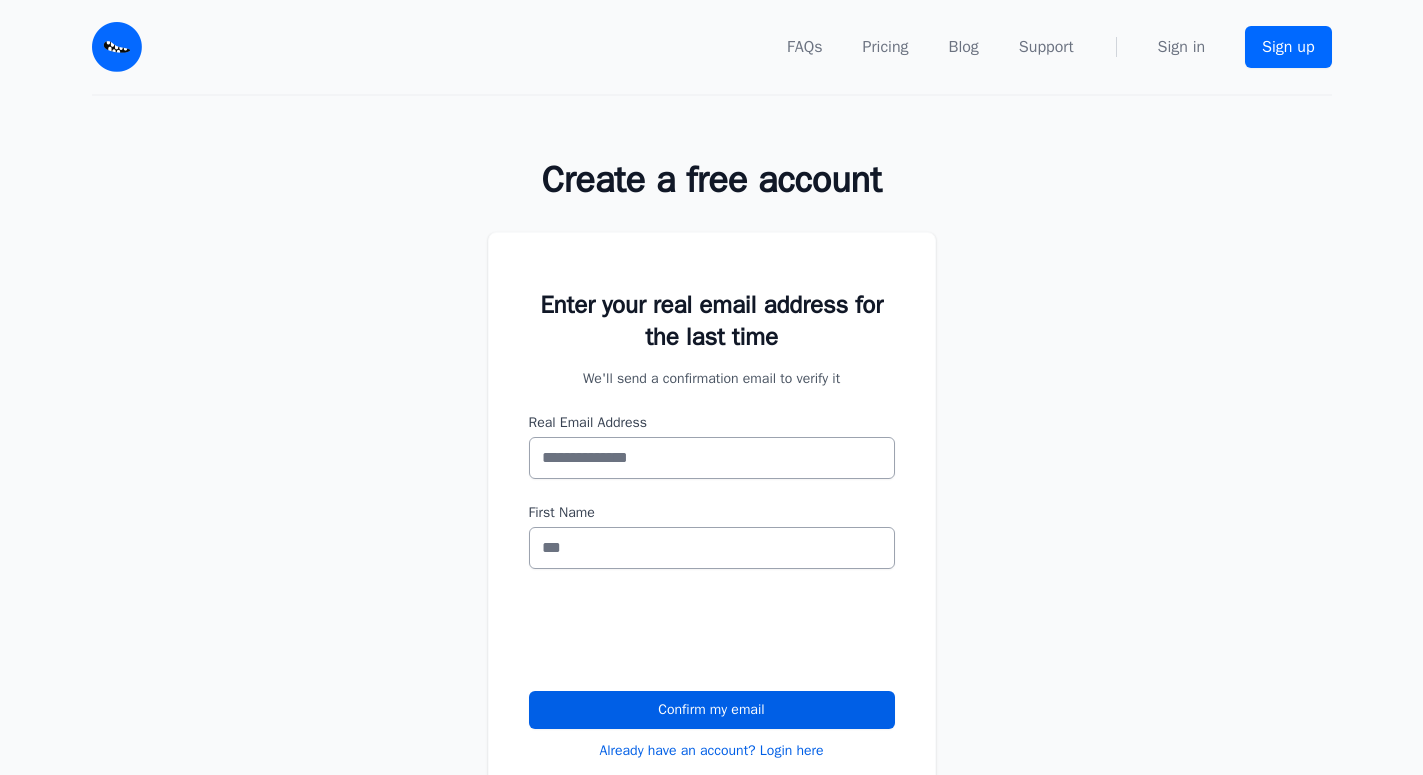scroll, scrollTop: 0, scrollLeft: 0, axis: both 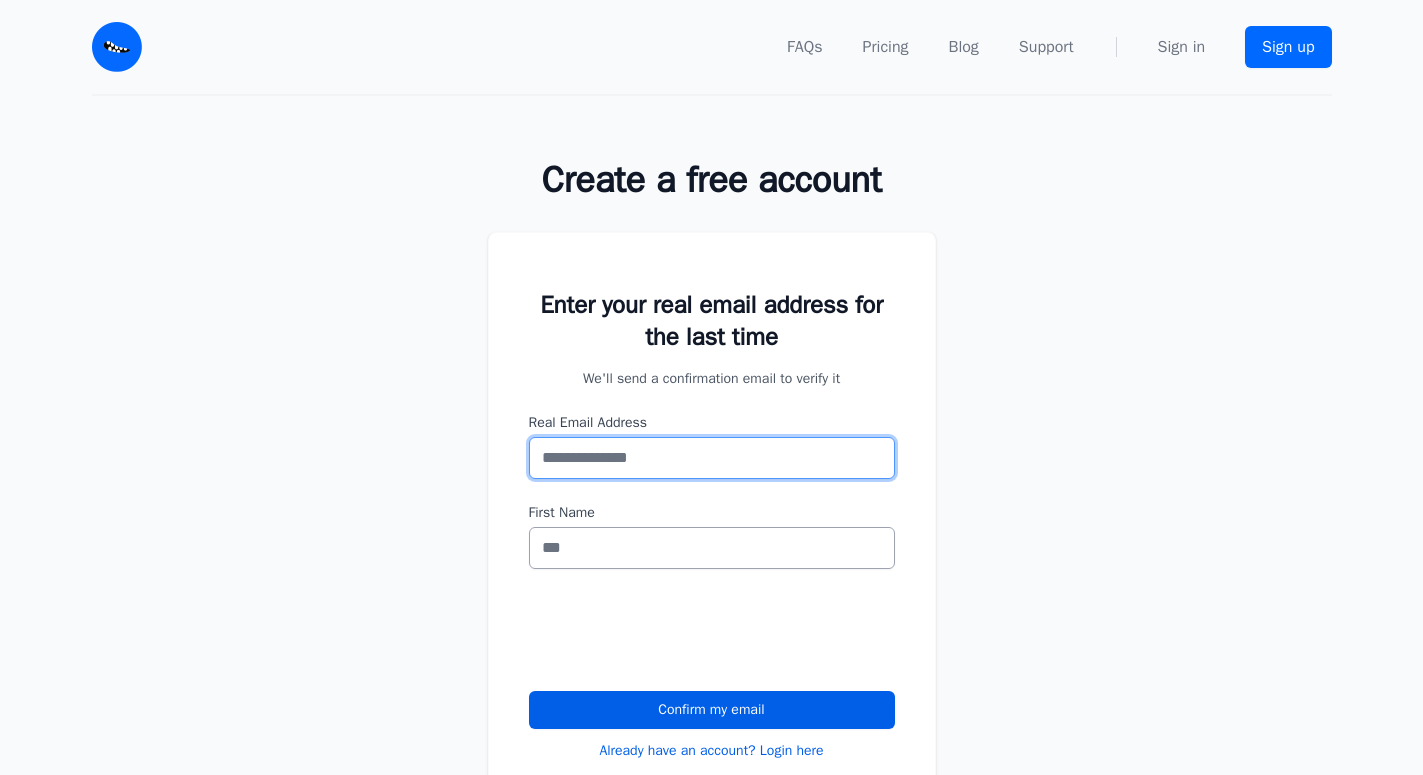 click on "Real Email Address" at bounding box center (712, 458) 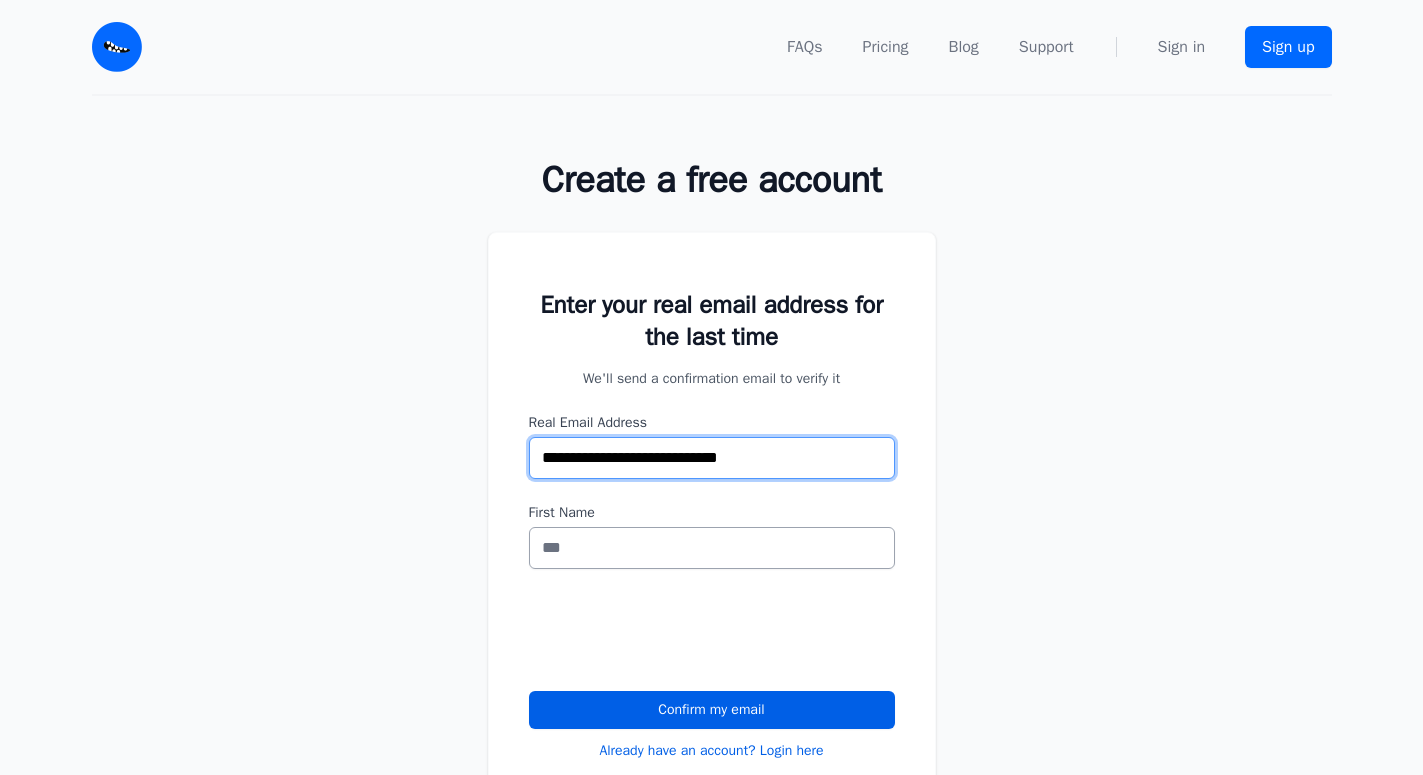 type on "**********" 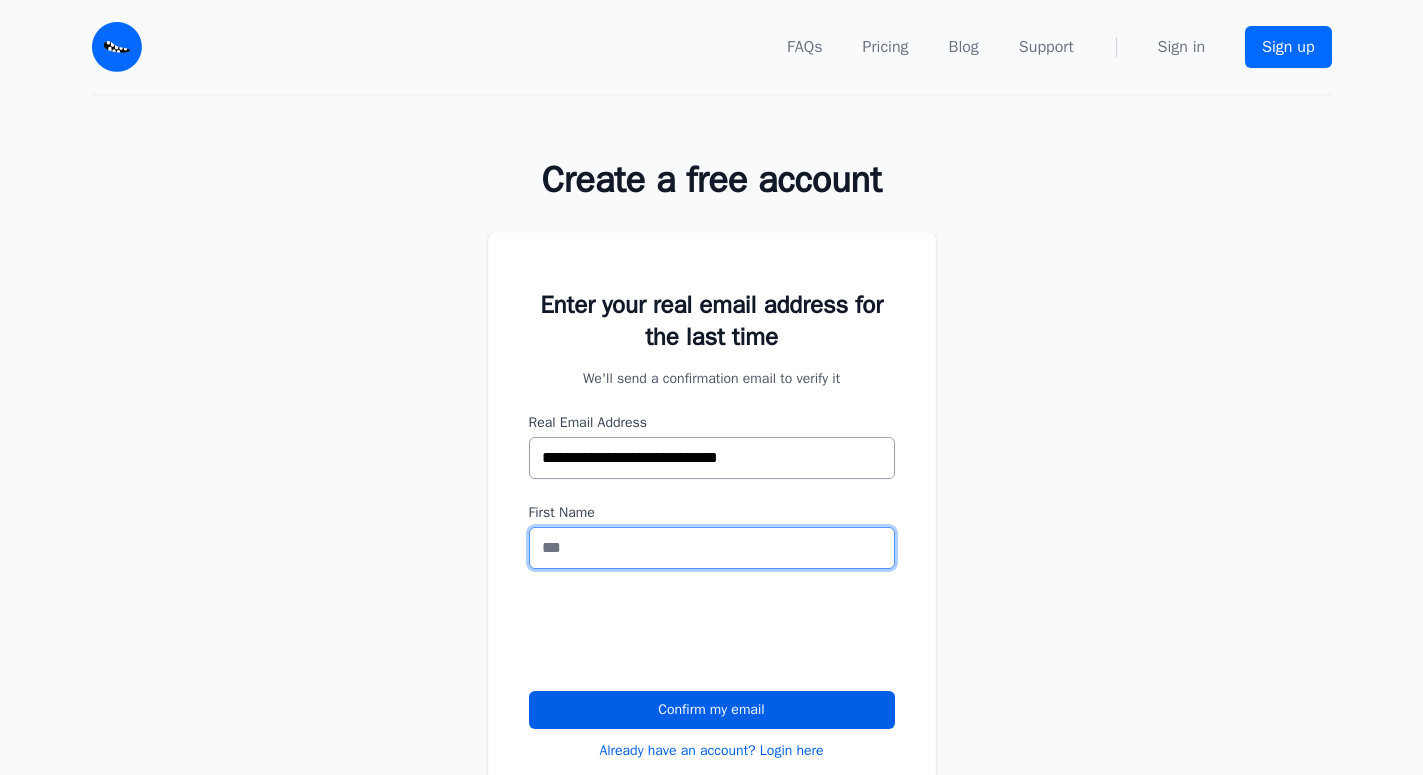 click on "First Name" at bounding box center (712, 548) 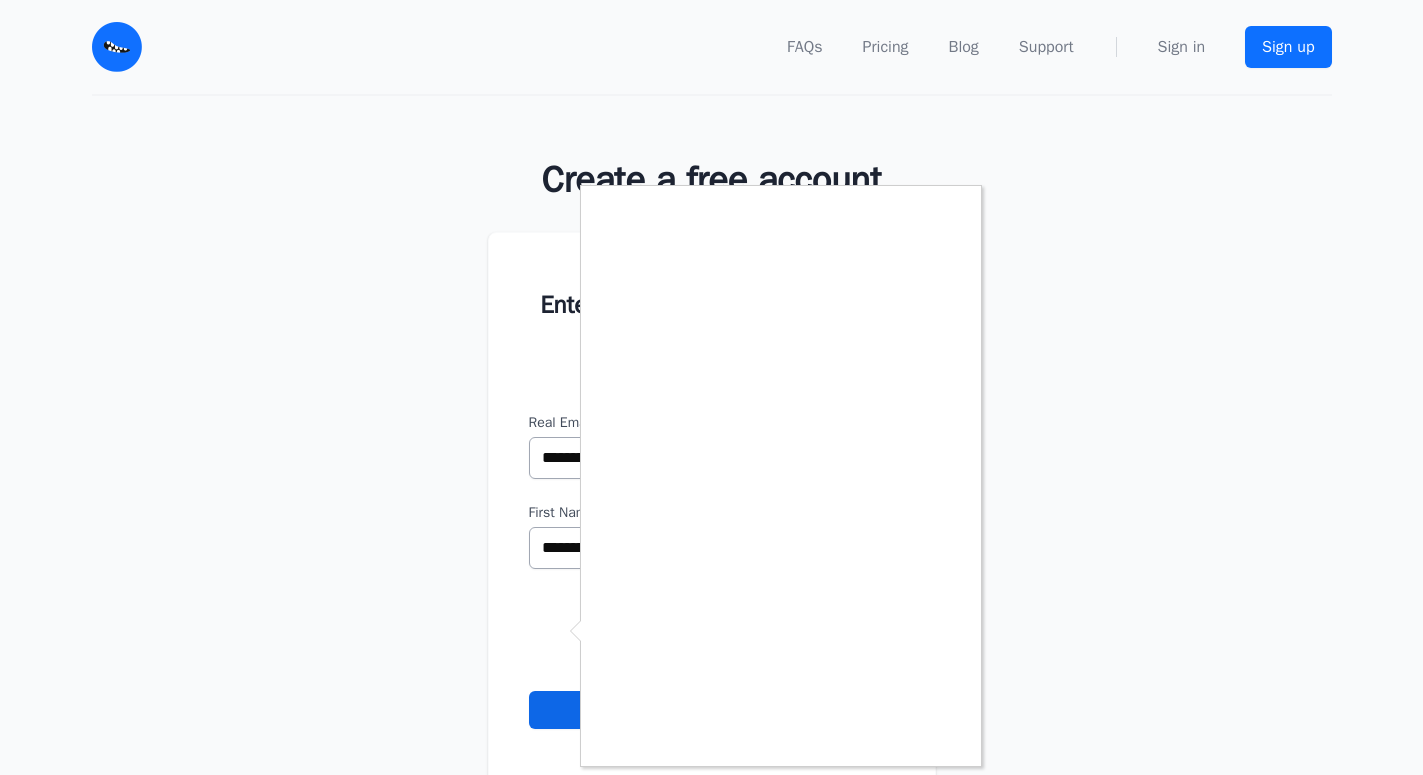 click at bounding box center (711, 387) 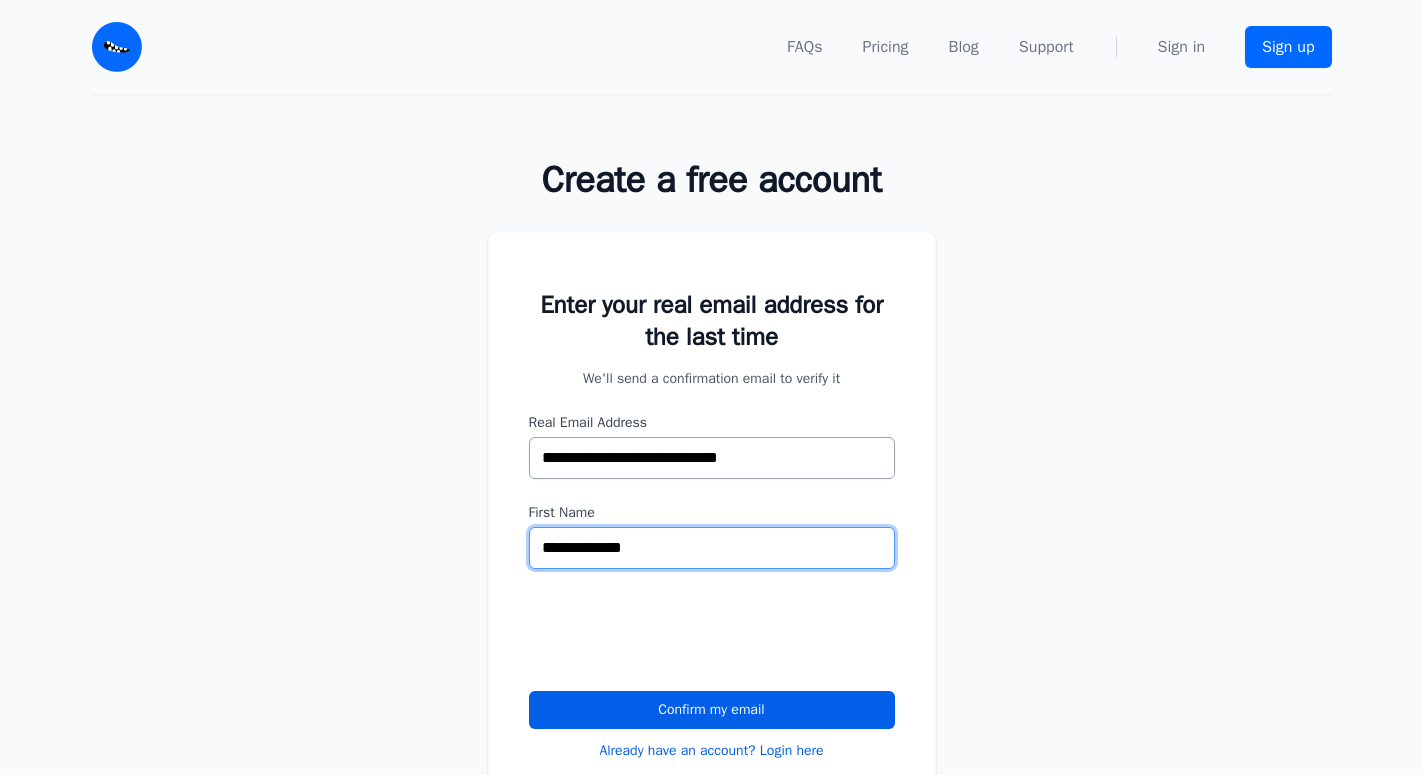 drag, startPoint x: 713, startPoint y: 545, endPoint x: 400, endPoint y: 567, distance: 313.77222 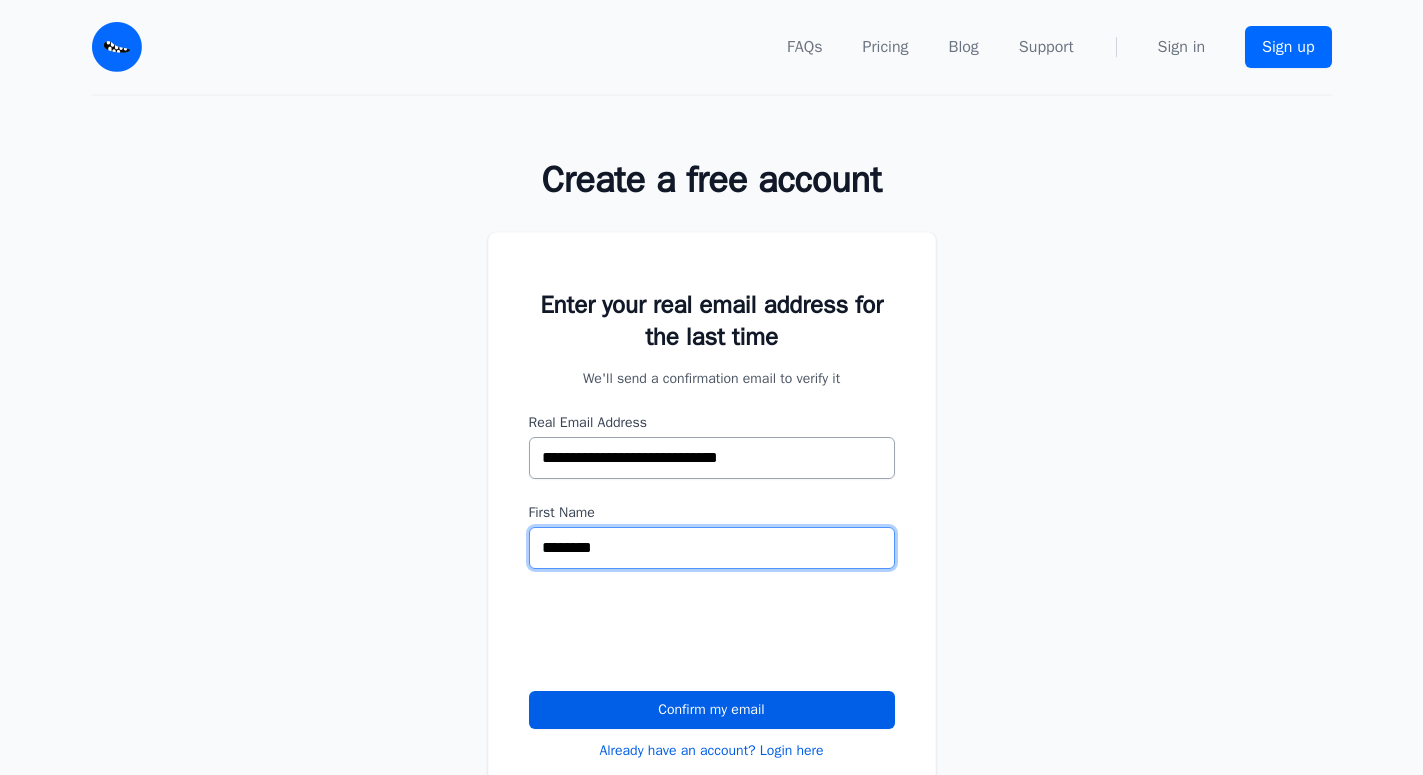 type on "********" 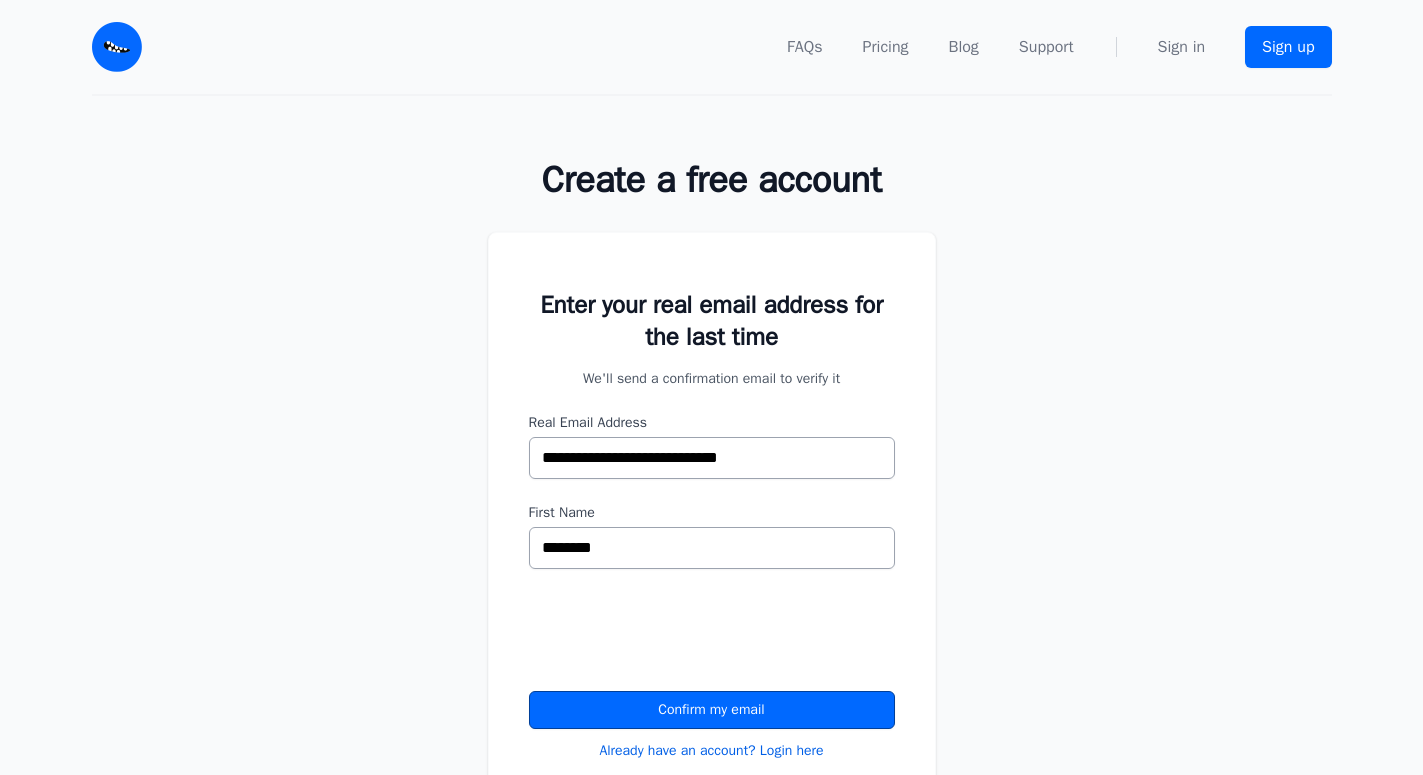 click on "Confirm my email" at bounding box center [712, 710] 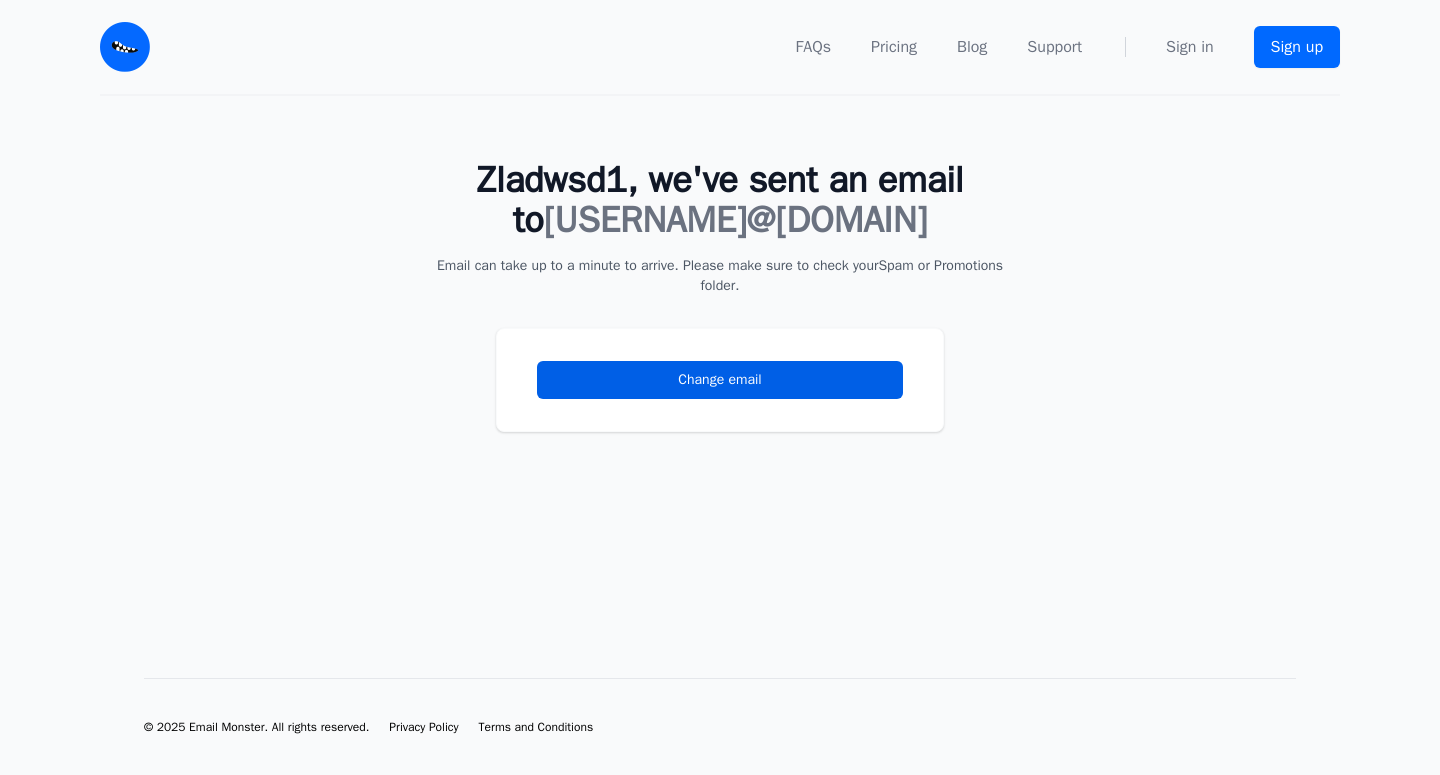 scroll, scrollTop: 0, scrollLeft: 0, axis: both 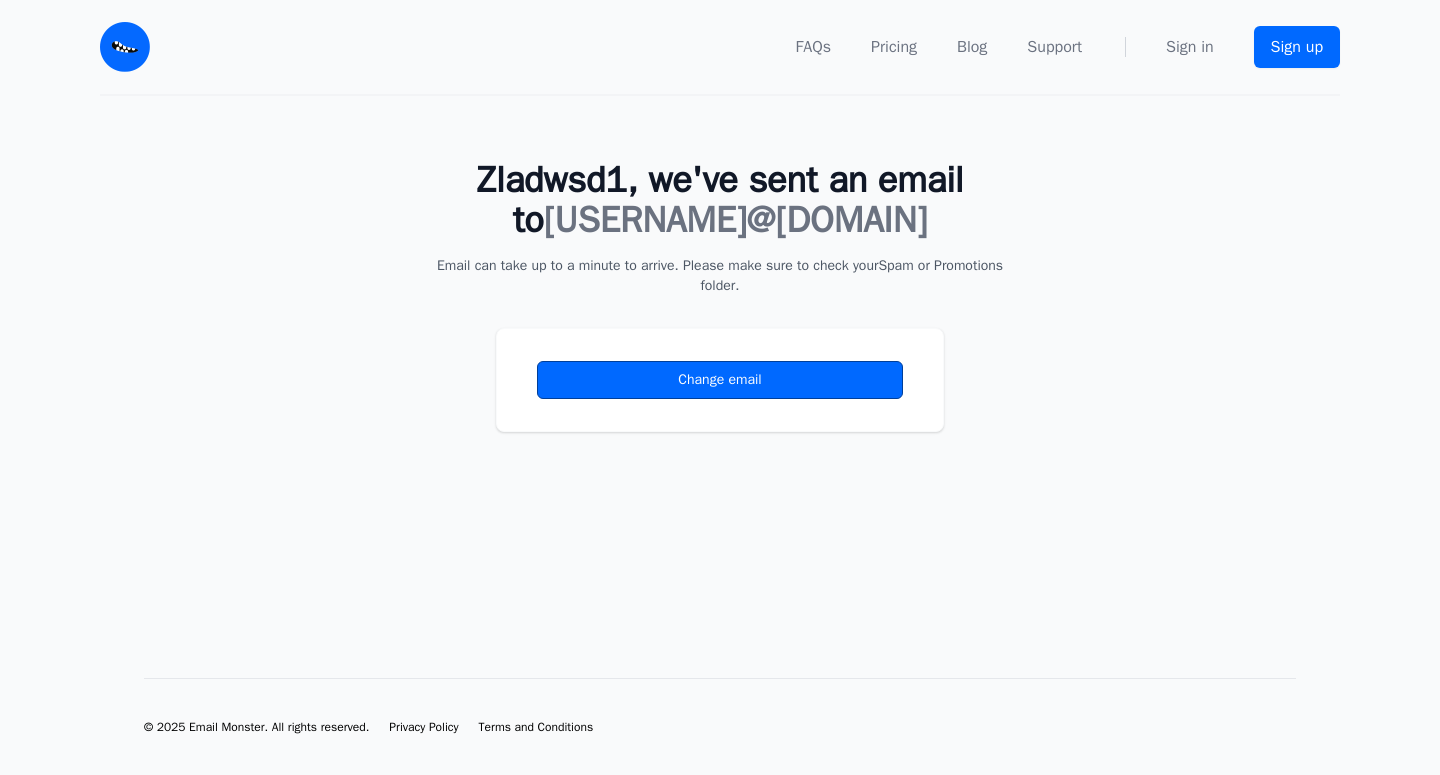 click on "Change email" at bounding box center [720, 380] 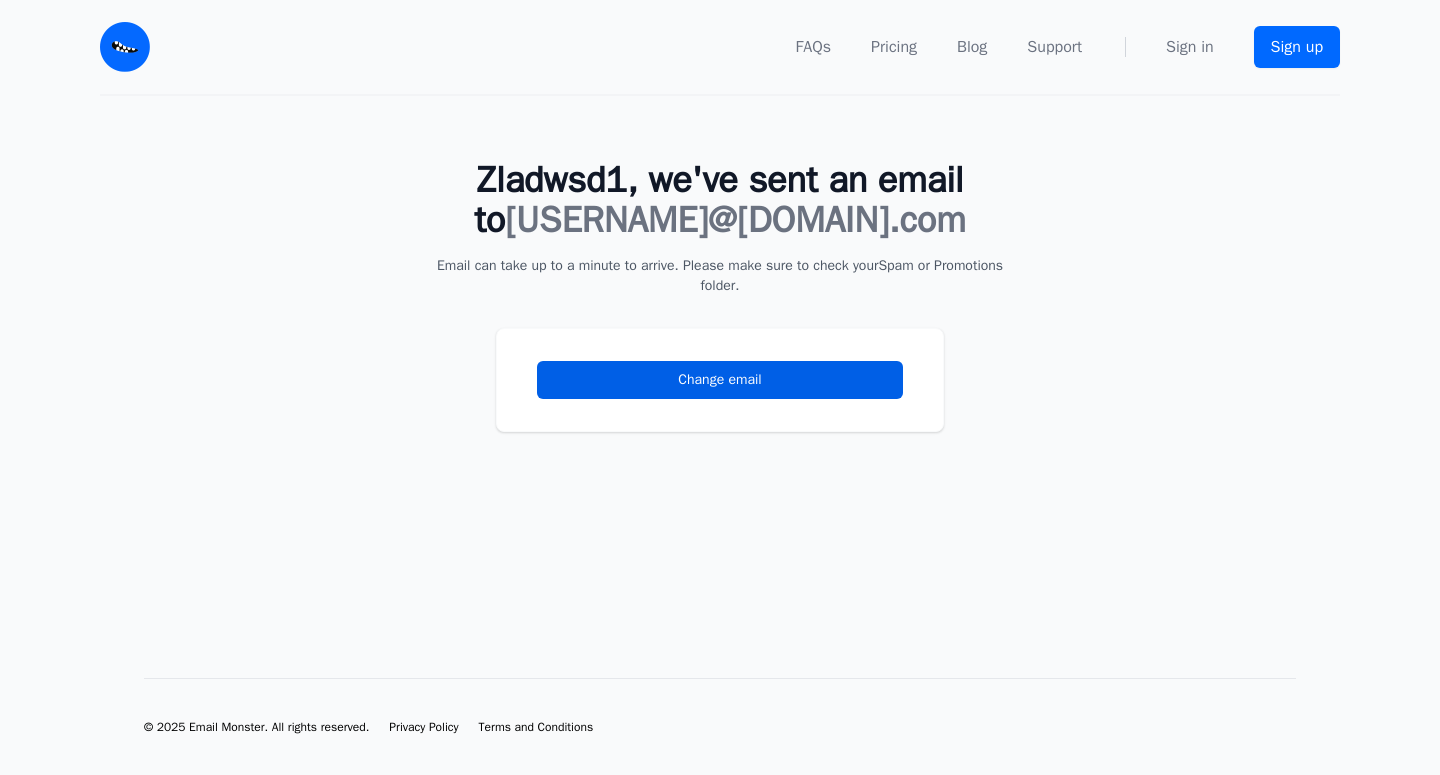 scroll, scrollTop: 0, scrollLeft: 0, axis: both 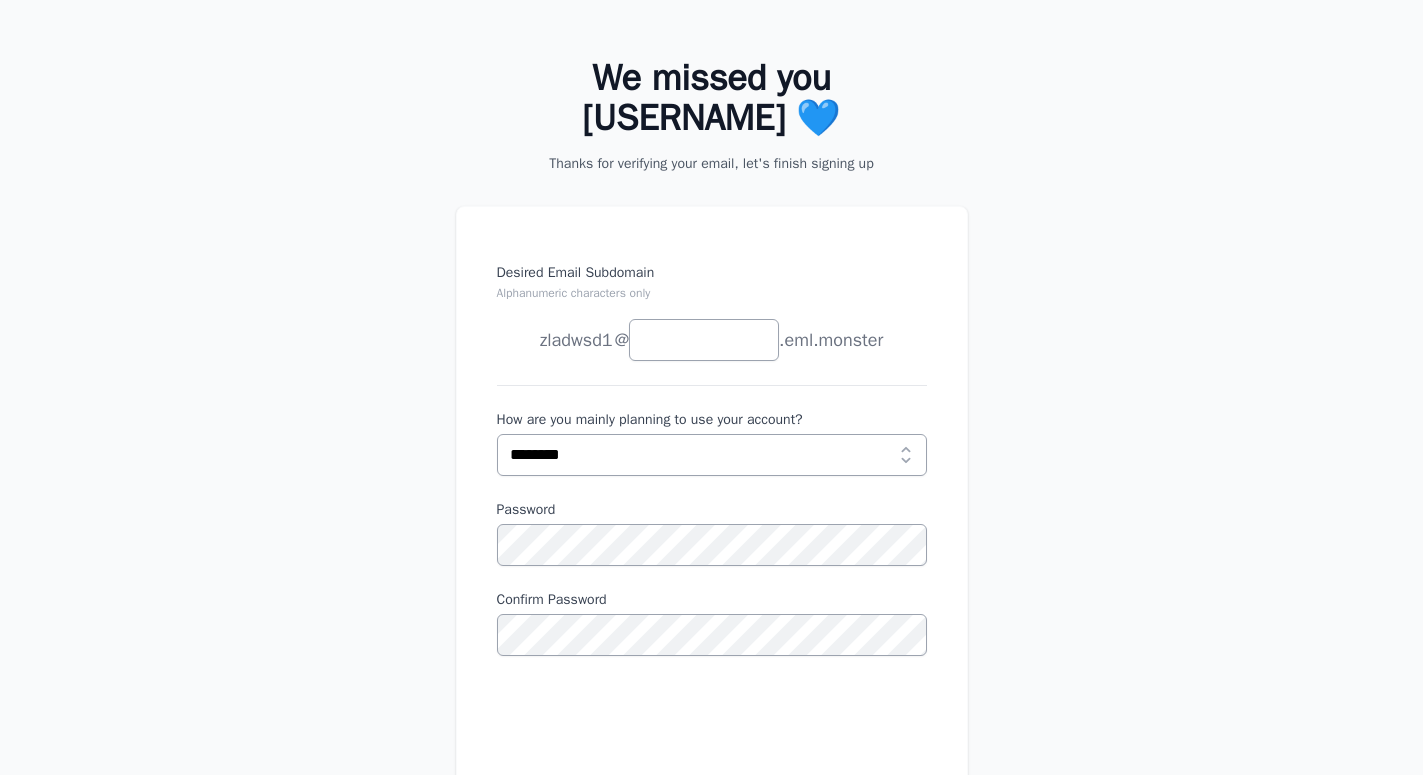 click on "Desired Email Subdomain
Alphanumeric characters only
zladwsd1
joe
news
anything
@" at bounding box center (711, 567) 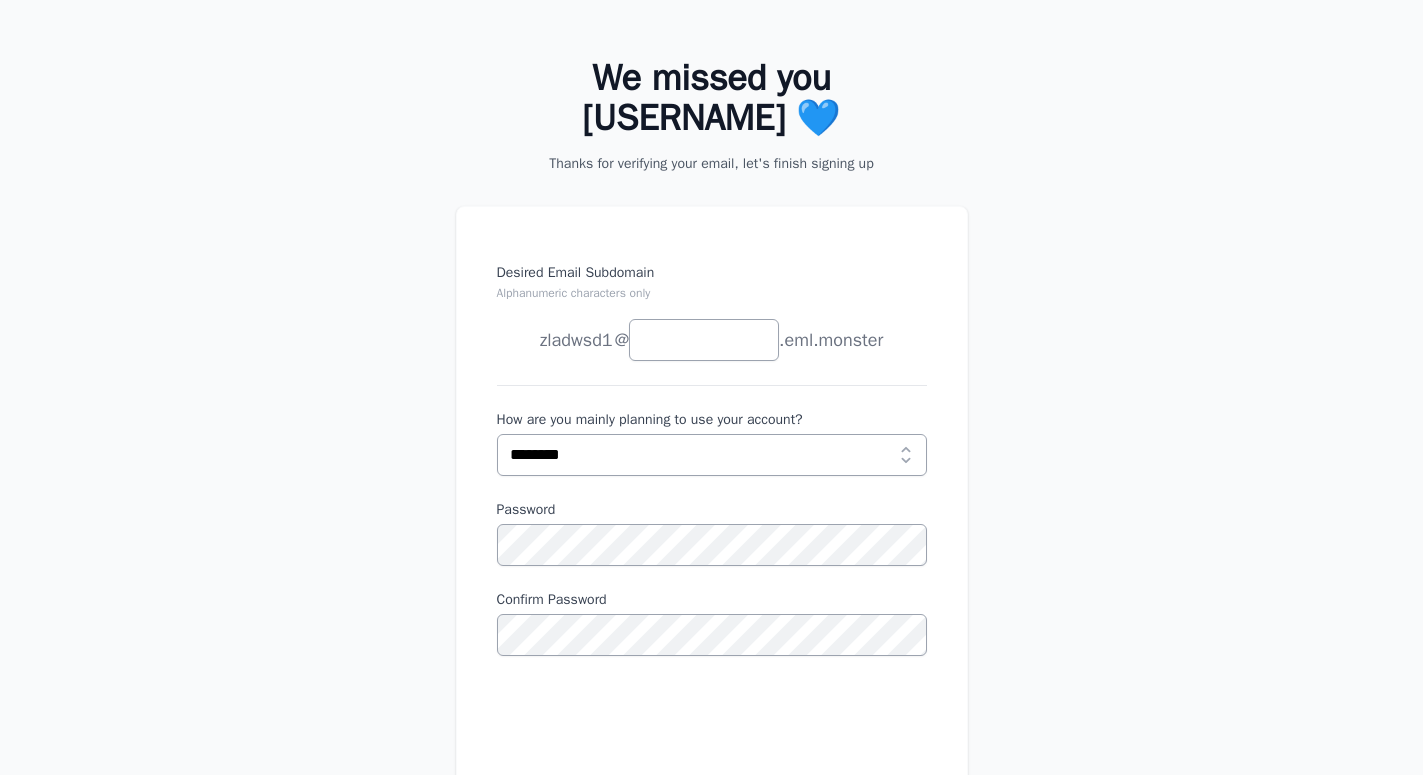 click on "Confirm Password" at bounding box center (712, 623) 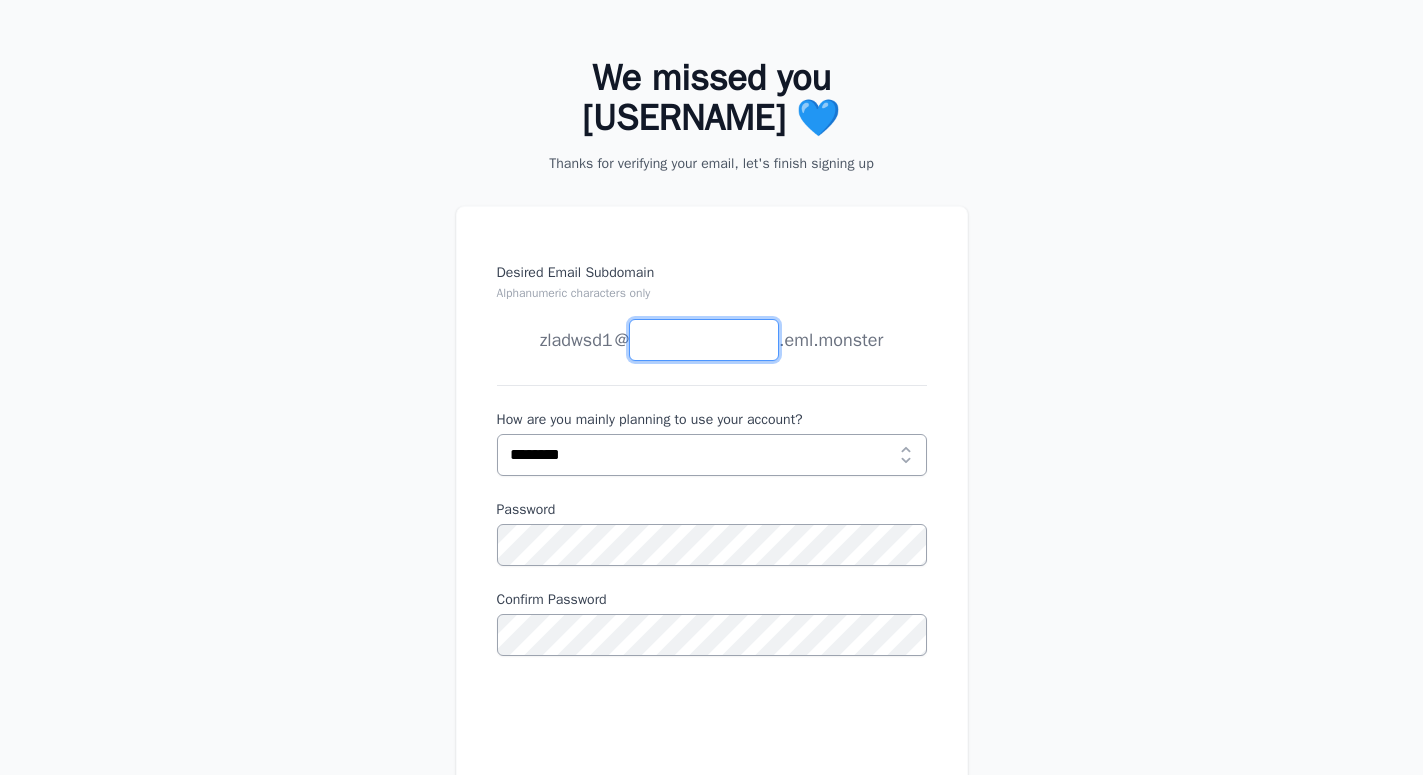 click on "Desired Email Subdomain
Alphanumeric characters only" at bounding box center (704, 340) 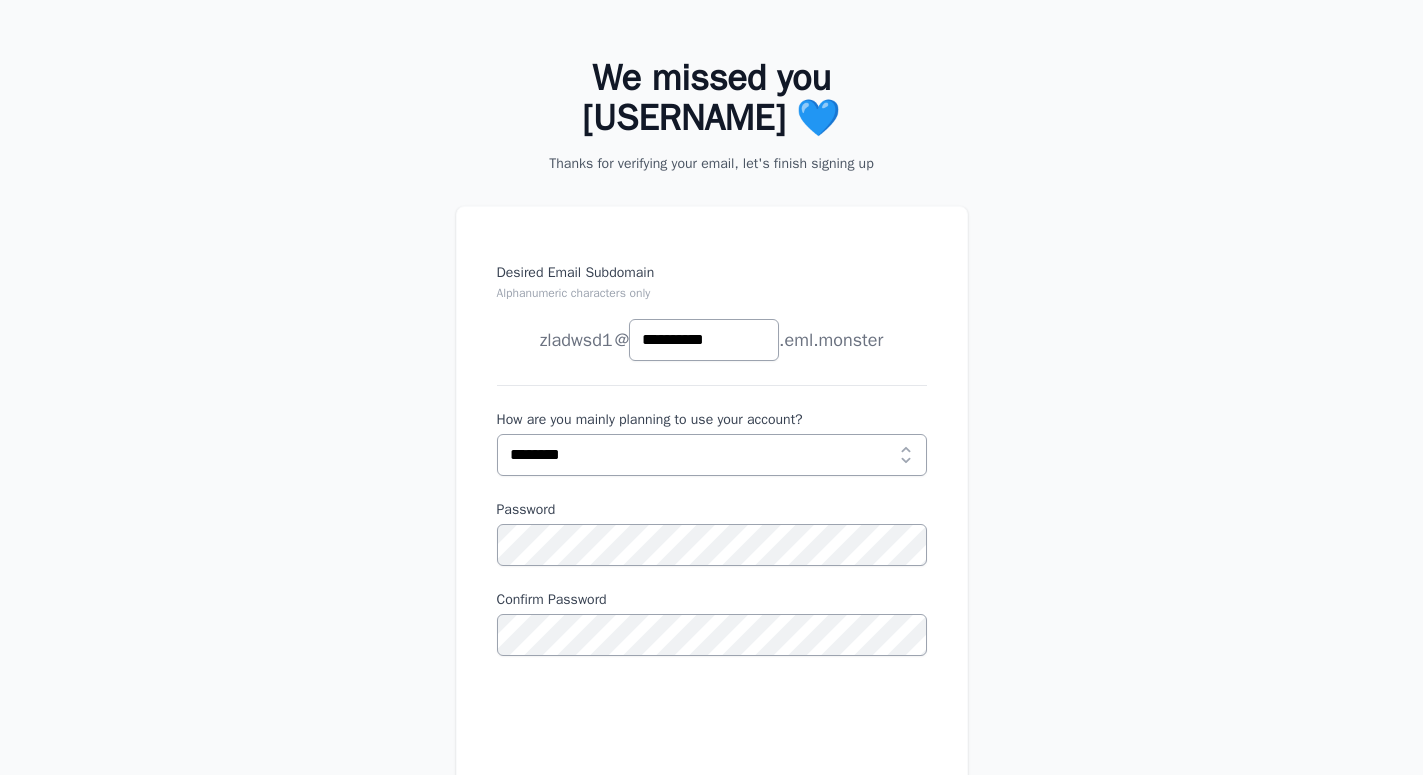 scroll, scrollTop: 408, scrollLeft: 0, axis: vertical 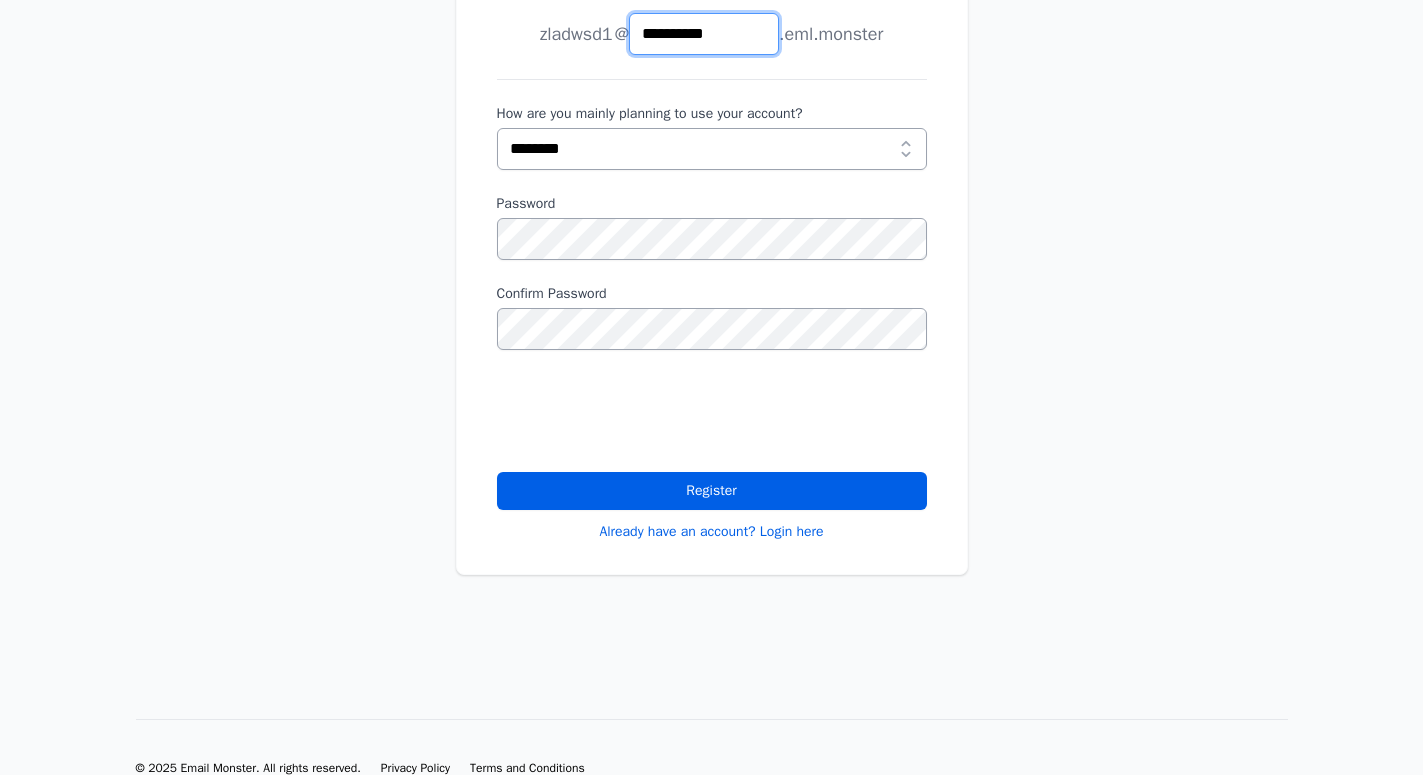click on "**********" at bounding box center [704, 34] 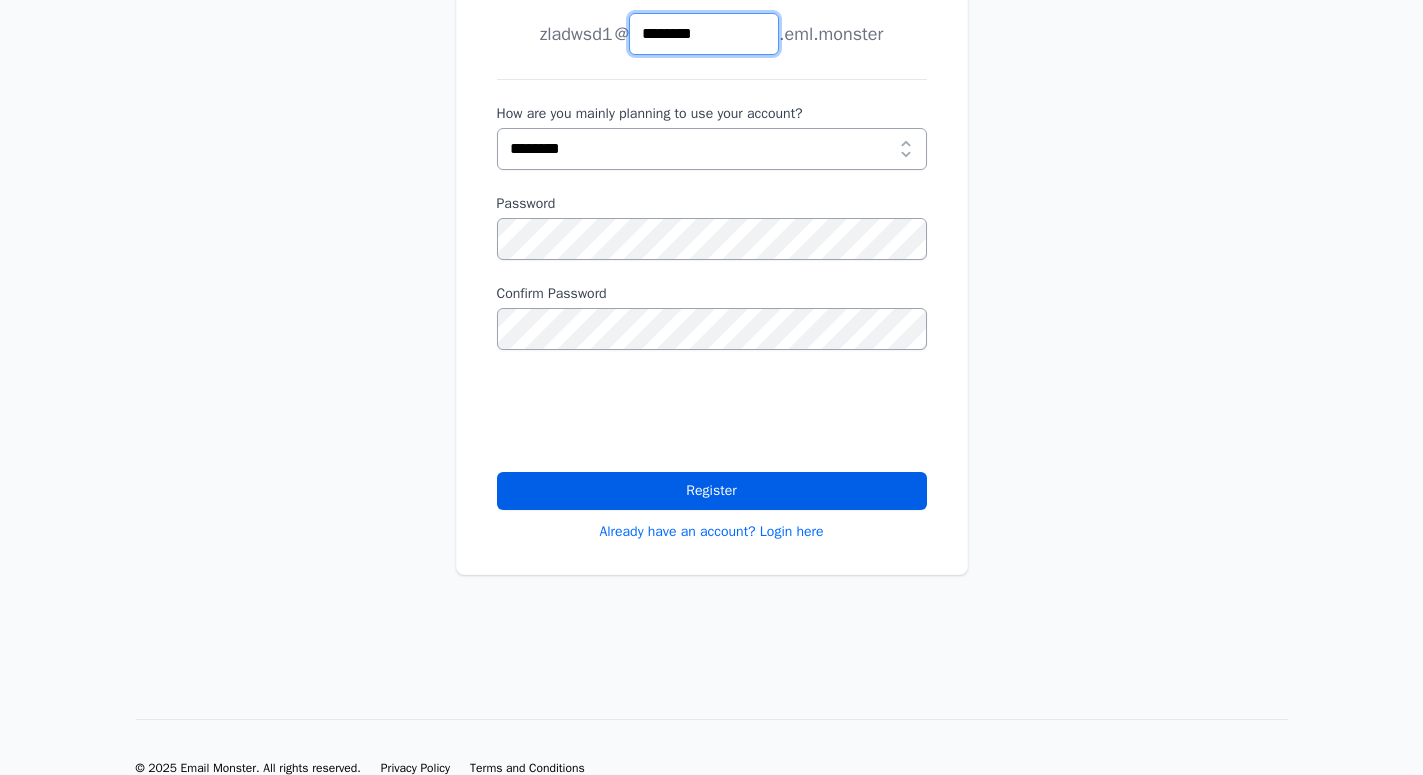 type on "********" 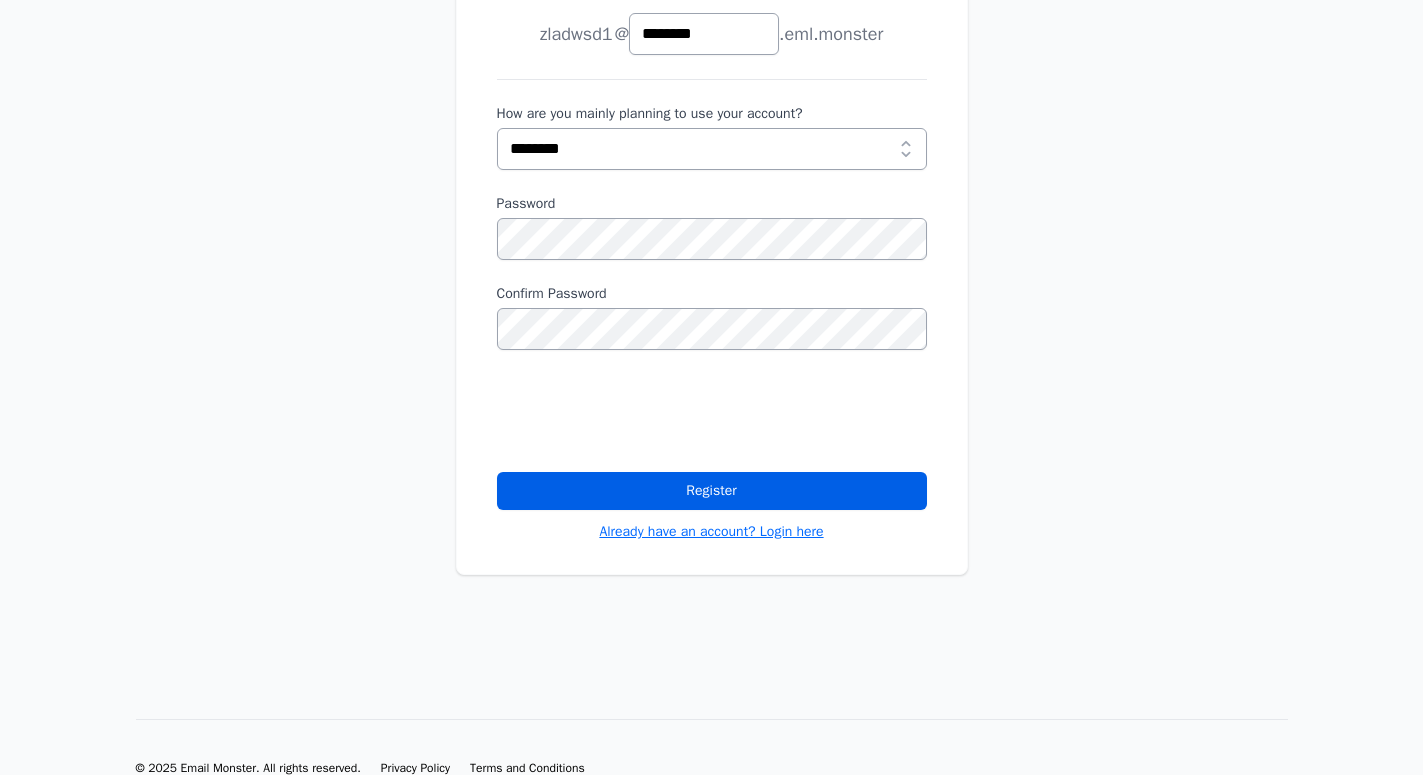 click on "Already have an account? Login here" at bounding box center (711, 532) 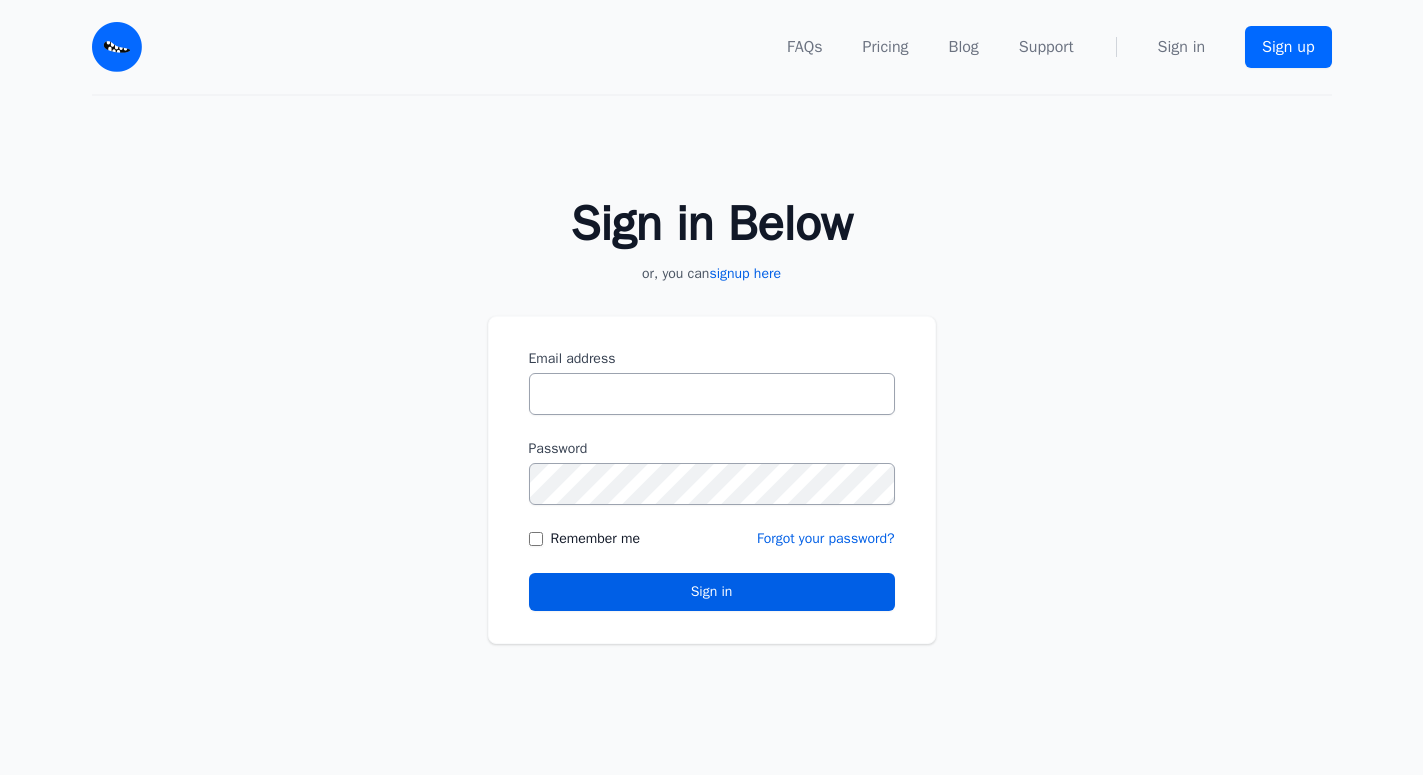 scroll, scrollTop: 0, scrollLeft: 0, axis: both 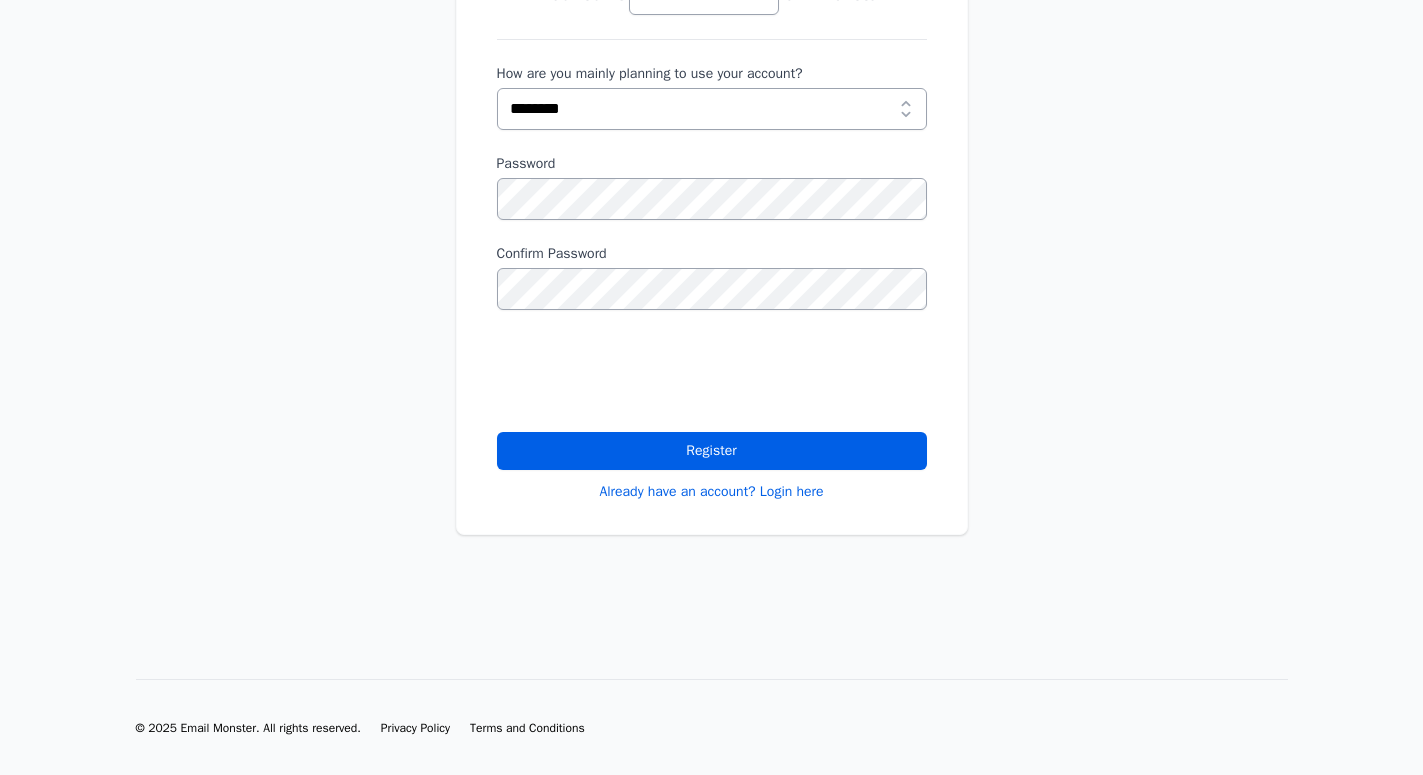 click on "© 2025 Email Monster. All rights reserved.
Privacy Policy
Terms and Conditions" at bounding box center (712, 727) 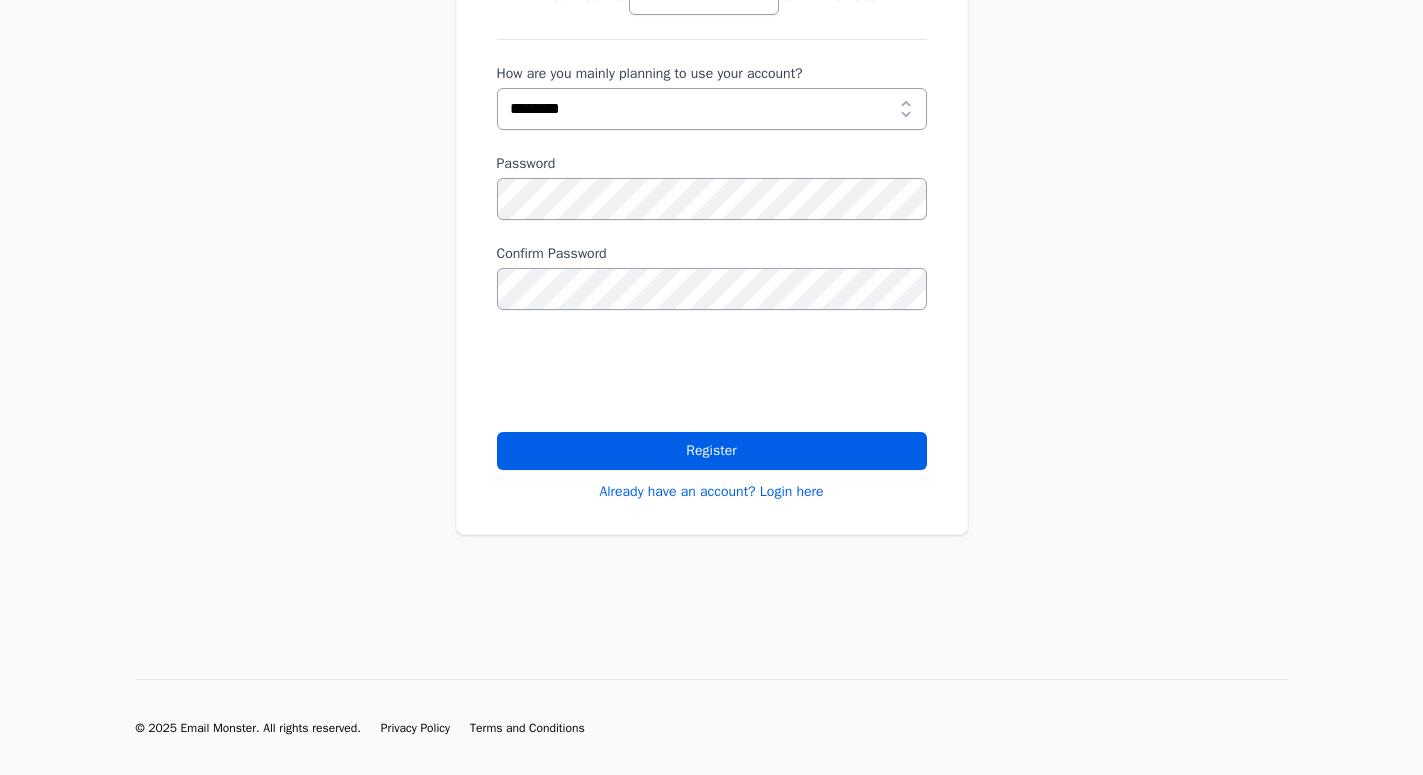 click on "Desired Email Subdomain
Alphanumeric characters only
zladwsd1
joe
news
anything
@" at bounding box center [711, 221] 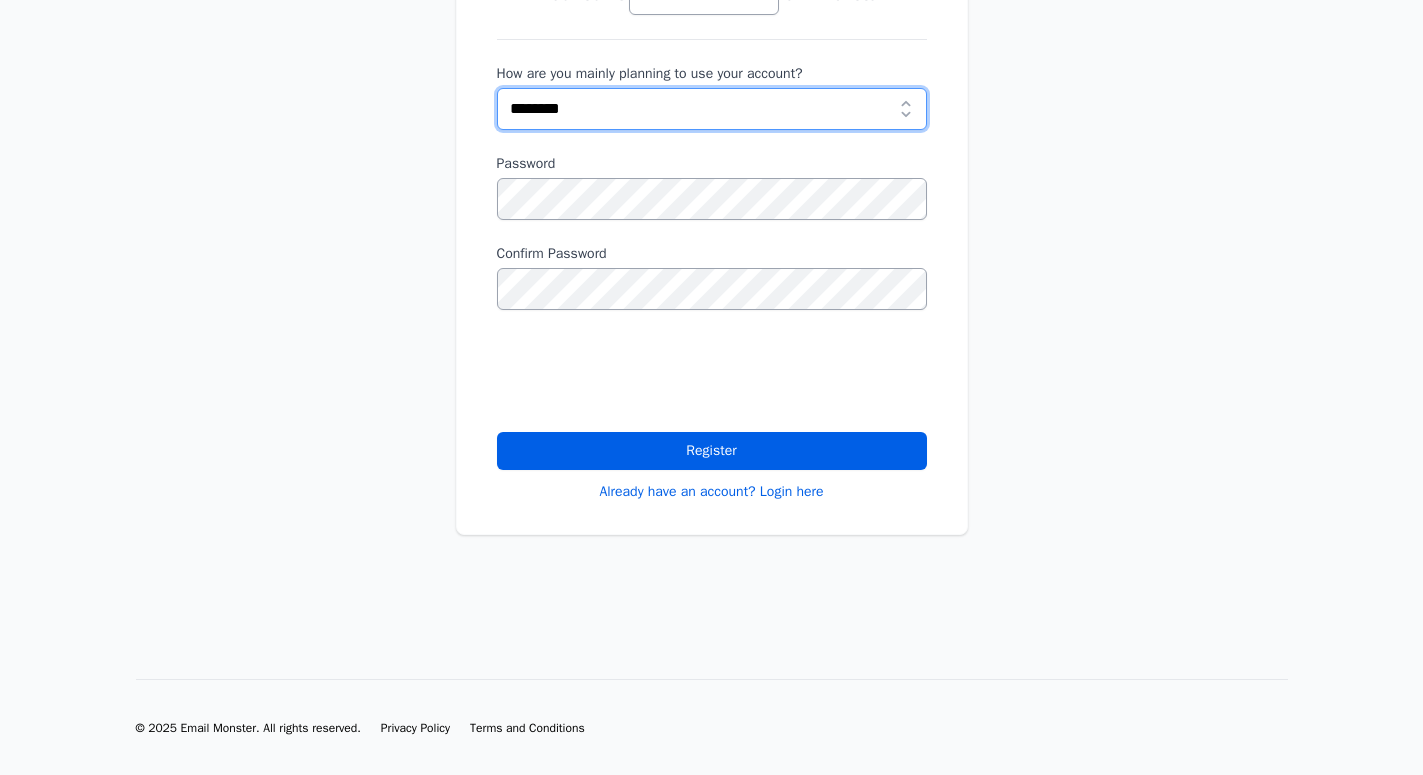 click on "**********" at bounding box center (712, 109) 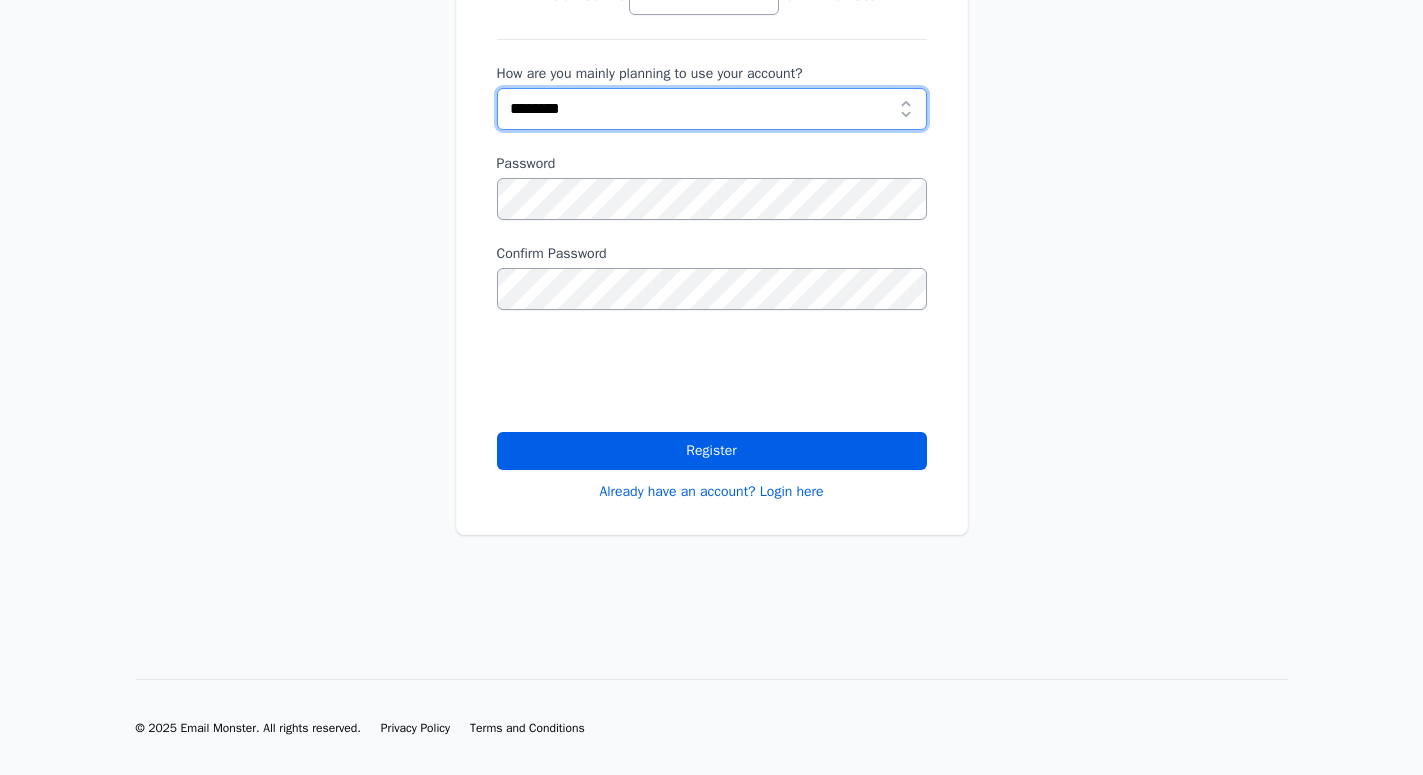 select on "**********" 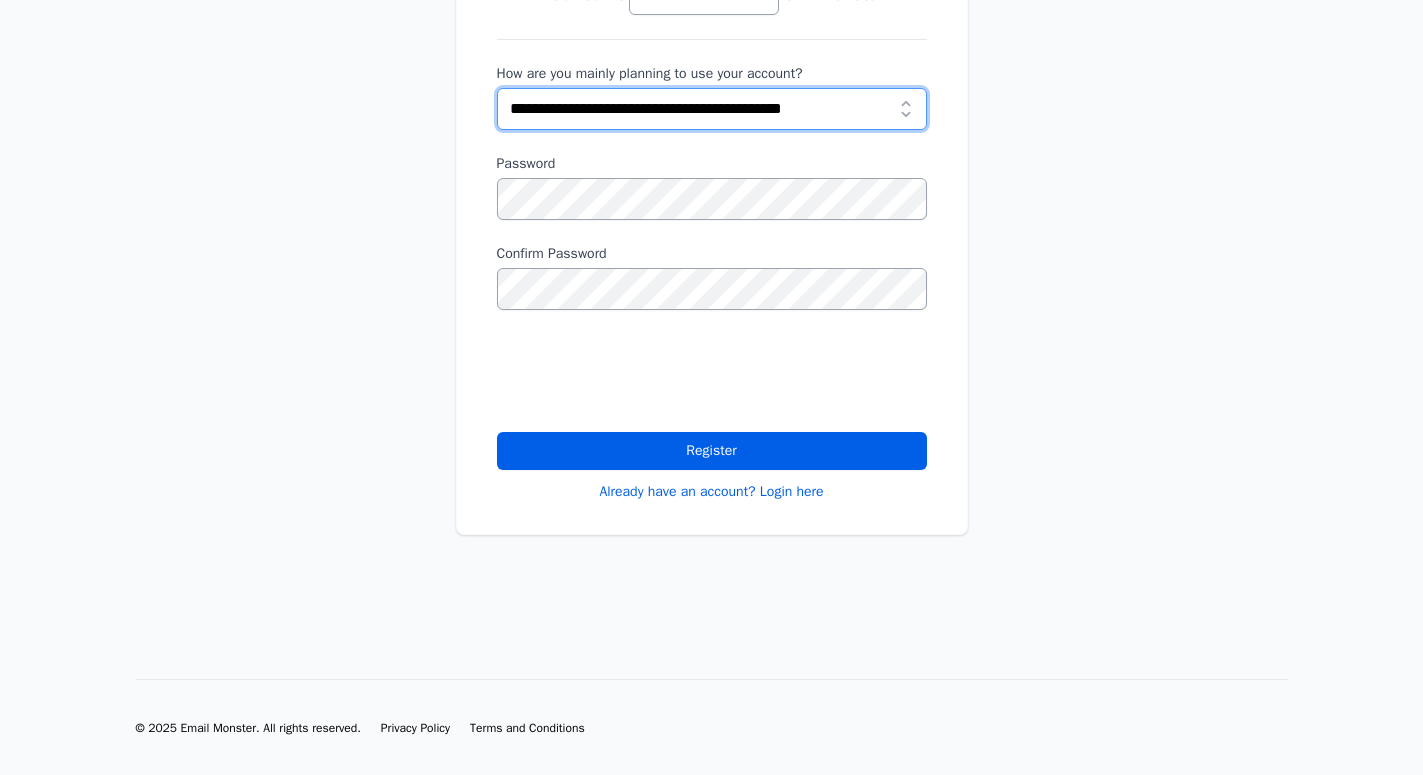 click on "**********" at bounding box center (0, 0) 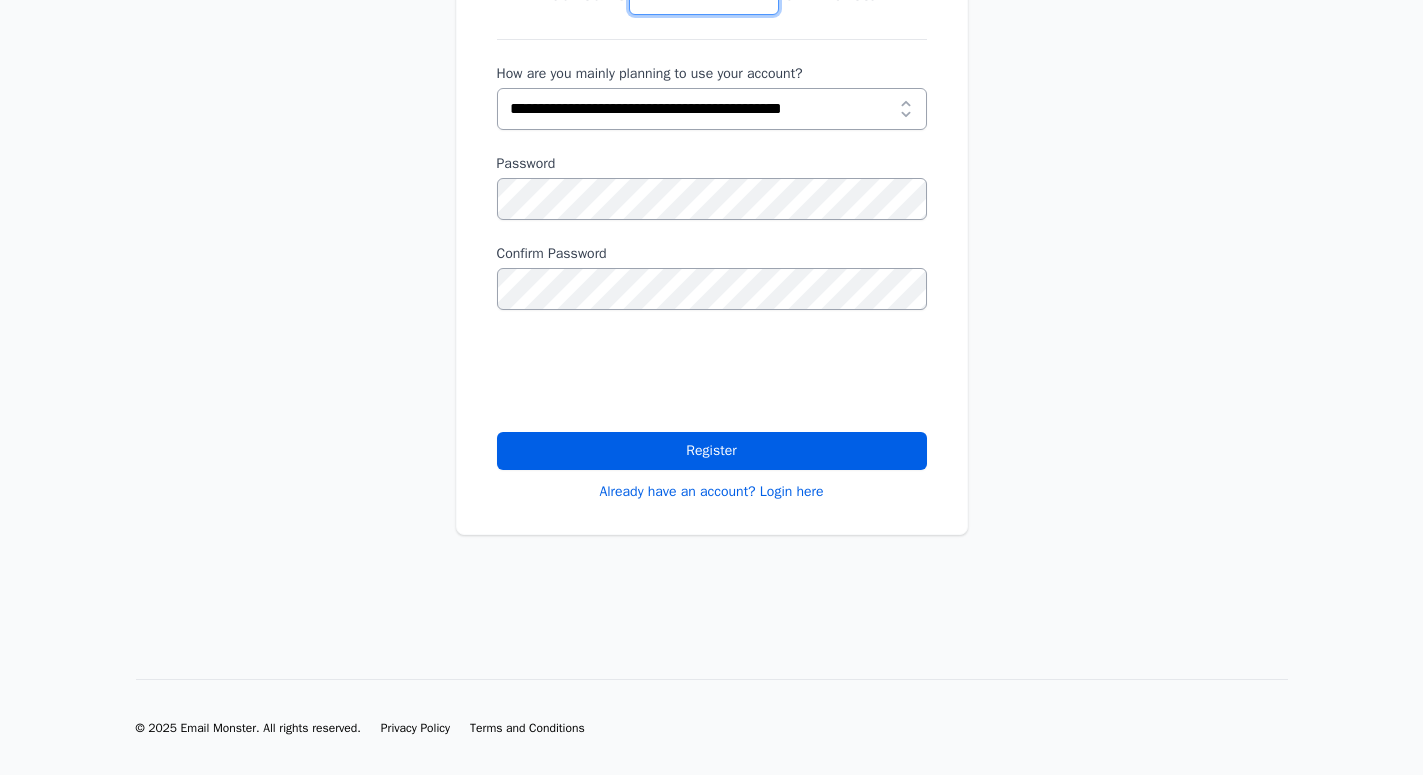 click on "Desired Email Subdomain
Alphanumeric characters only" at bounding box center (704, -6) 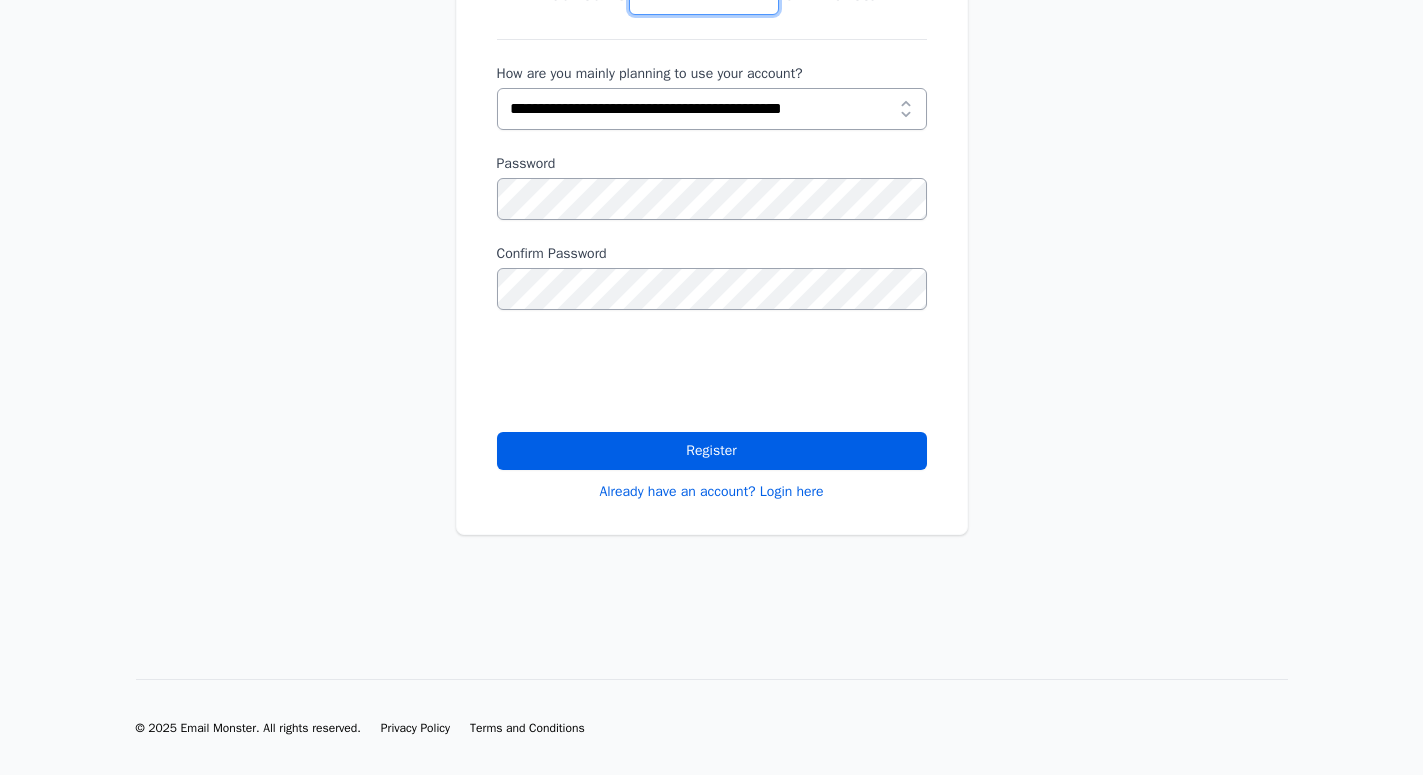 type on "******" 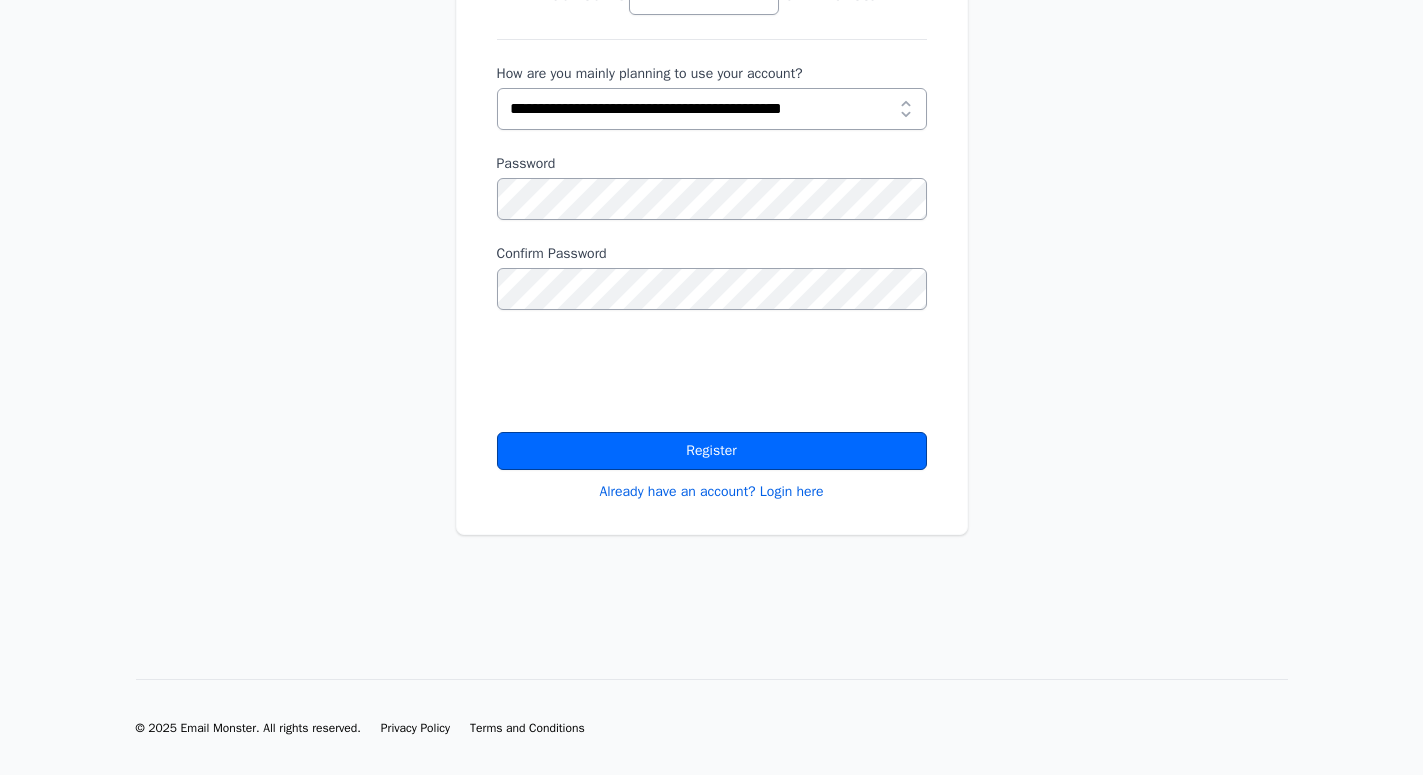 click on "Register" at bounding box center [712, 451] 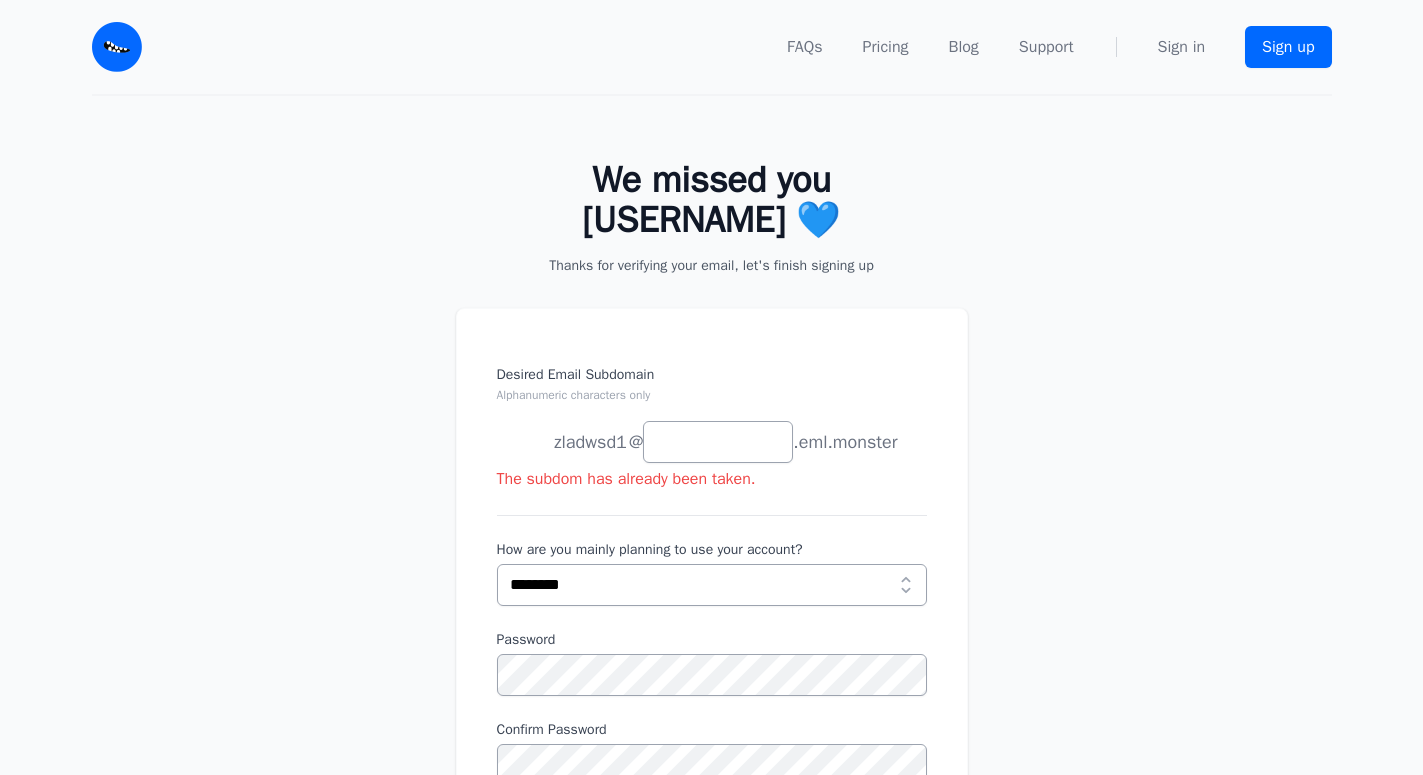 scroll, scrollTop: 0, scrollLeft: 0, axis: both 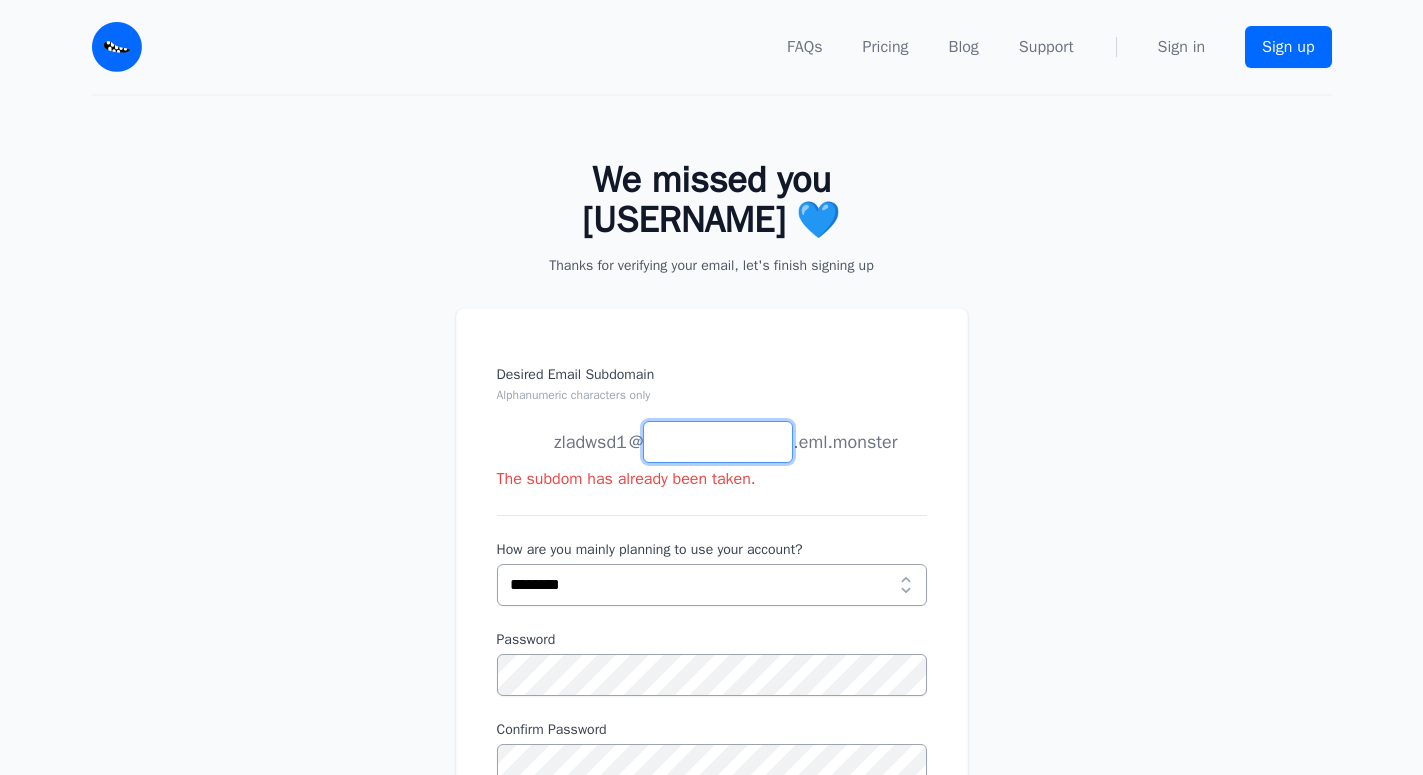 click on "Desired Email Subdomain
Alphanumeric characters only" at bounding box center [718, 442] 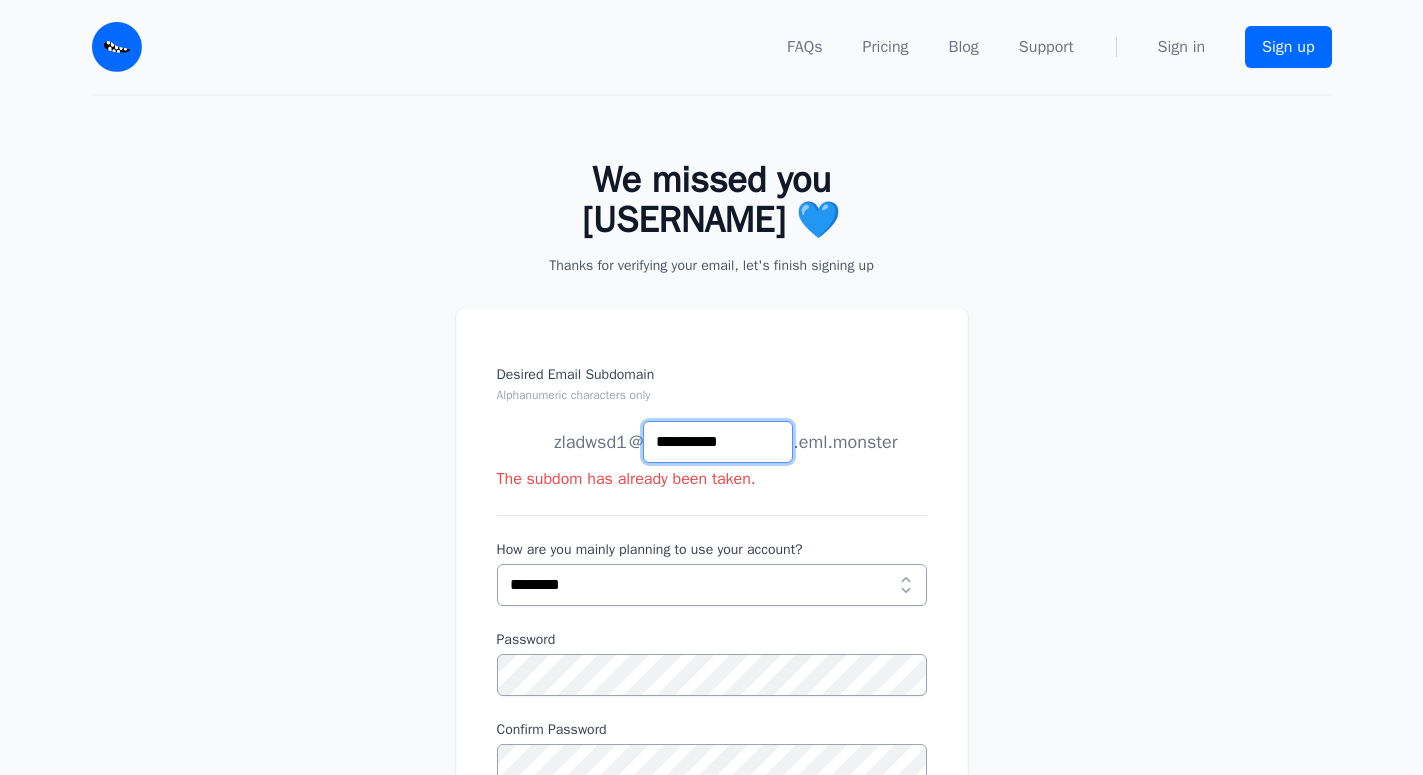 type on "**********" 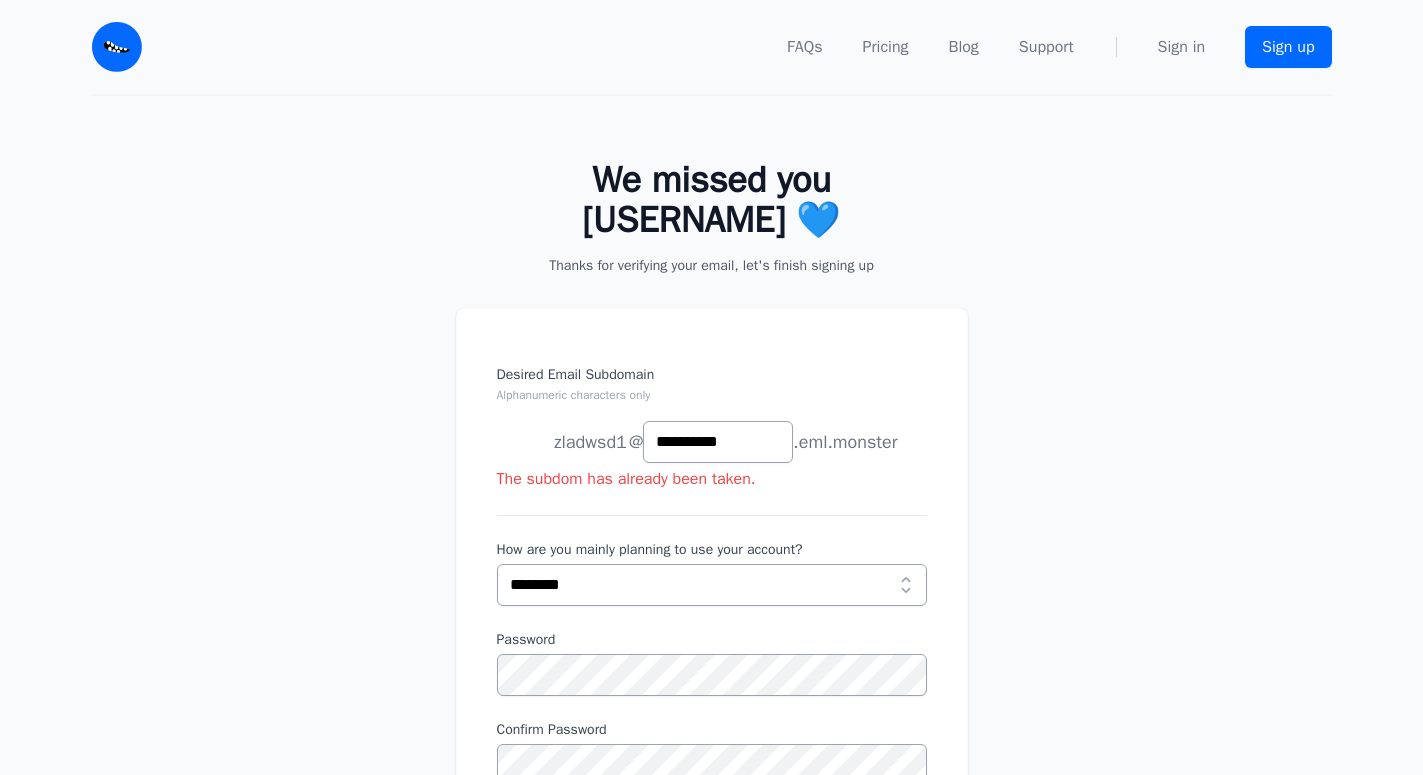 click on "We missed you Zladwsd1 💙
Thanks for verifying your email, let's finish signing up
Desired Email Subdomain
Alphanumeric characters only
zladwsd1
joe
news
anything
@" at bounding box center (711, 593) 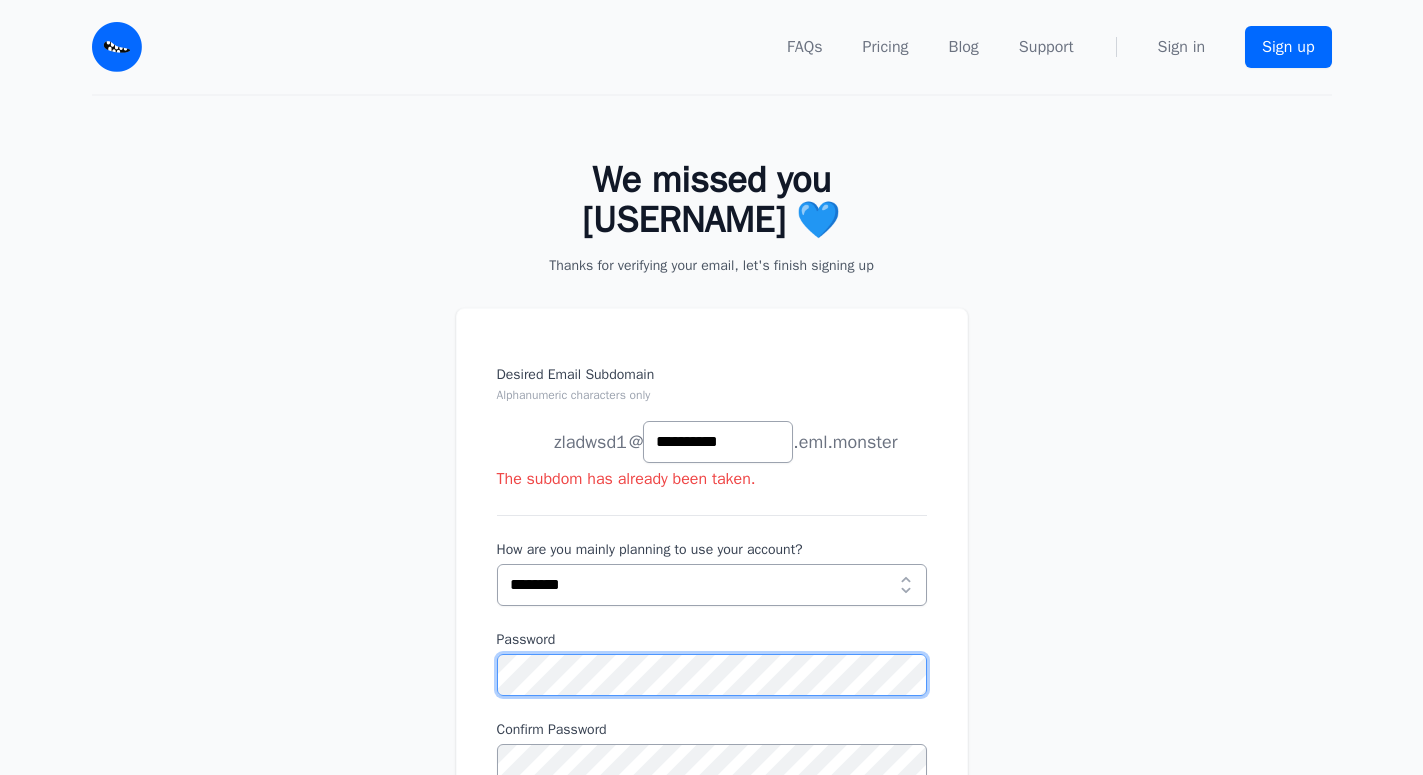 scroll, scrollTop: 208, scrollLeft: 0, axis: vertical 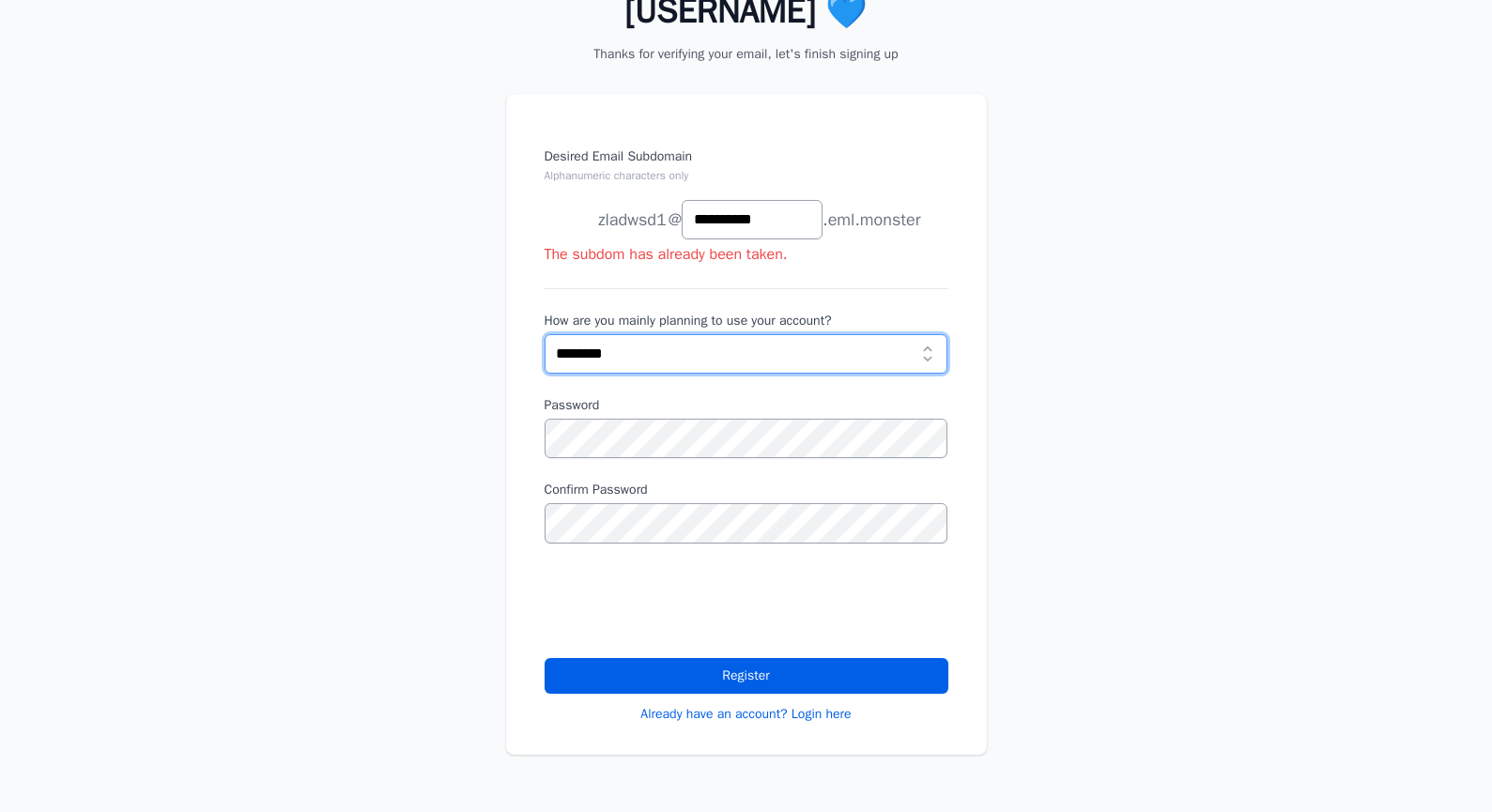 click on "**********" at bounding box center (746, 354) 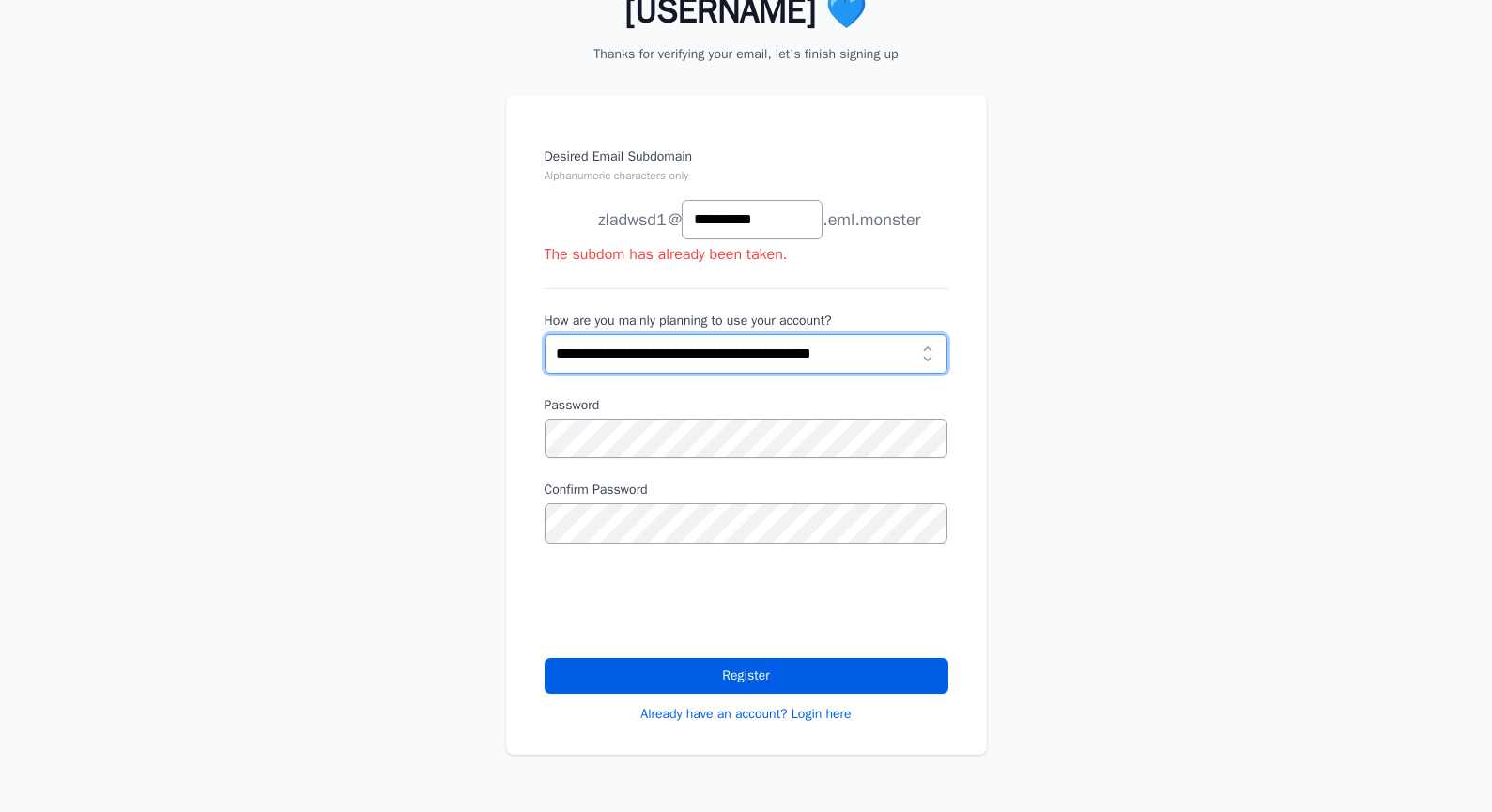 click on "**********" at bounding box center (0, 0) 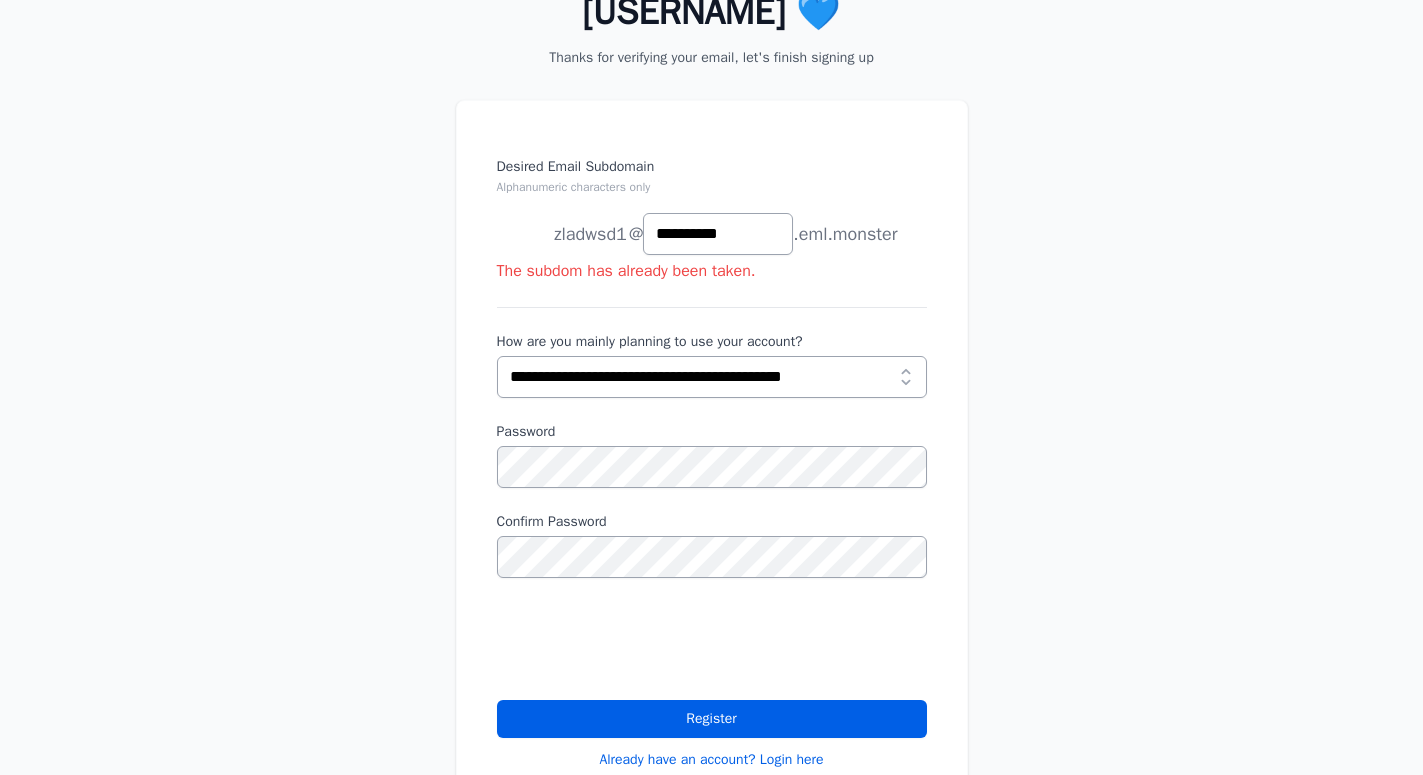 scroll, scrollTop: 310, scrollLeft: 0, axis: vertical 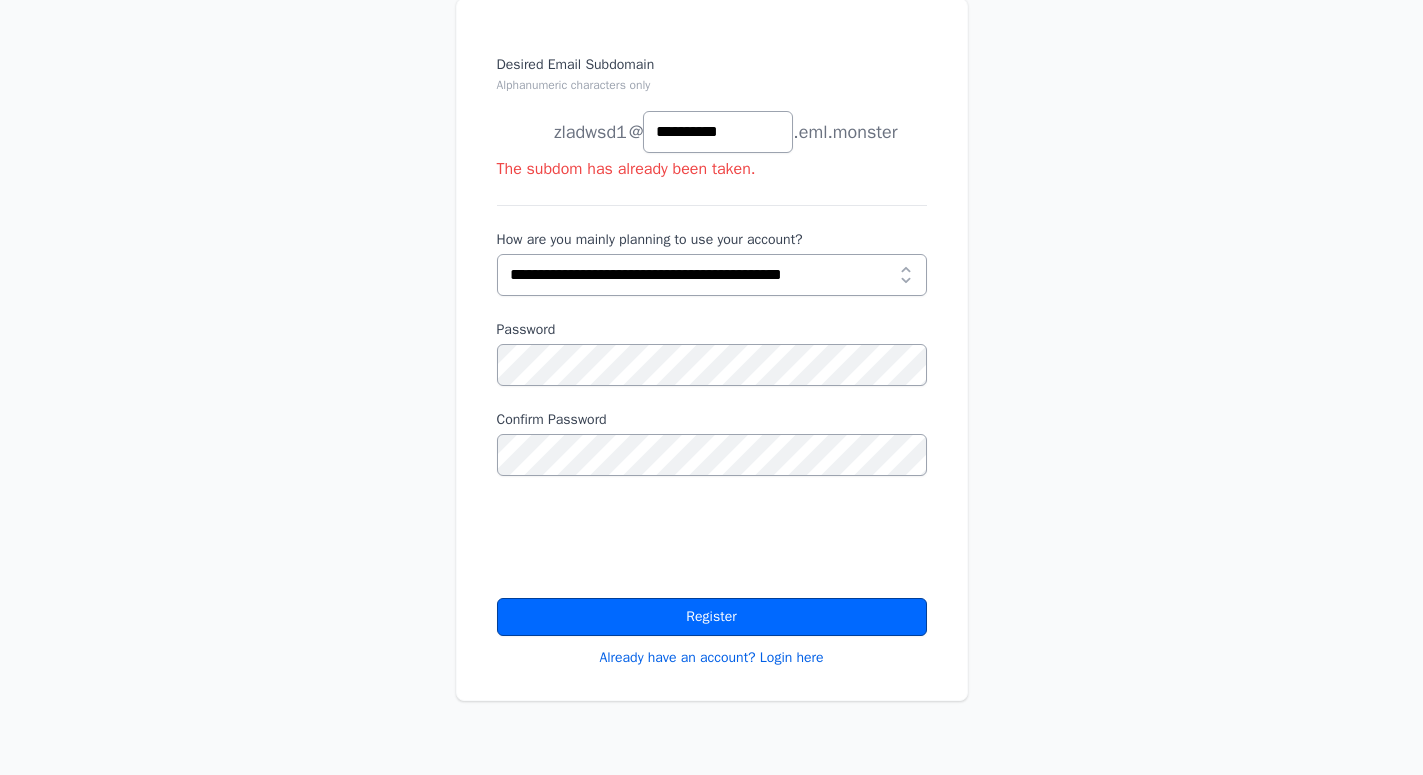 click on "Register" at bounding box center (712, 617) 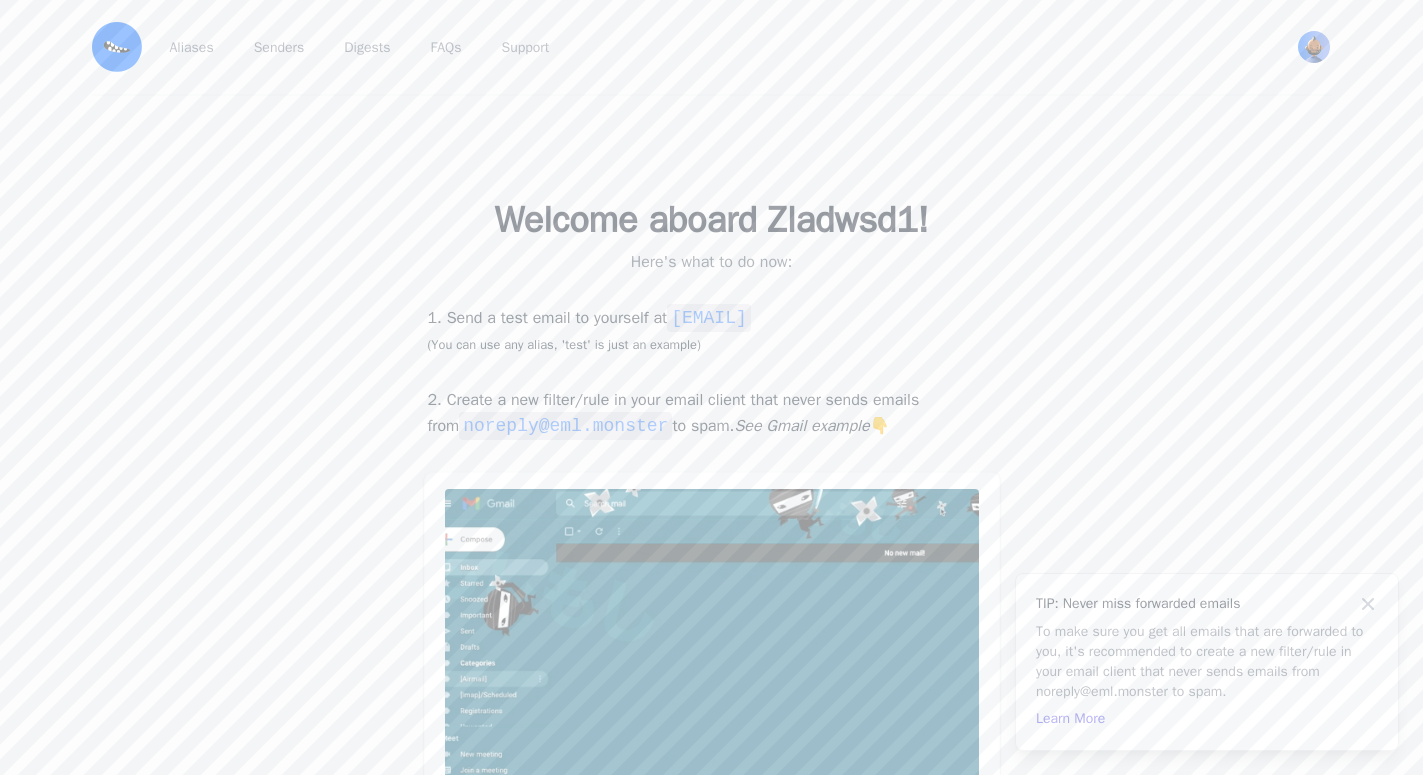 scroll, scrollTop: 0, scrollLeft: 0, axis: both 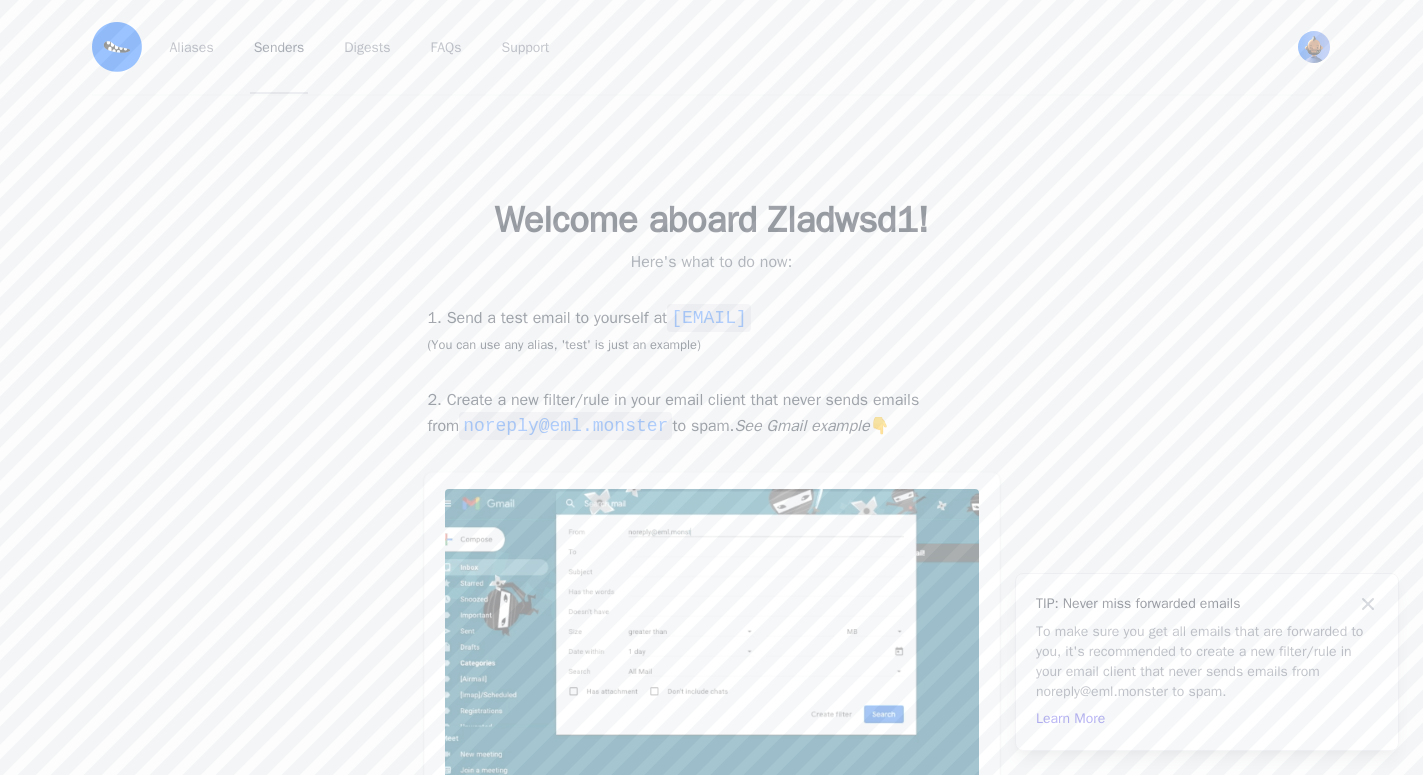 click on "Senders" at bounding box center (279, 47) 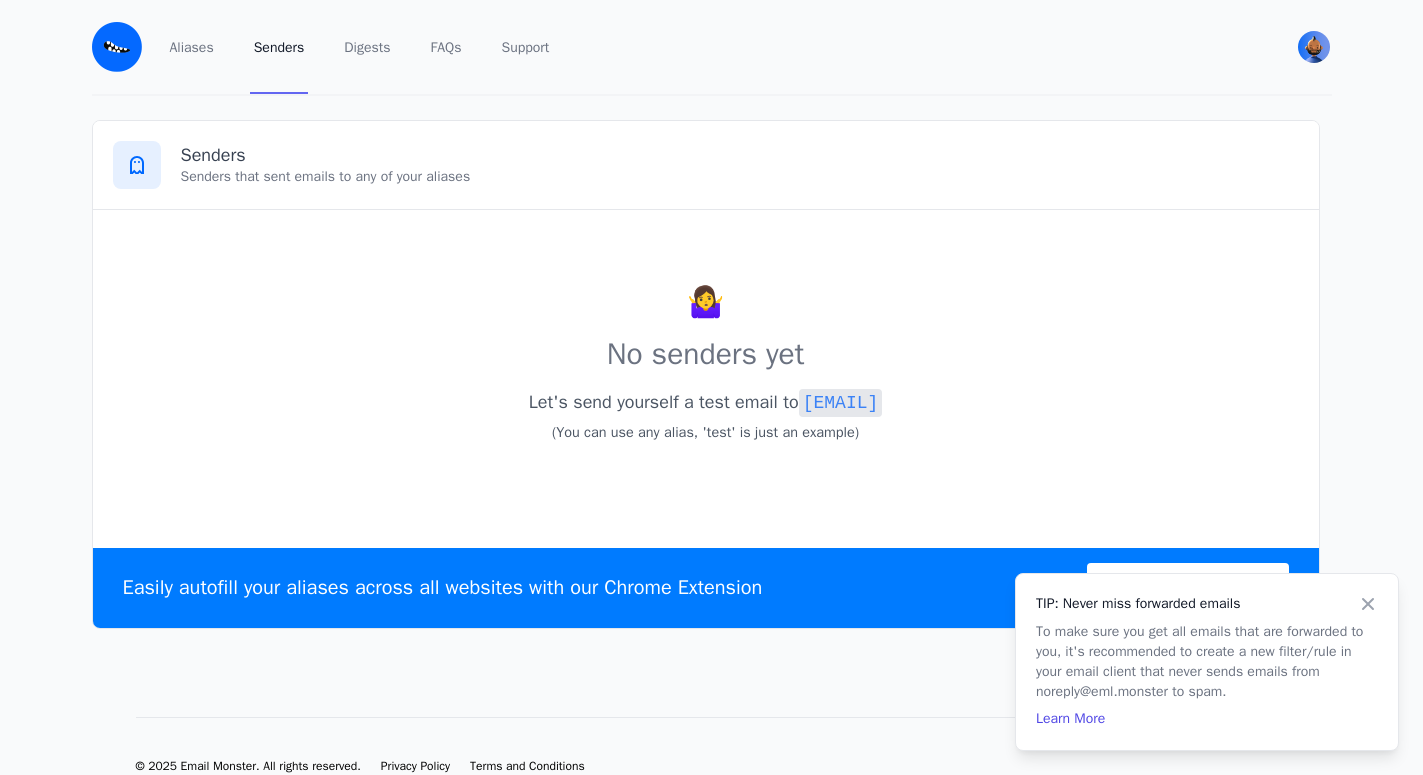 scroll, scrollTop: 0, scrollLeft: 0, axis: both 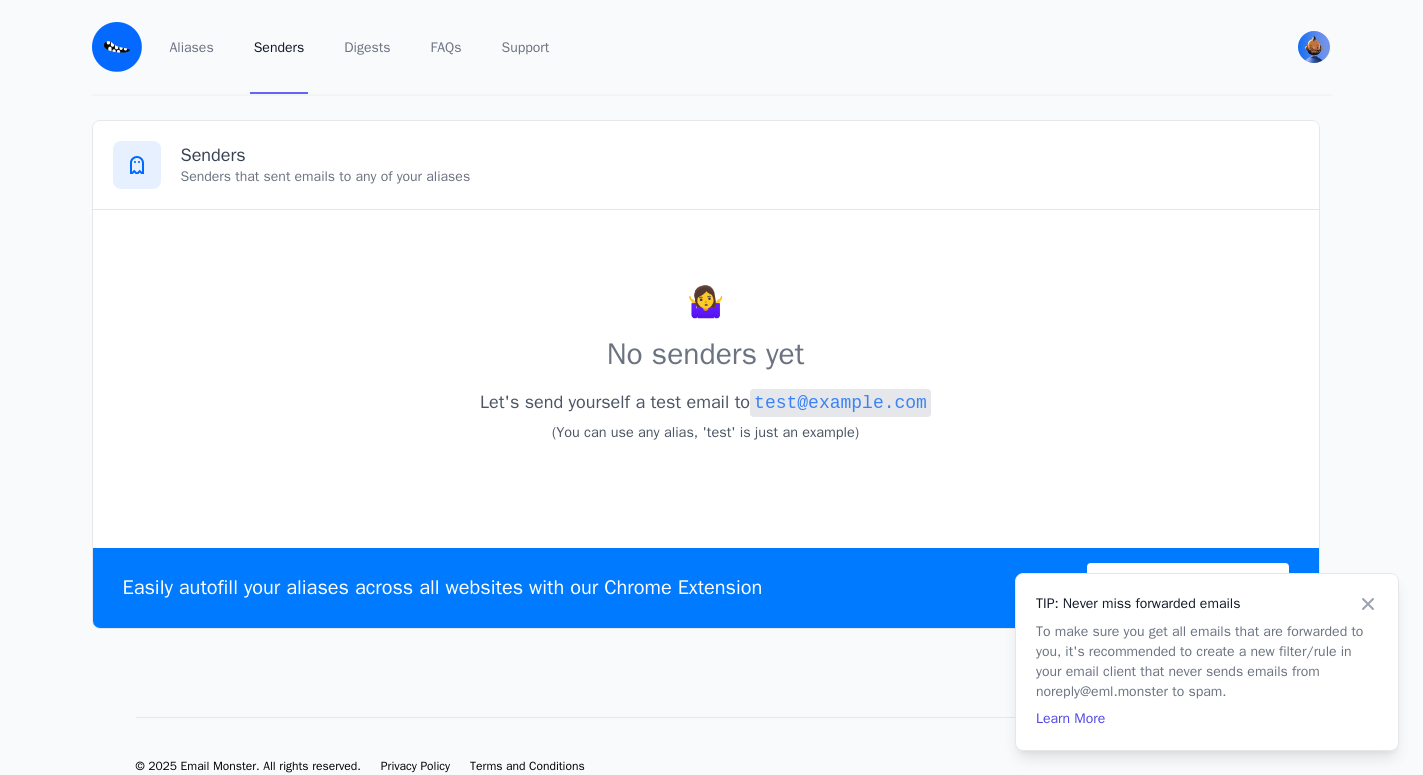 click on "🤷‍♀️
No senders yet
Let's send yourself a test email to  test@zluiapddsq.eml.monster (You can use any alias, 'test' is just an example)" at bounding box center (706, 375) 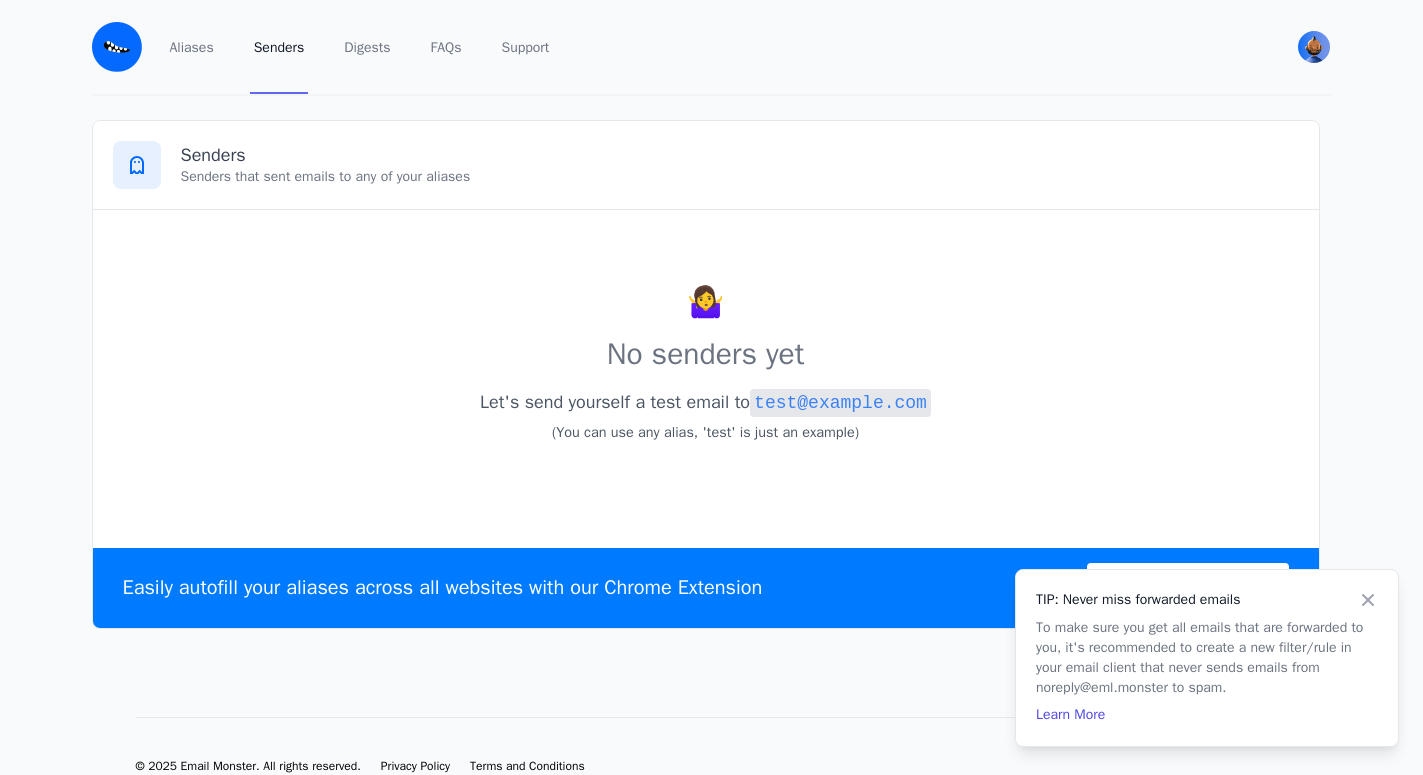 click on "TIP: Never miss forwarded emails" at bounding box center [1207, 600] 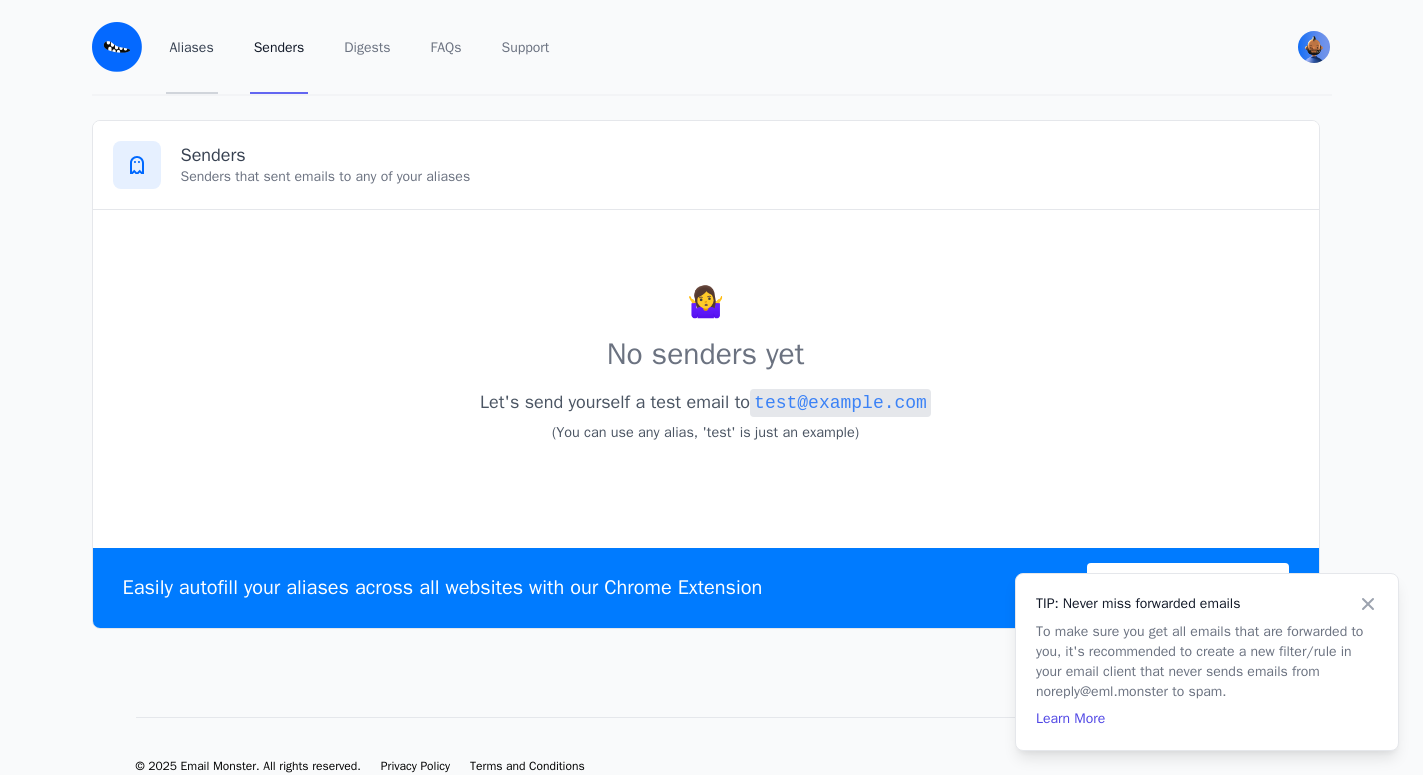 click on "Aliases" at bounding box center [192, 47] 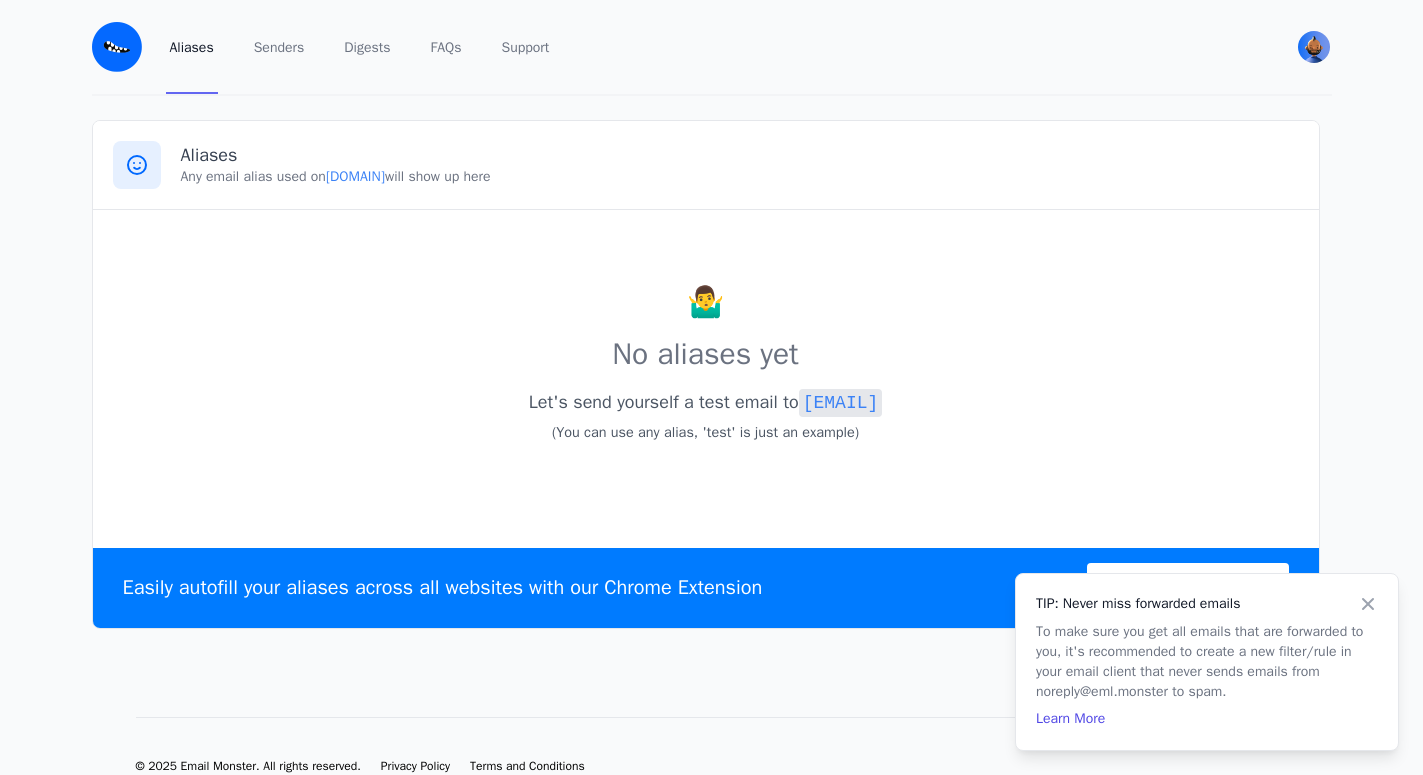 scroll, scrollTop: 0, scrollLeft: 0, axis: both 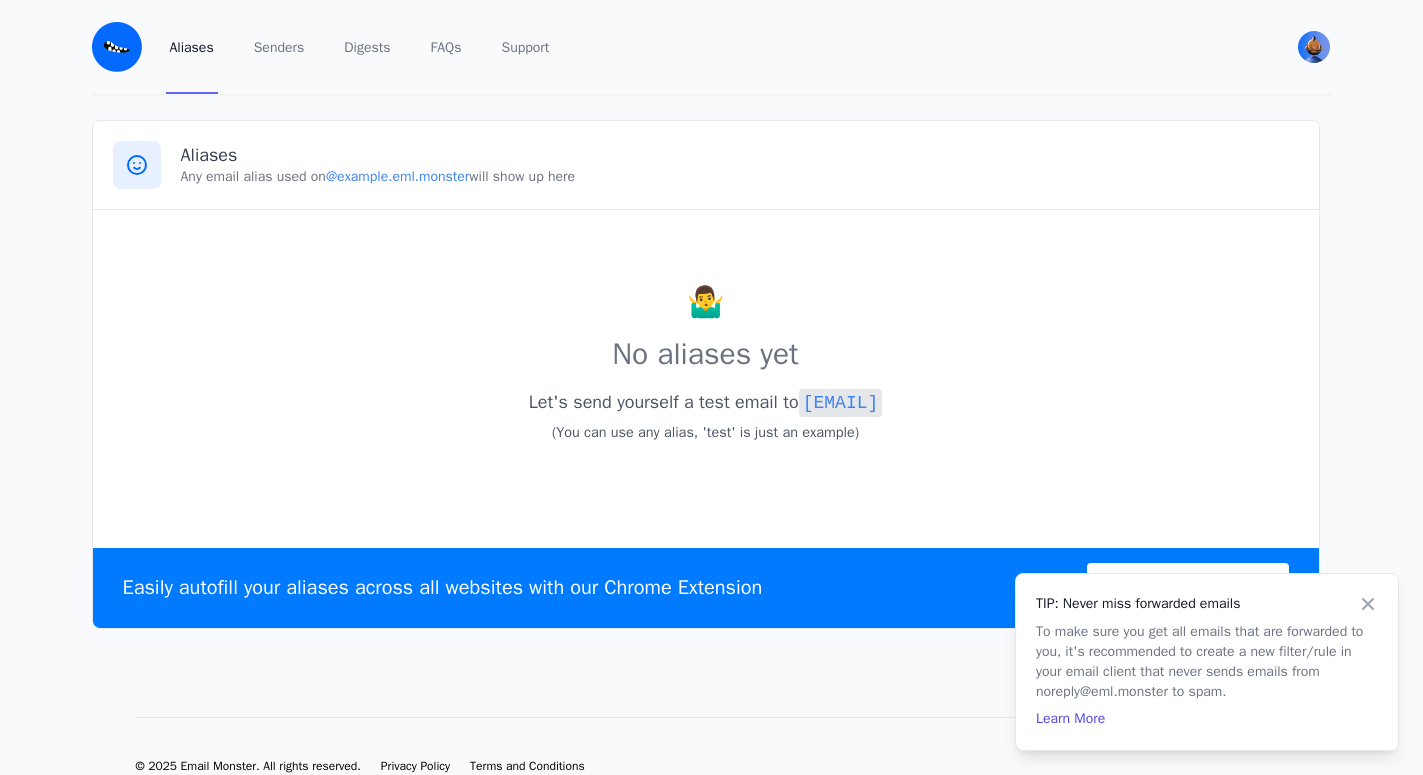 click on "🤷‍♂️
No aliases yet
Let's send yourself a test email to  test@zluiapddsq.eml.monster (You can use any alias, 'test' is just an example)" at bounding box center [706, 375] 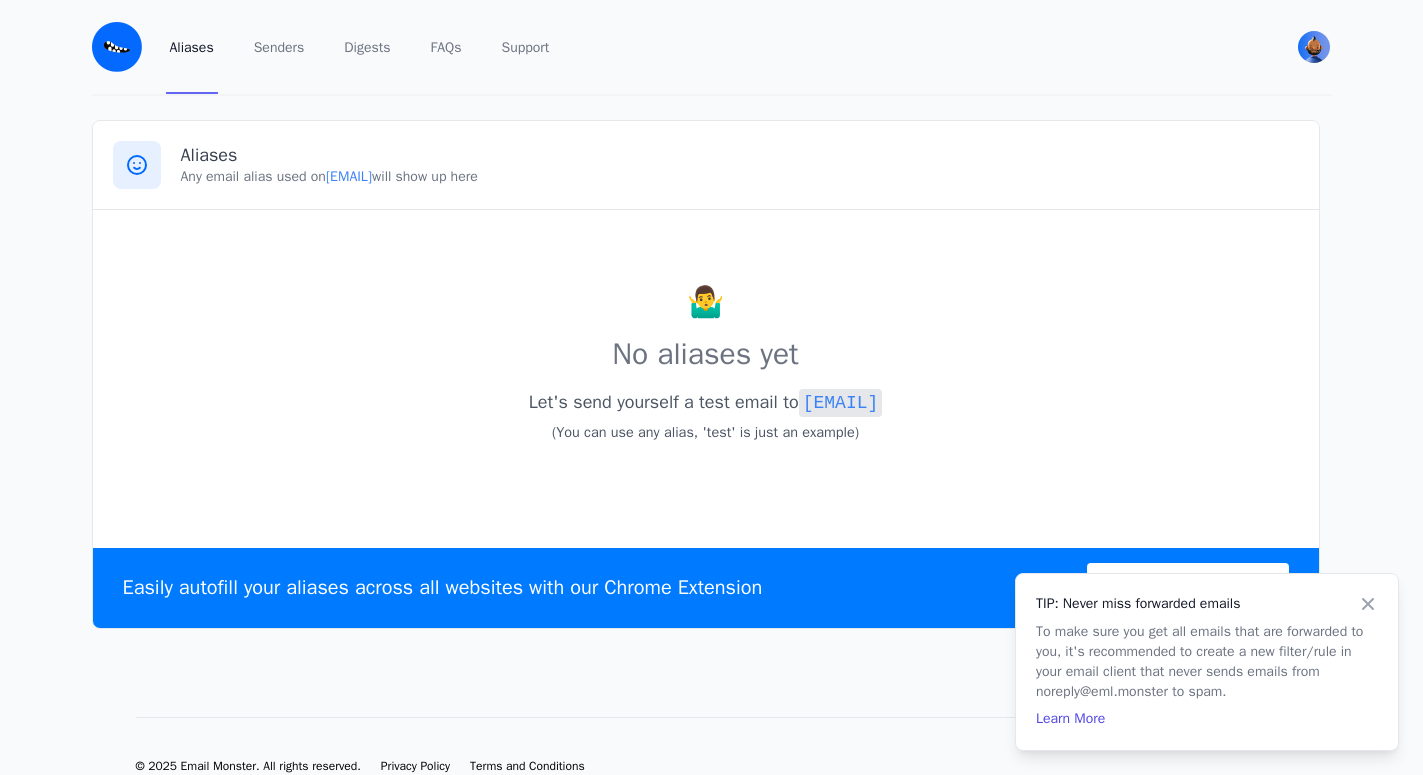 scroll, scrollTop: 0, scrollLeft: 0, axis: both 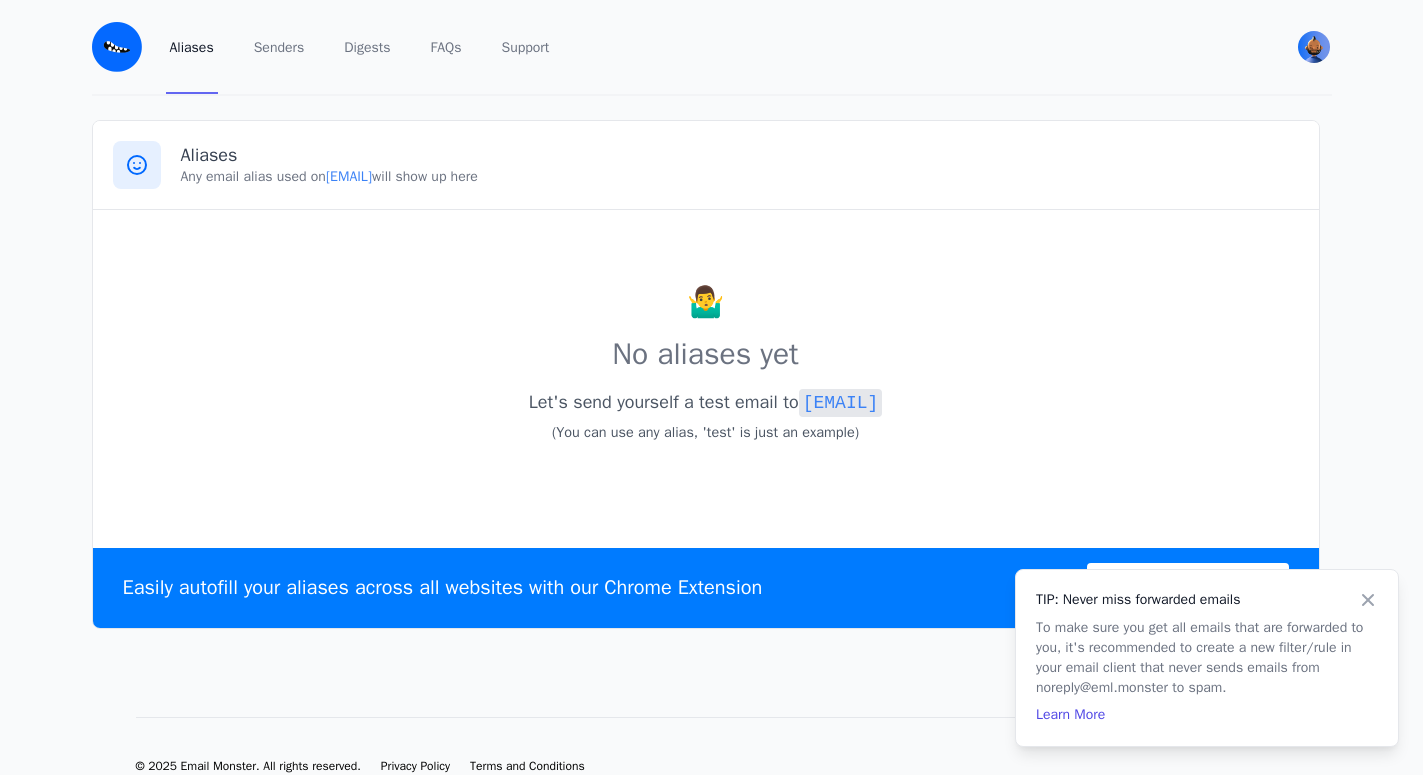 click 